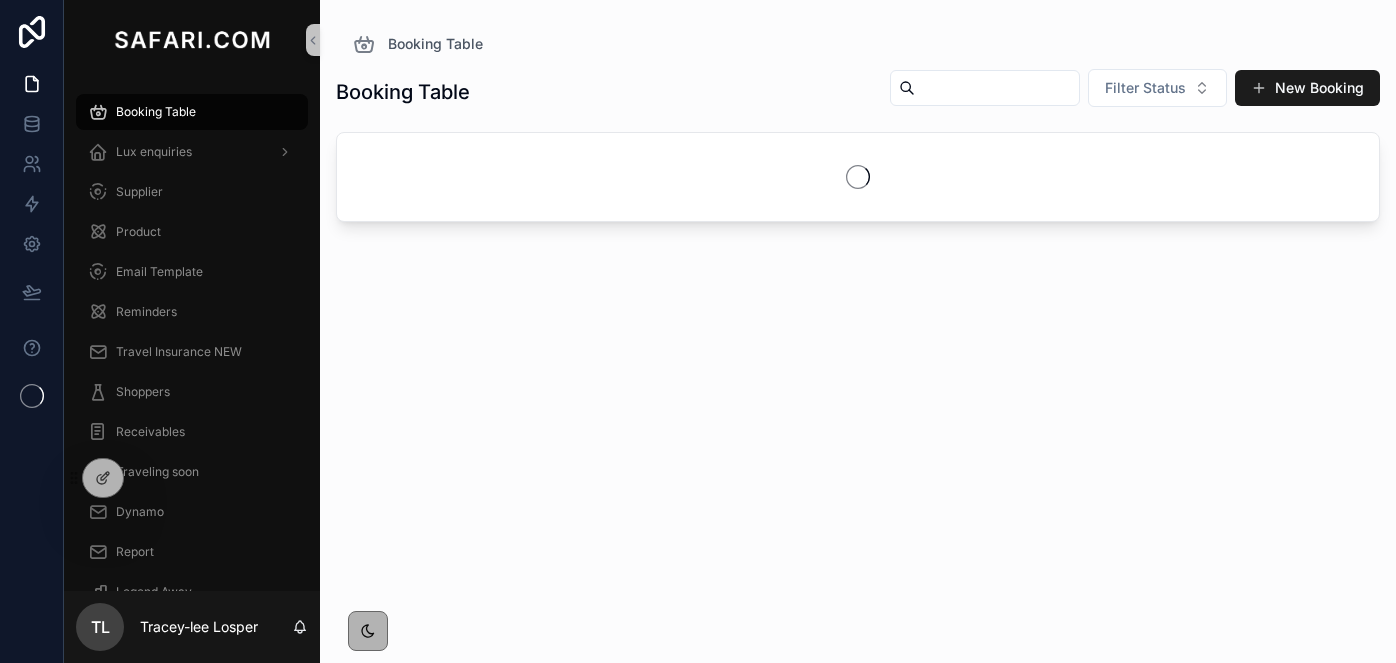 scroll, scrollTop: 0, scrollLeft: 0, axis: both 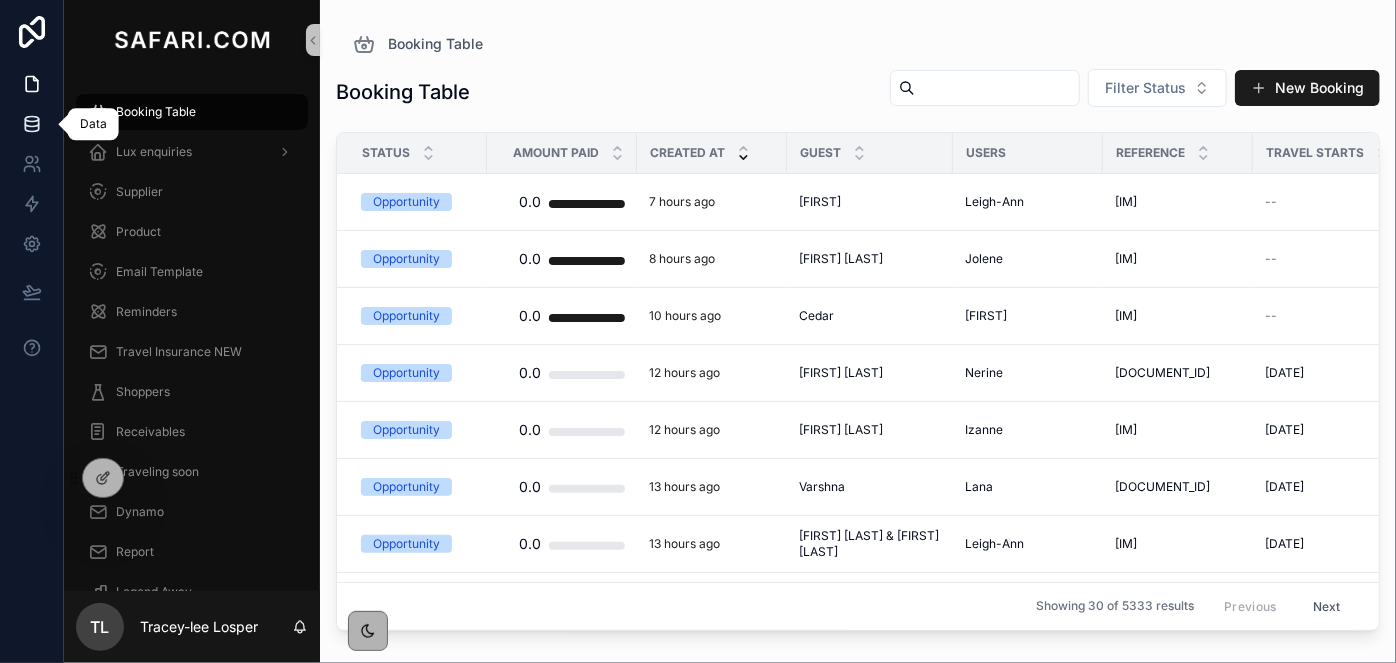 click 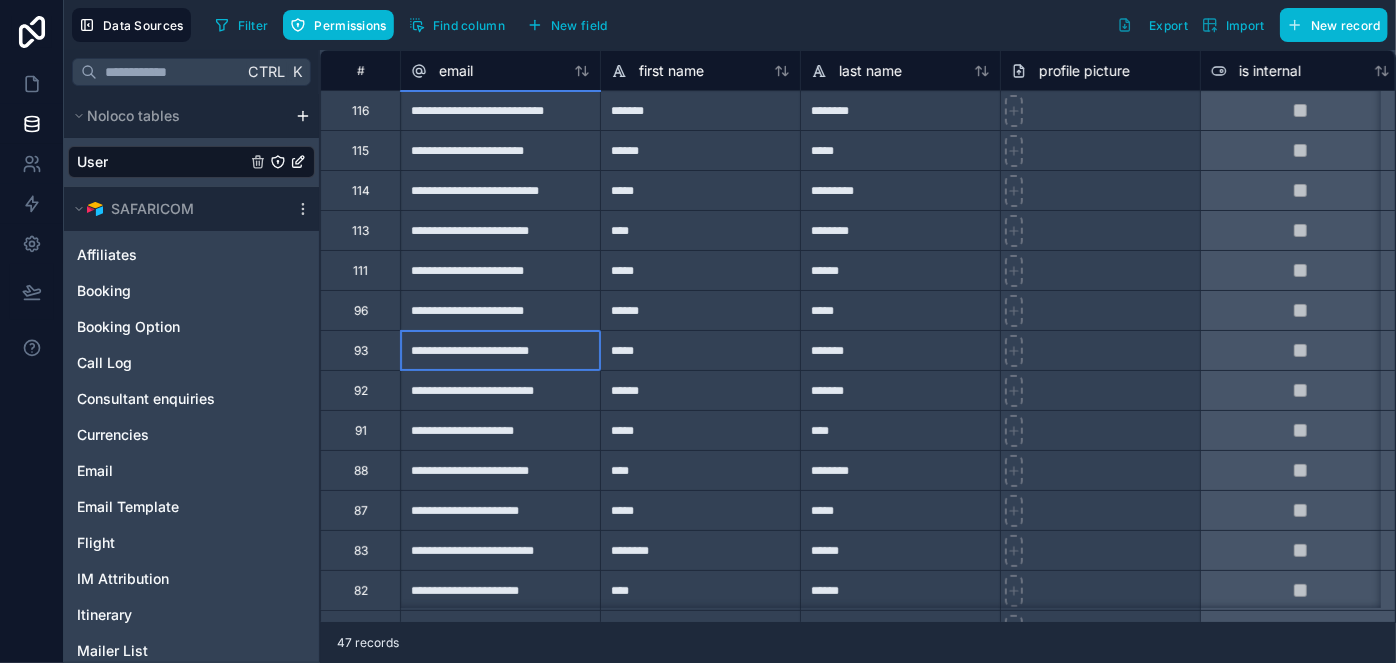click on "**********" at bounding box center (500, 350) 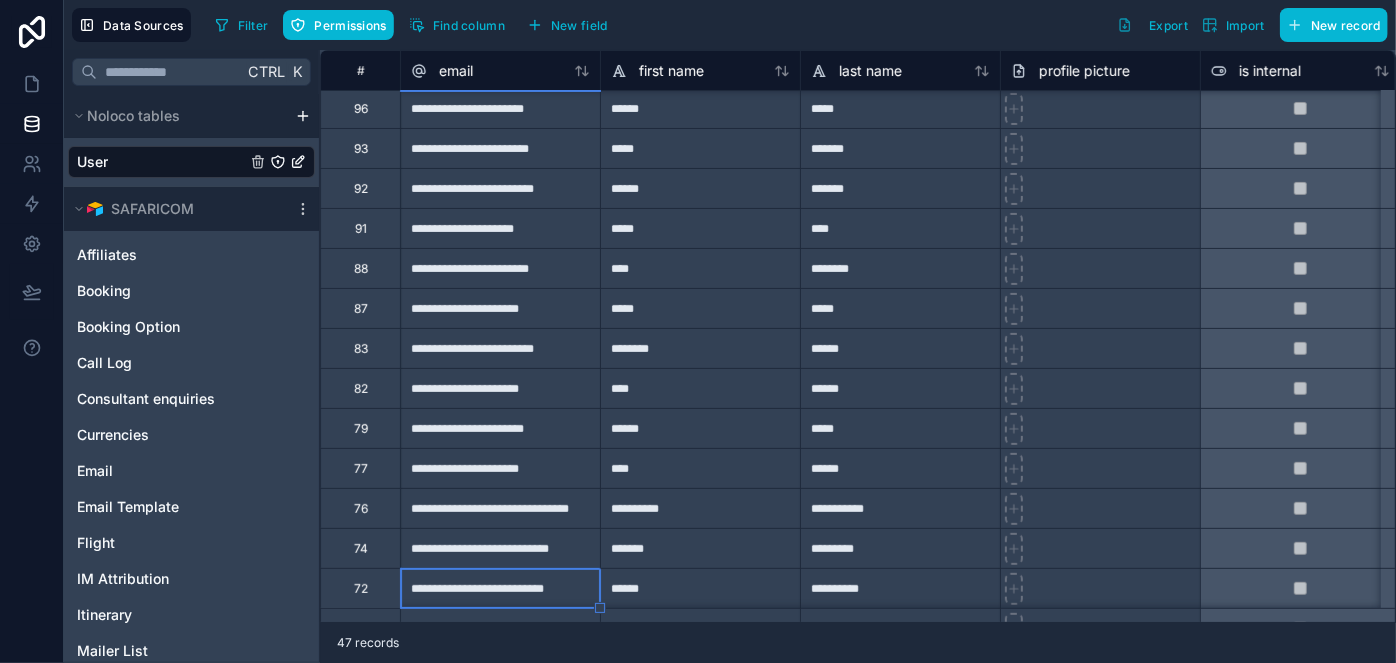 scroll, scrollTop: 242, scrollLeft: 0, axis: vertical 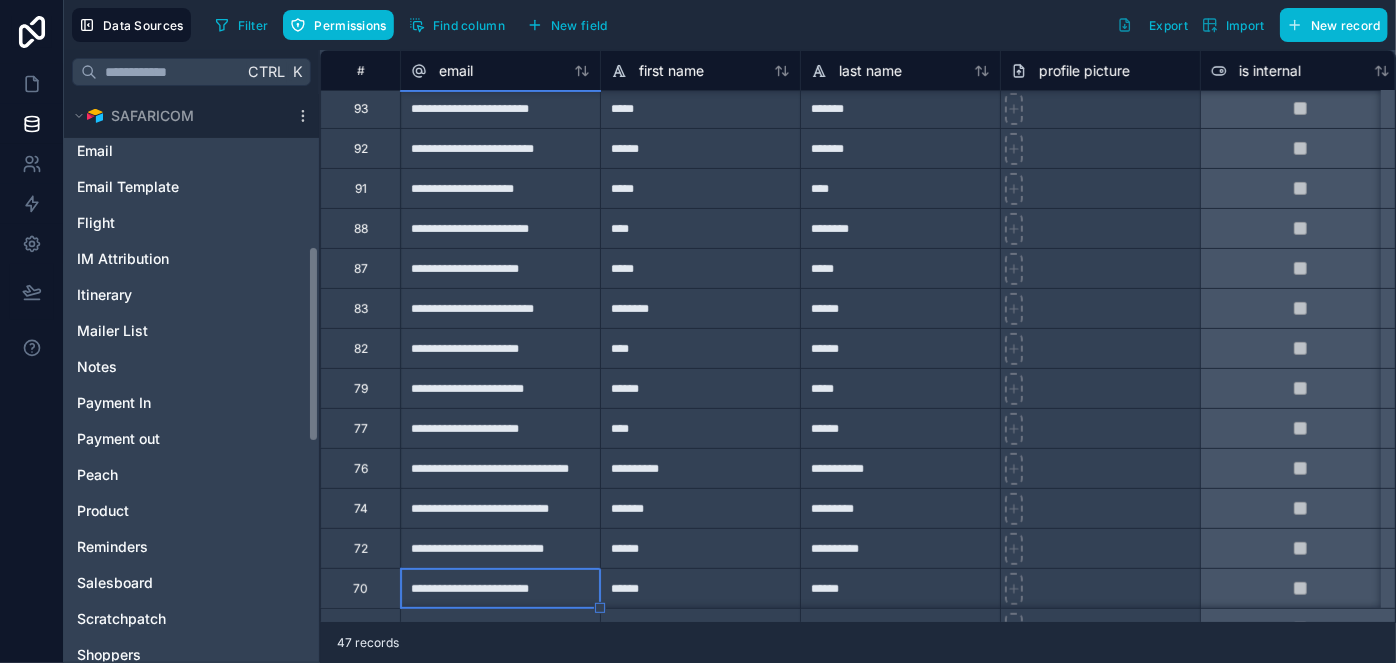 click on "Affiliates Booking Booking Option Call Log Consultant enquiries Currencies Email Email Template Flight IM Attribution Itinerary Mailer List Notes Payment In Payment out Peach Product Reminders Salesboard Scratchpatch Shoppers Suppler Invoice Supplier Travel Insurance NEW Traveler TrustPilot Understand our customers Users" at bounding box center [191, 421] 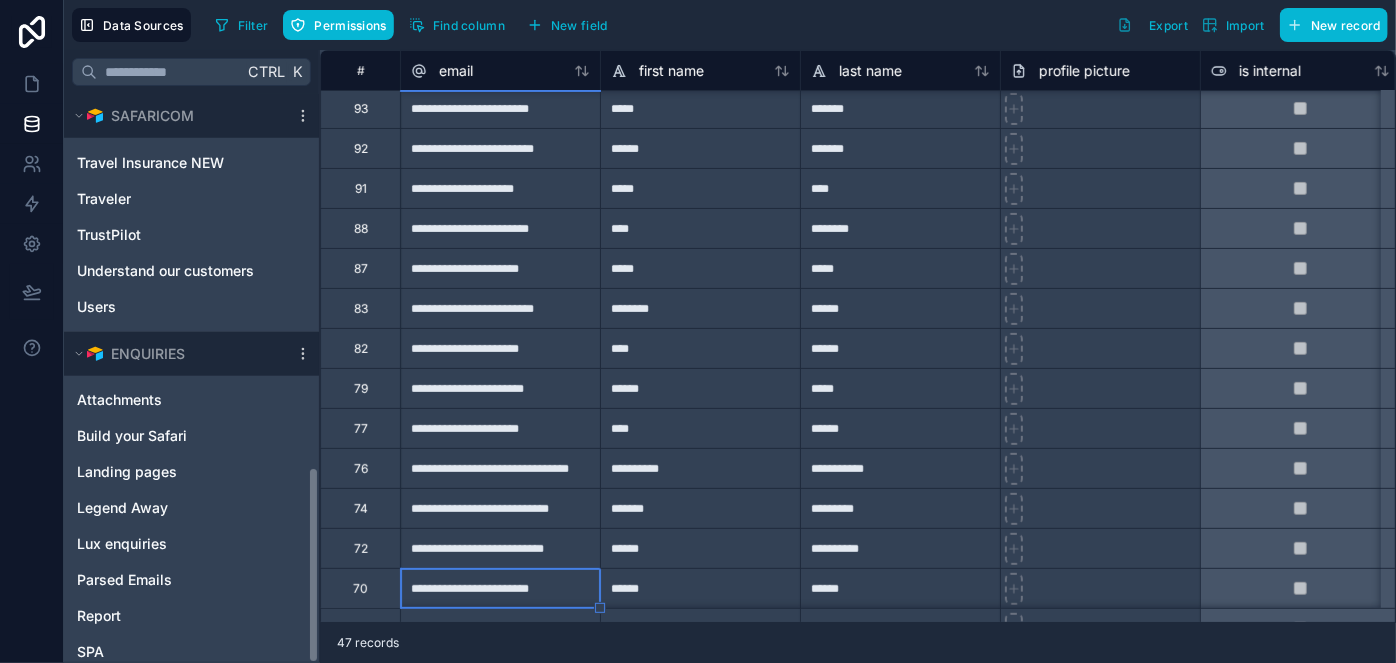 scroll, scrollTop: 1077, scrollLeft: 0, axis: vertical 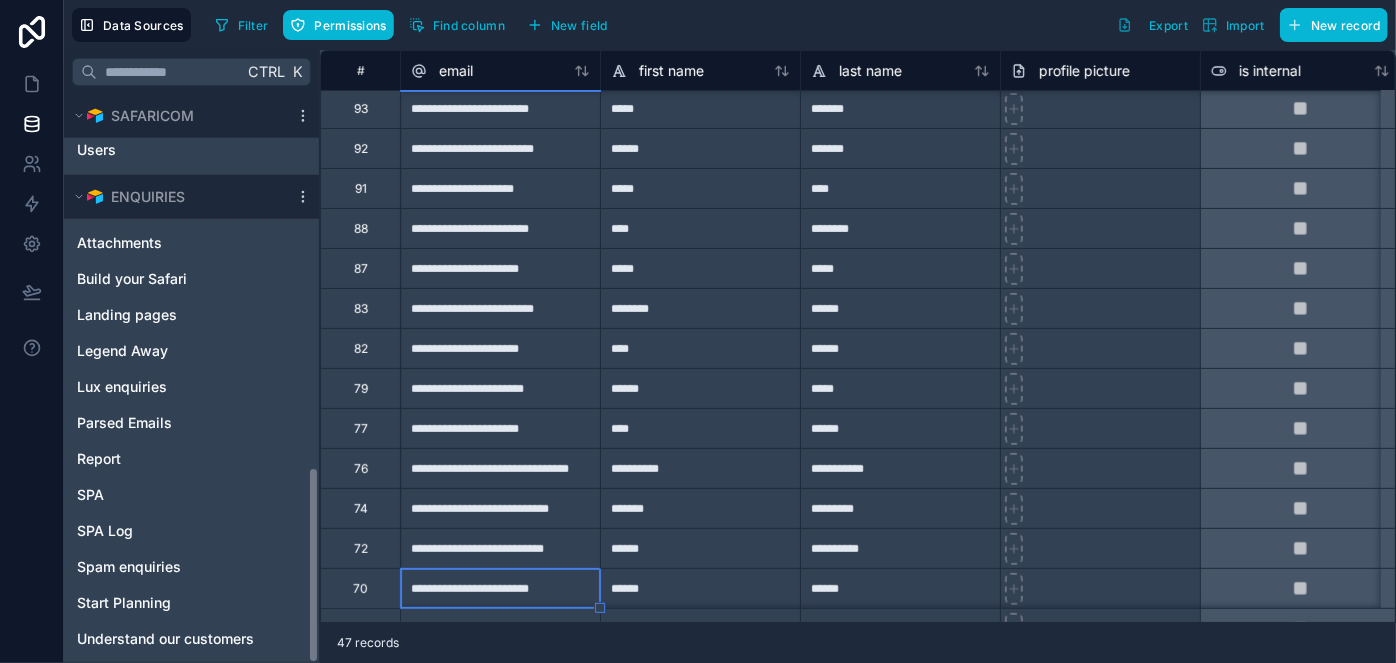 click on "Noloco tables User SAFARICOM Affiliates Booking Booking Option Call Log Consultant enquiries Currencies Email Email Template Flight IM Attribution Itinerary Mailer List Notes Payment In Payment out Peach Product Reminders Salesboard Scratchpatch Shoppers Suppler Invoice Supplier Travel Insurance NEW Traveler TrustPilot Understand our customers Users ENQUIRIES Attachments Build your Safari Landing pages Legend Away Lux enquiries Parsed Emails Report SPA SPA Log Spam enquiries Start Planning Understand our customers" at bounding box center [191, -160] 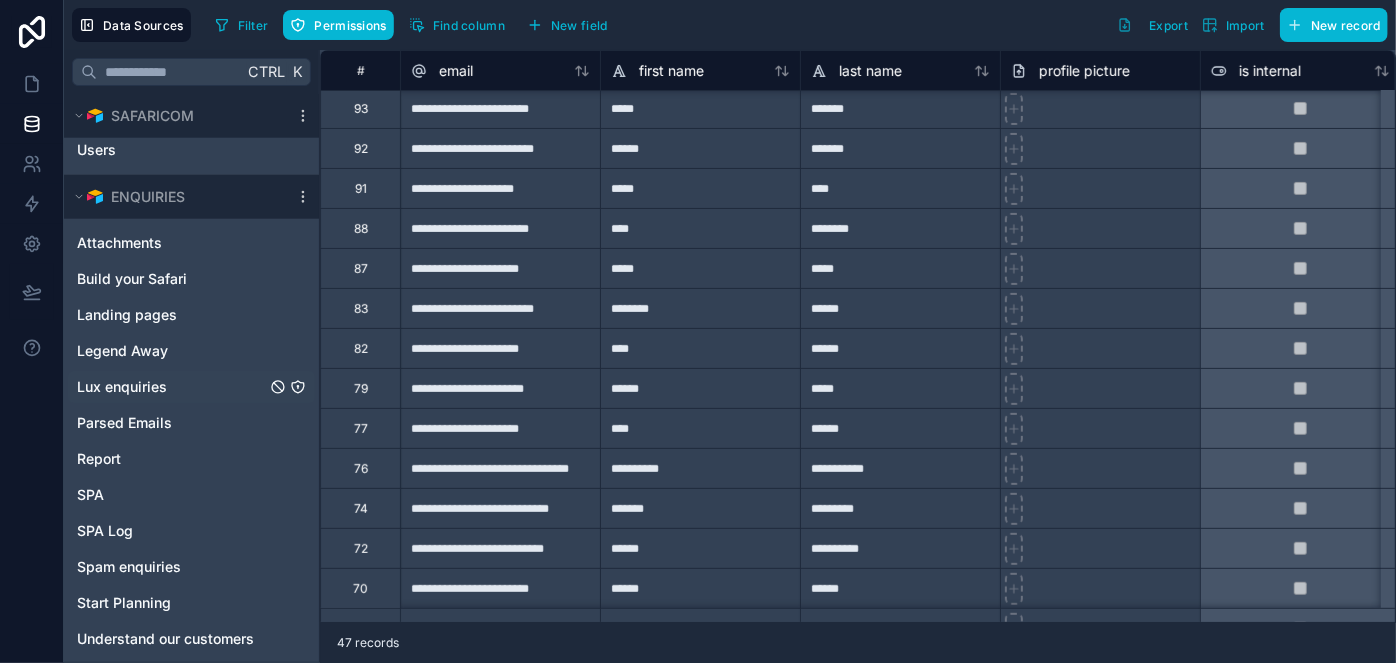 click on "Lux enquiries" at bounding box center (191, 387) 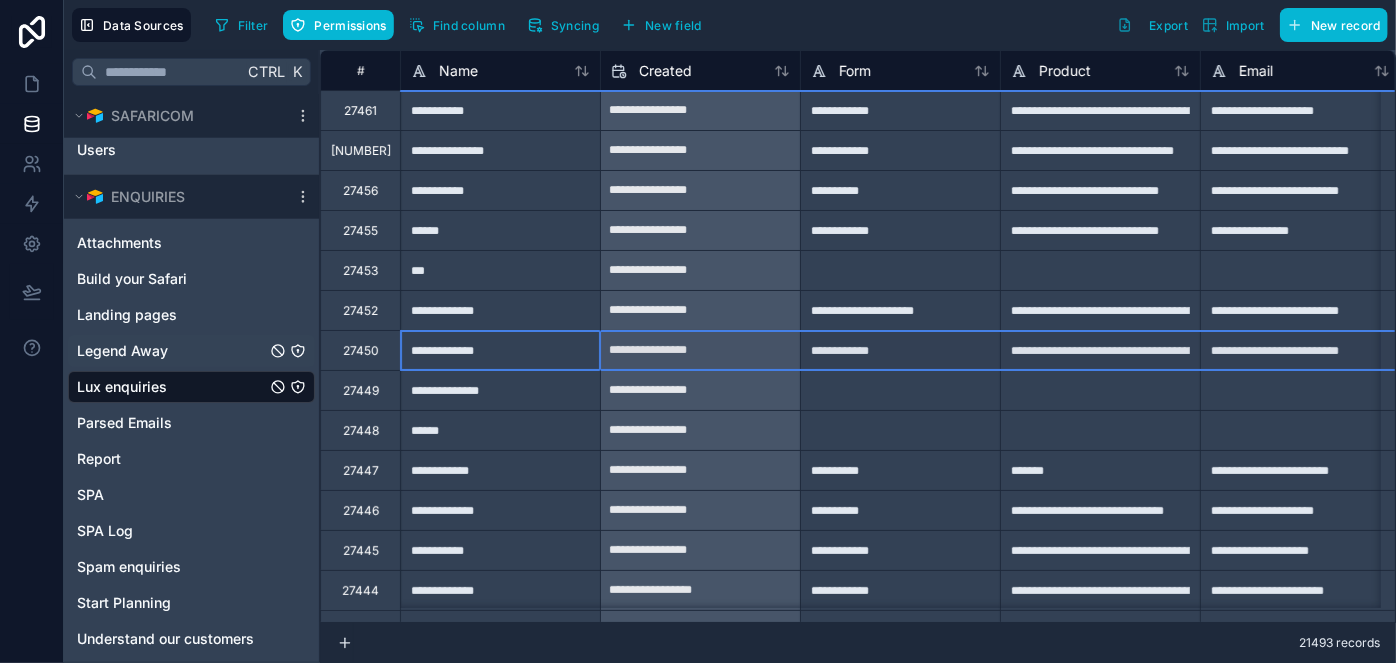 click on "27450" at bounding box center (360, 350) 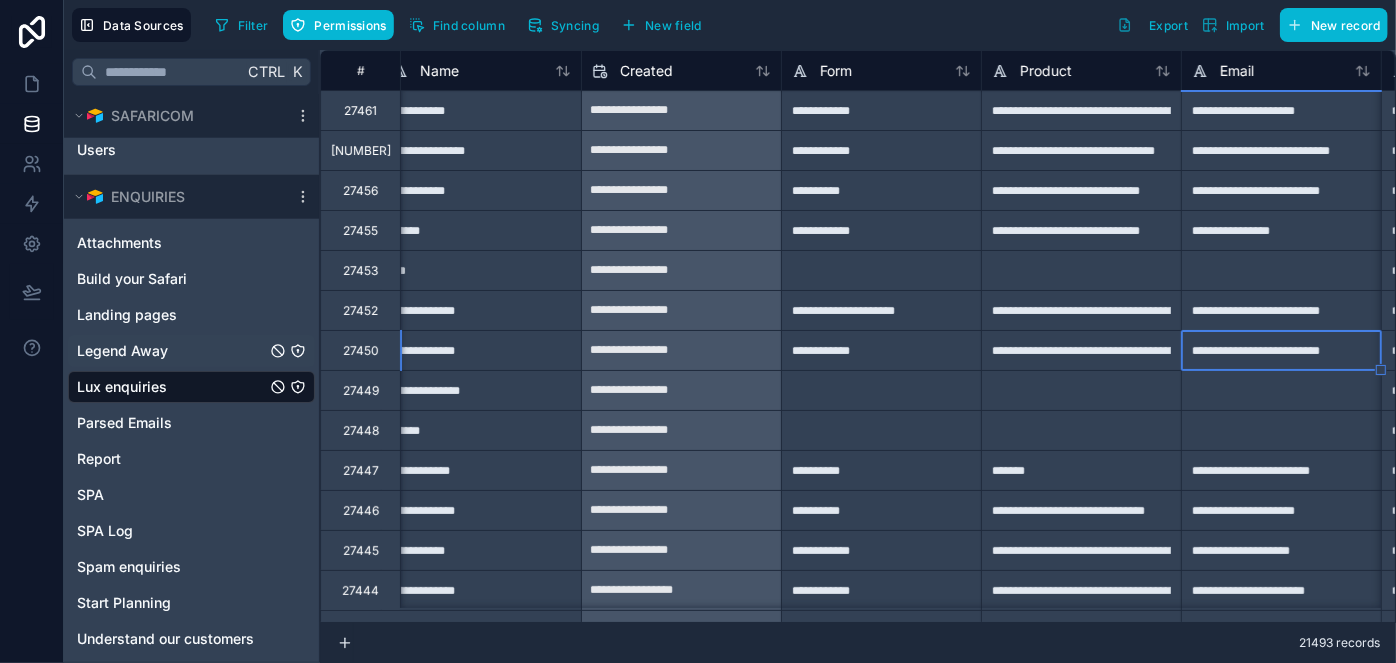 type on "**********" 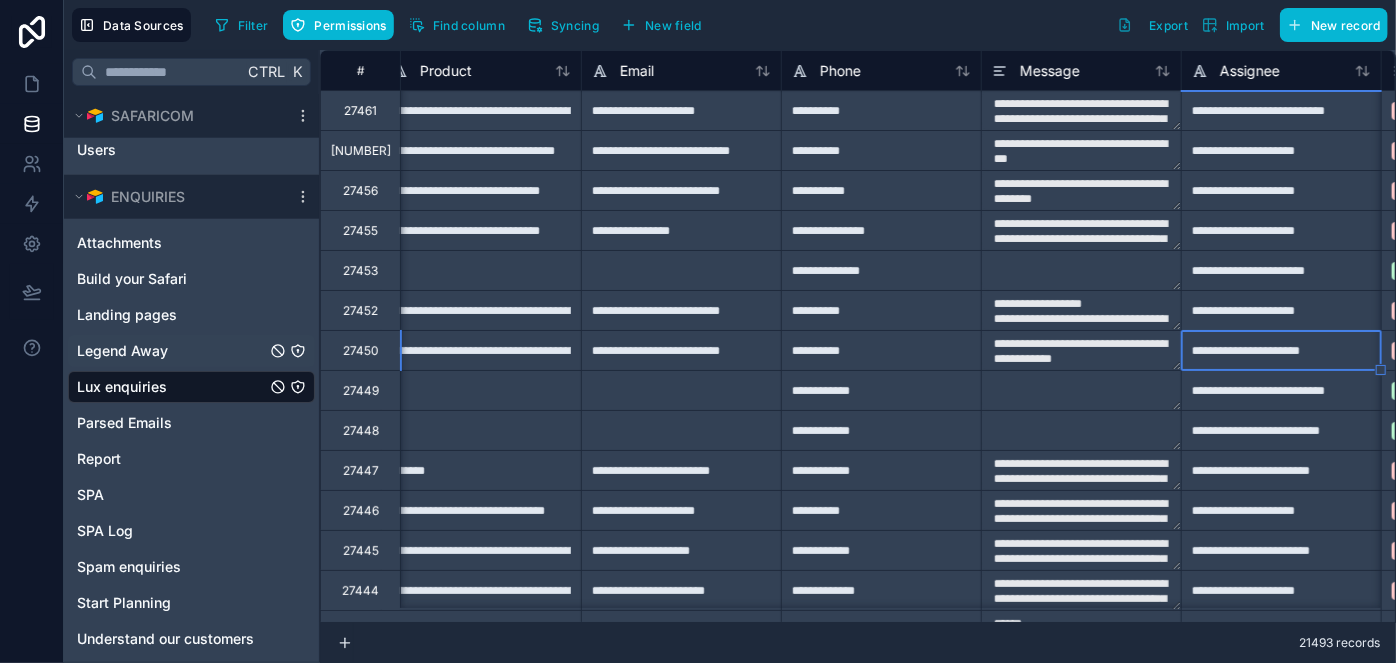 scroll, scrollTop: 0, scrollLeft: 819, axis: horizontal 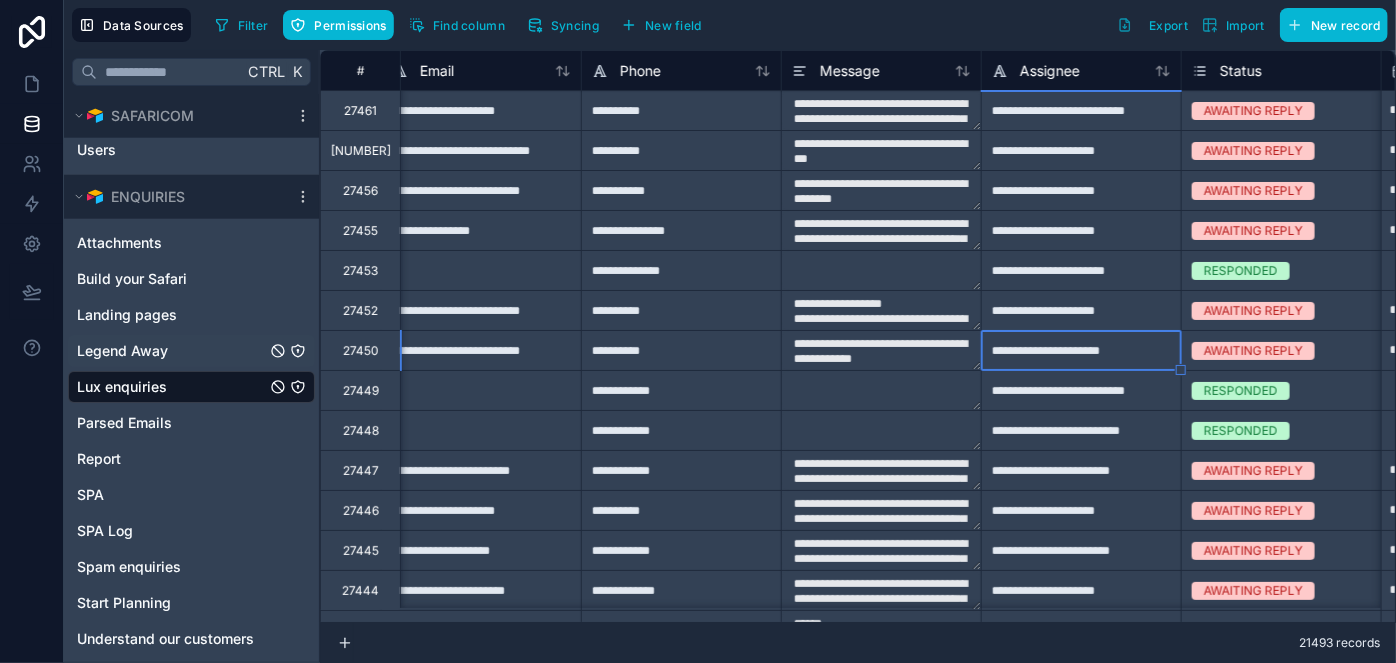 type on "**********" 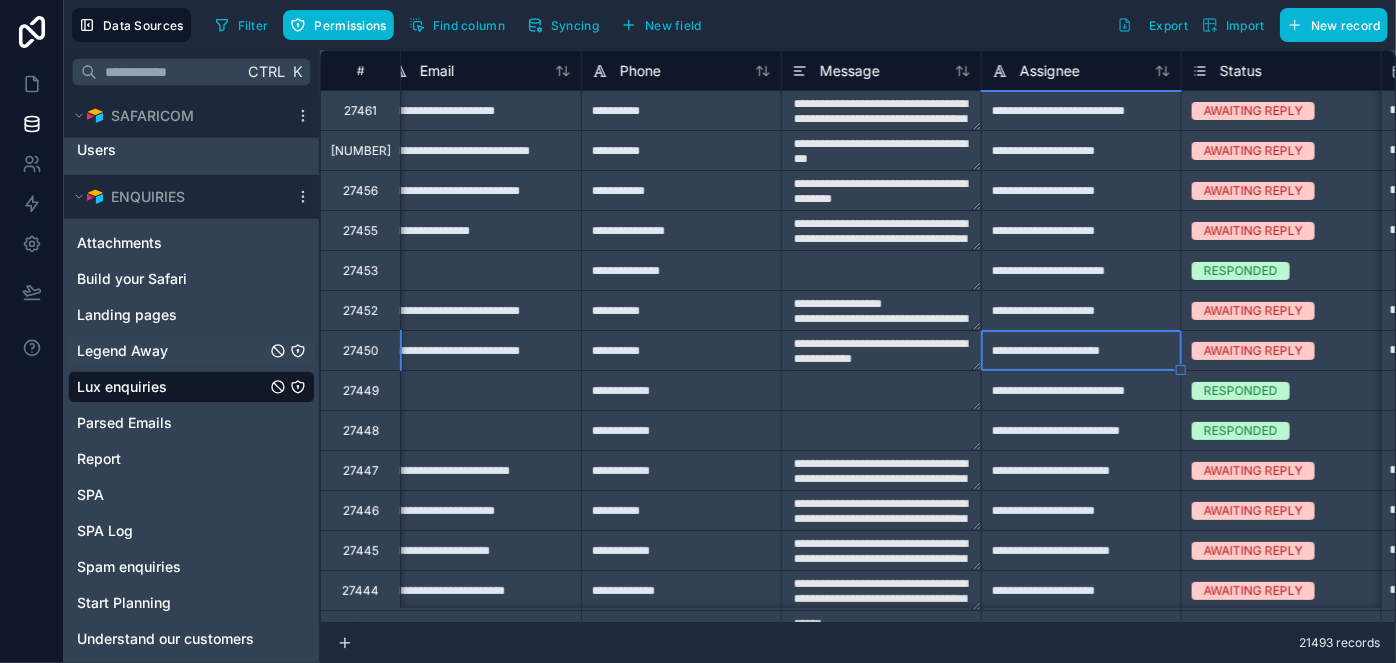 type on "**********" 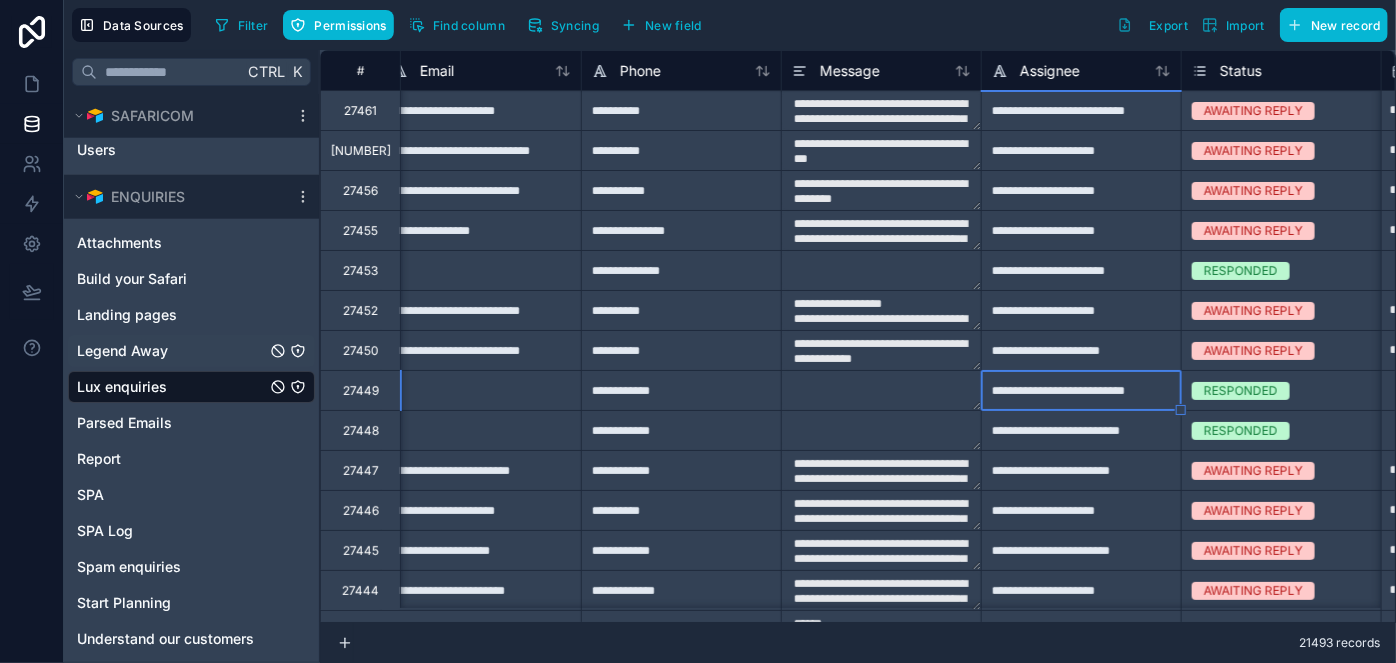 type on "**********" 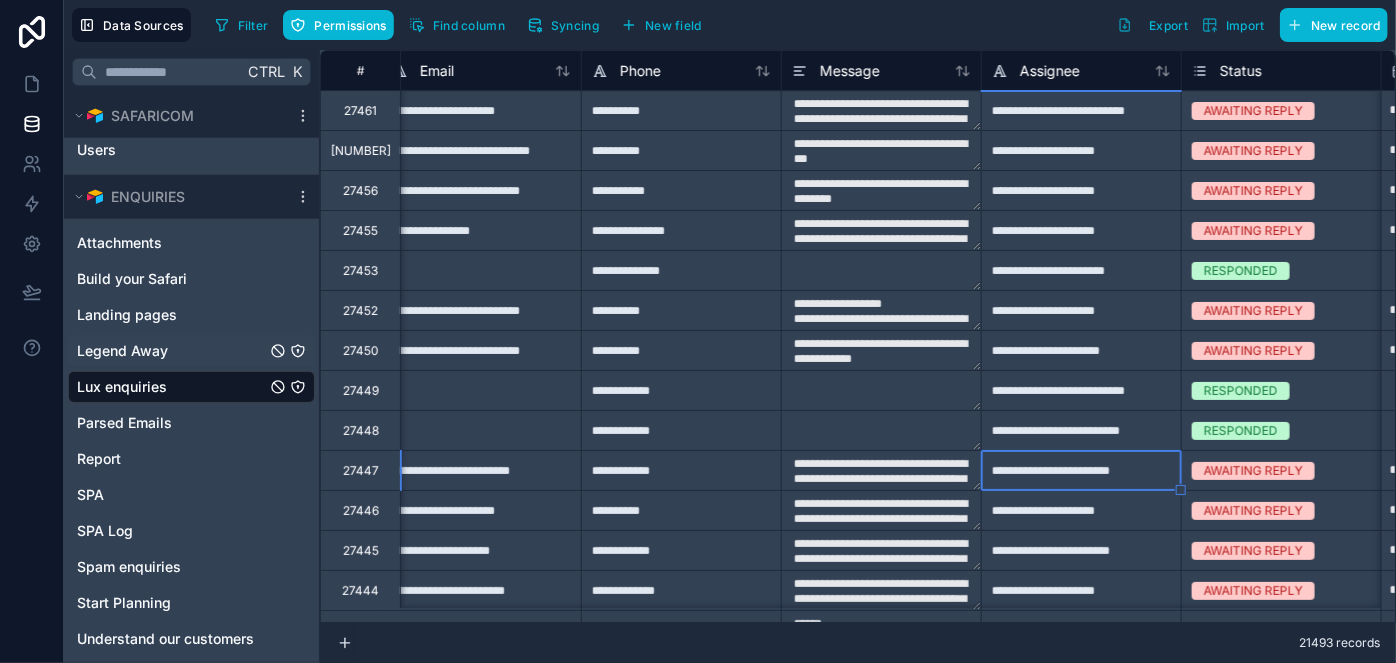 type on "**********" 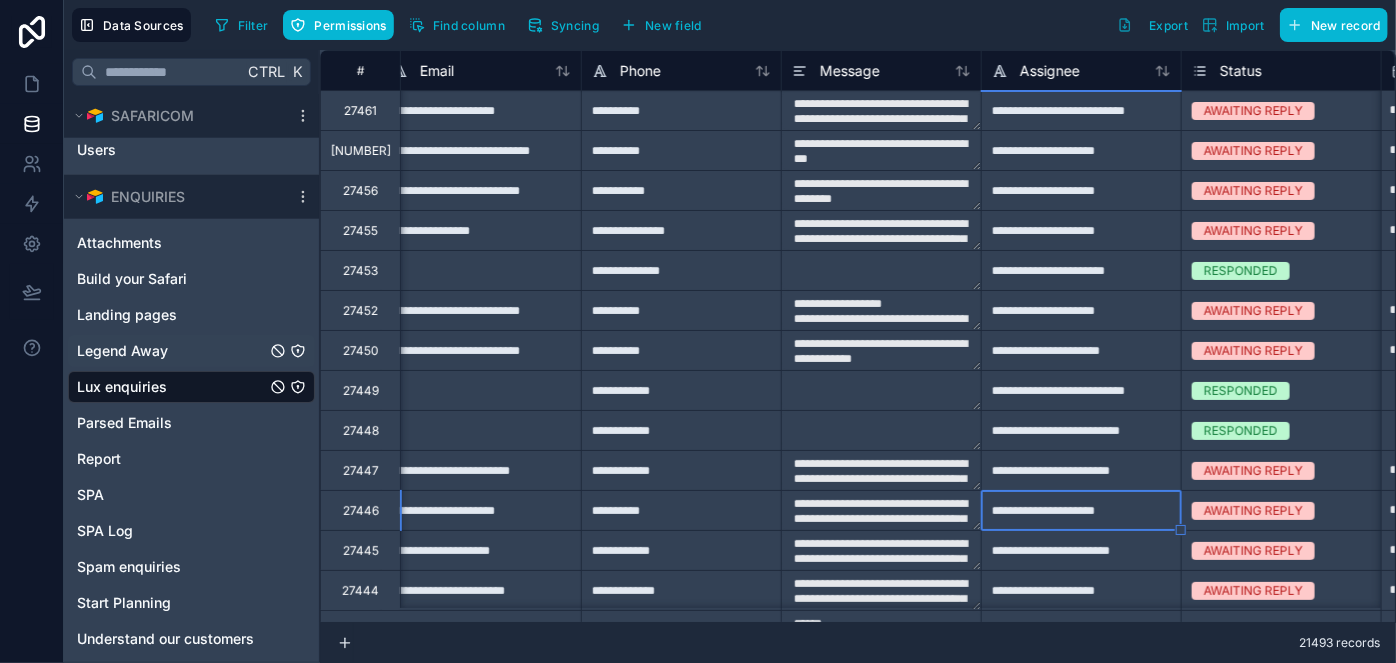type on "**********" 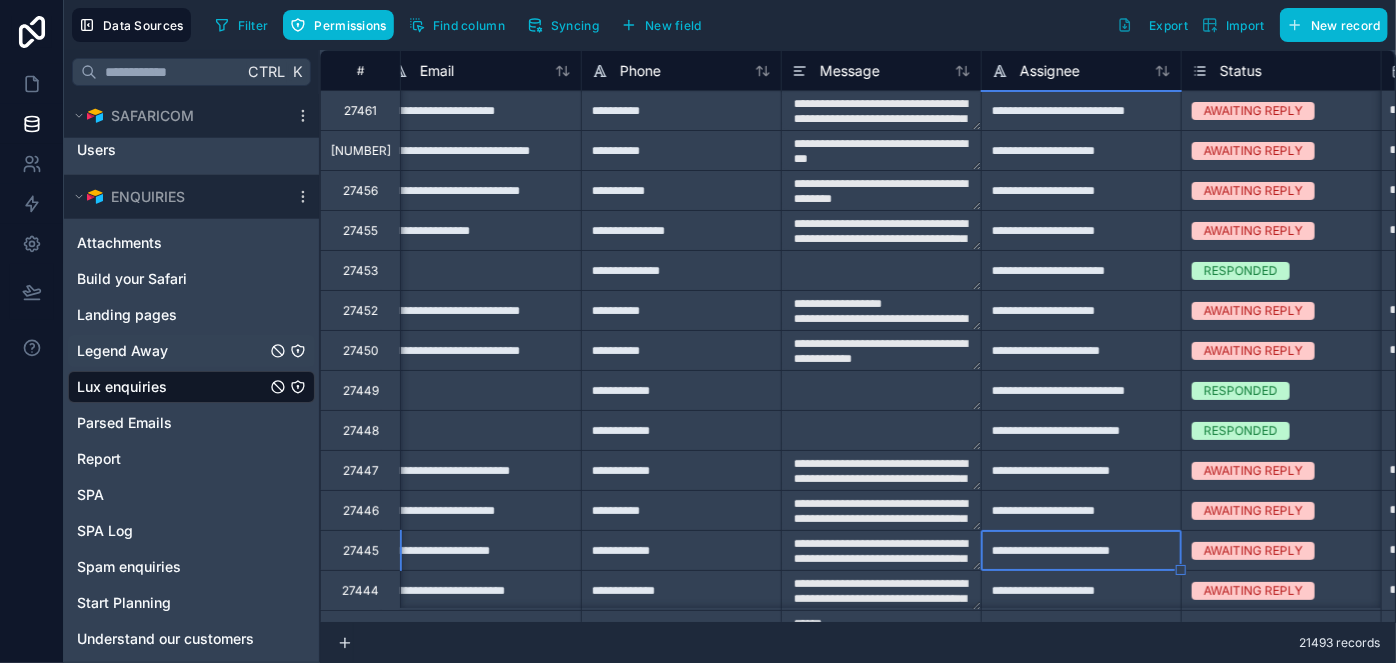 type on "**********" 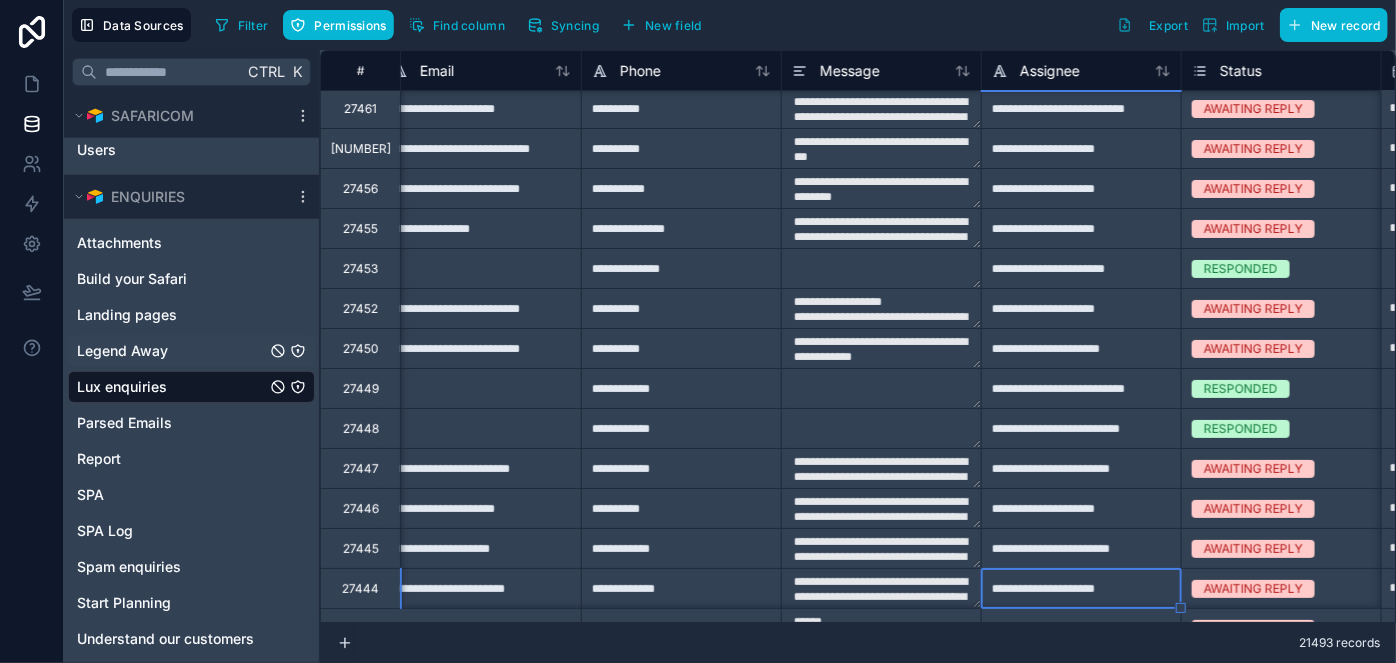 type on "**********" 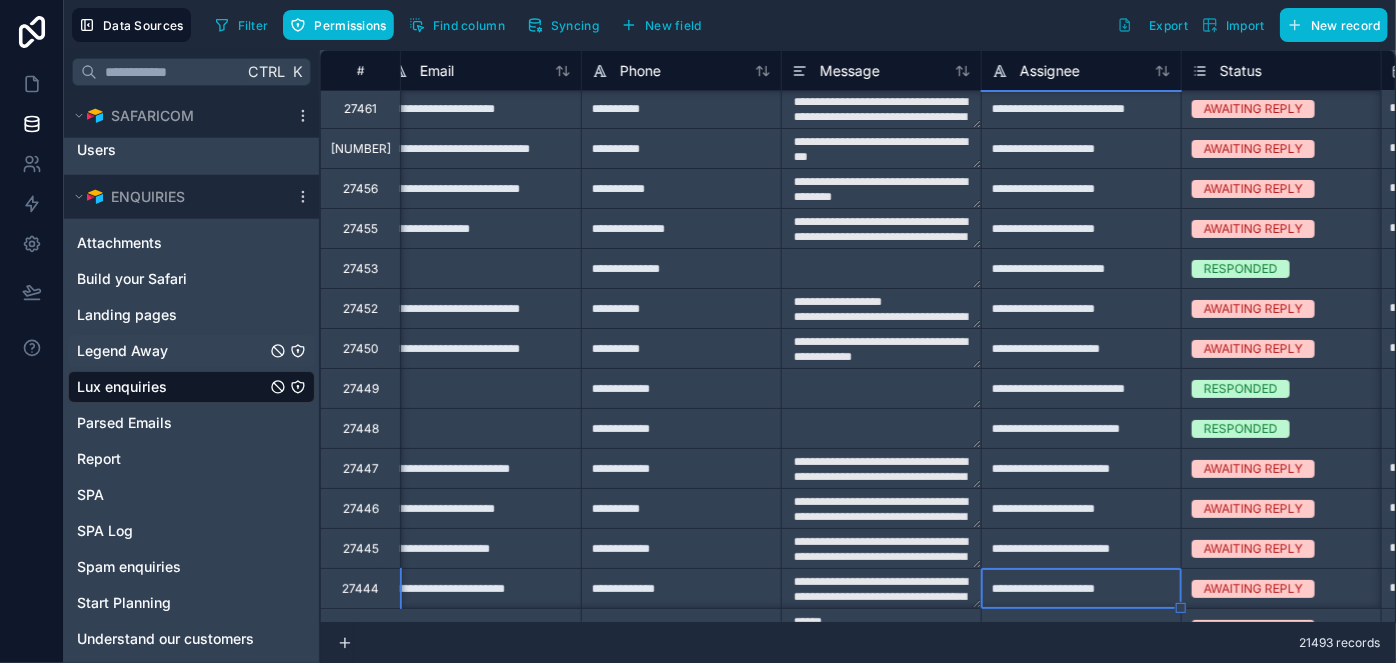 type on "**********" 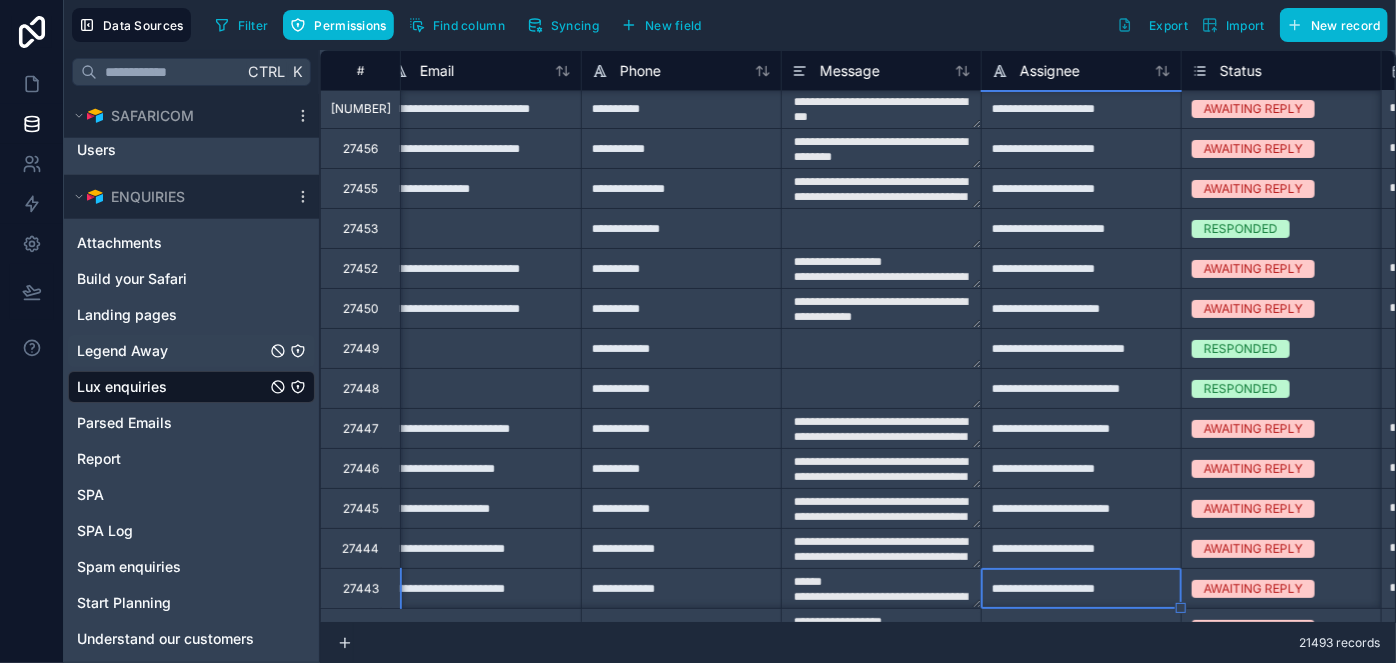 type on "**********" 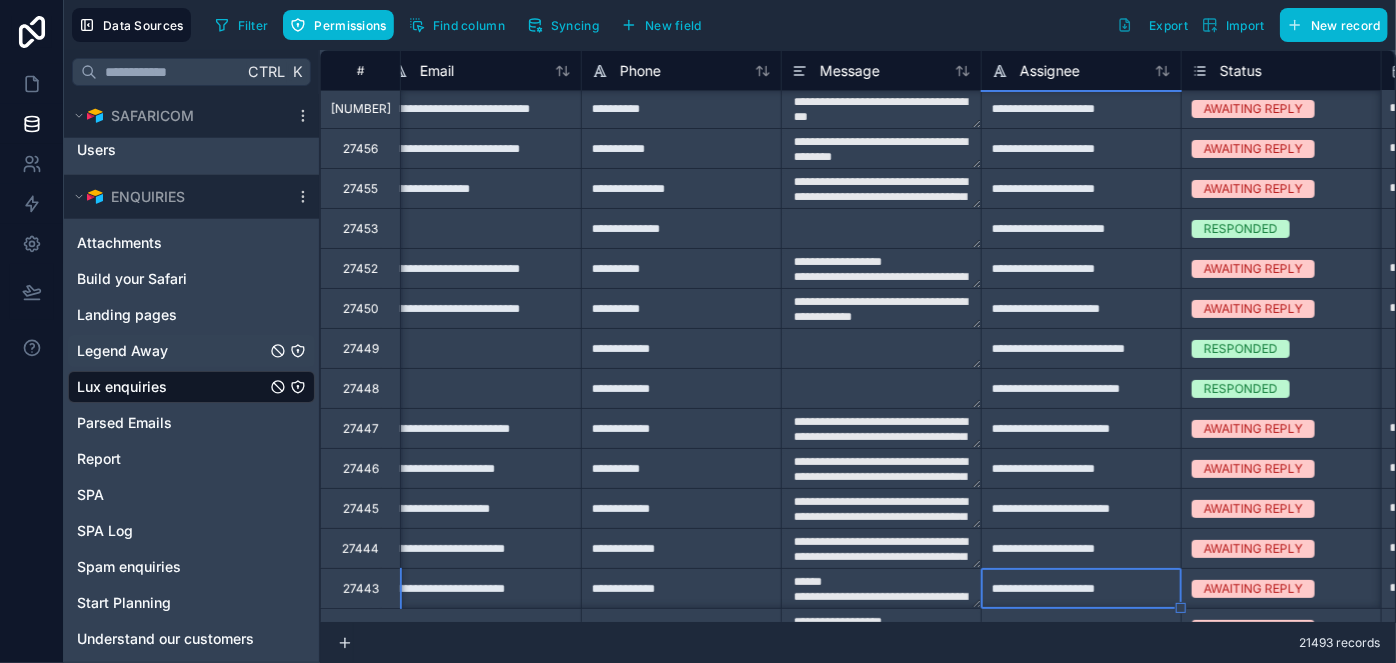 type on "**********" 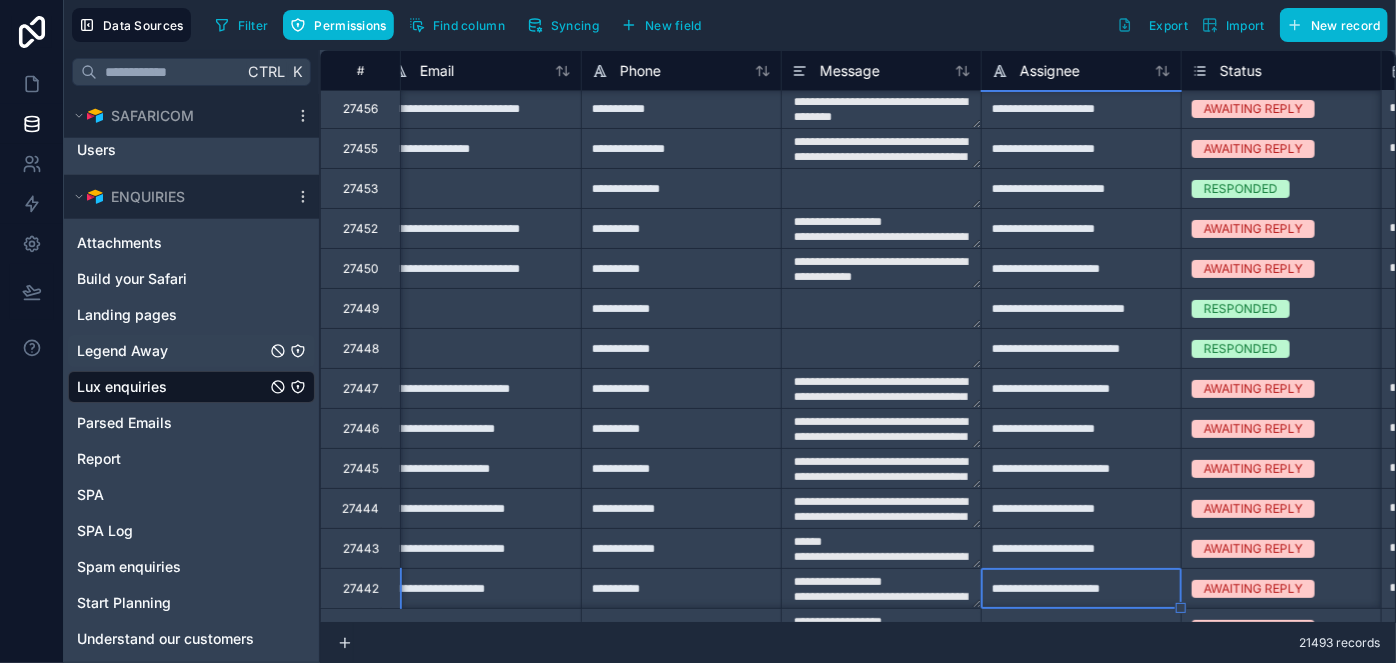 type on "**********" 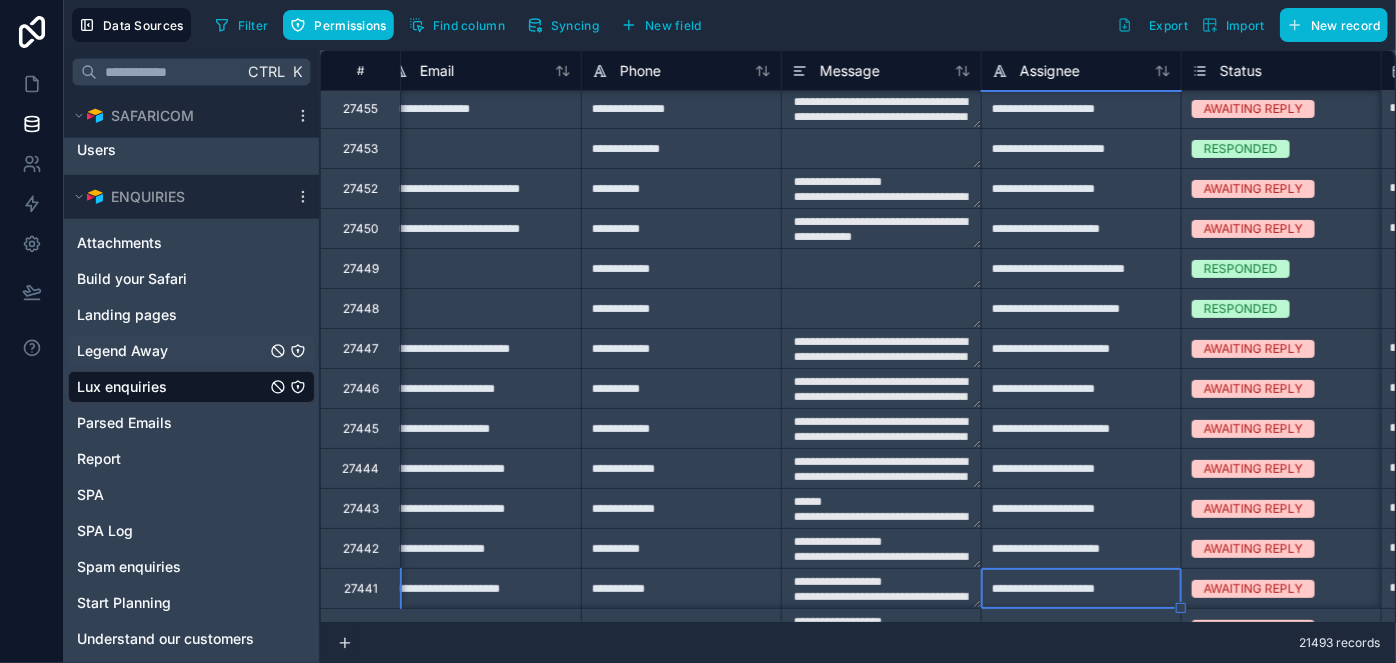 type on "**********" 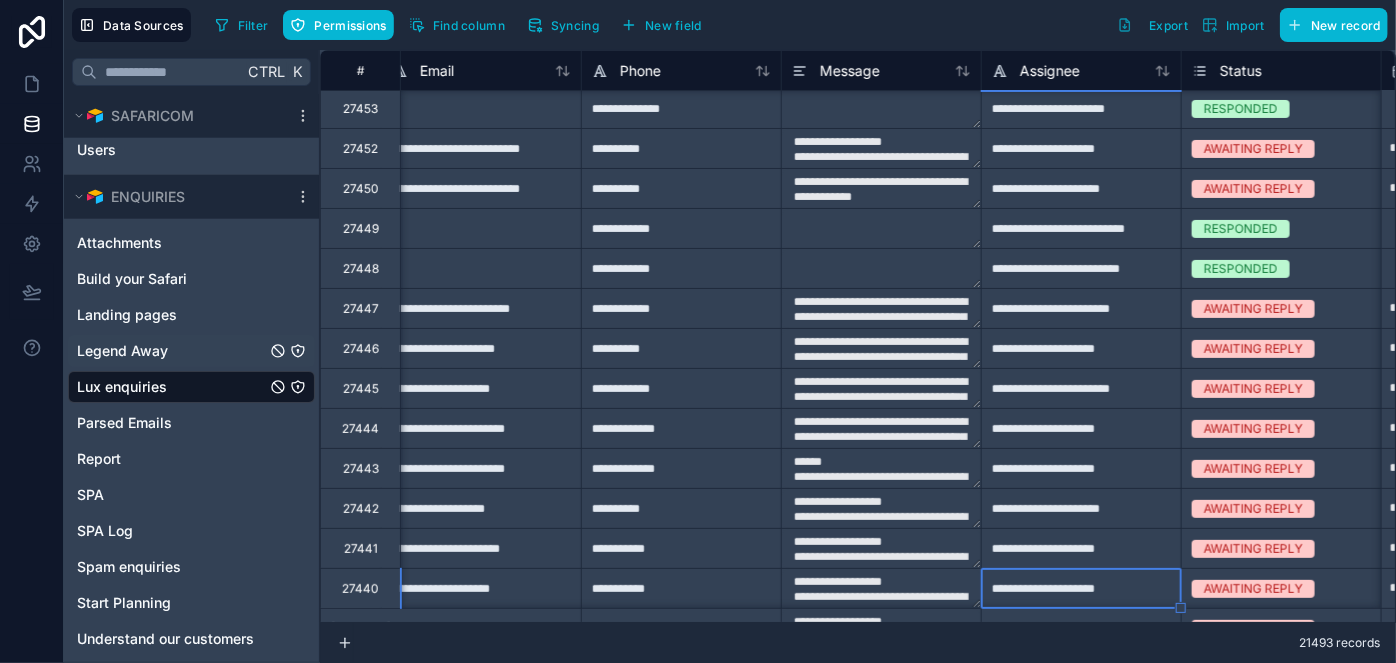 type on "**********" 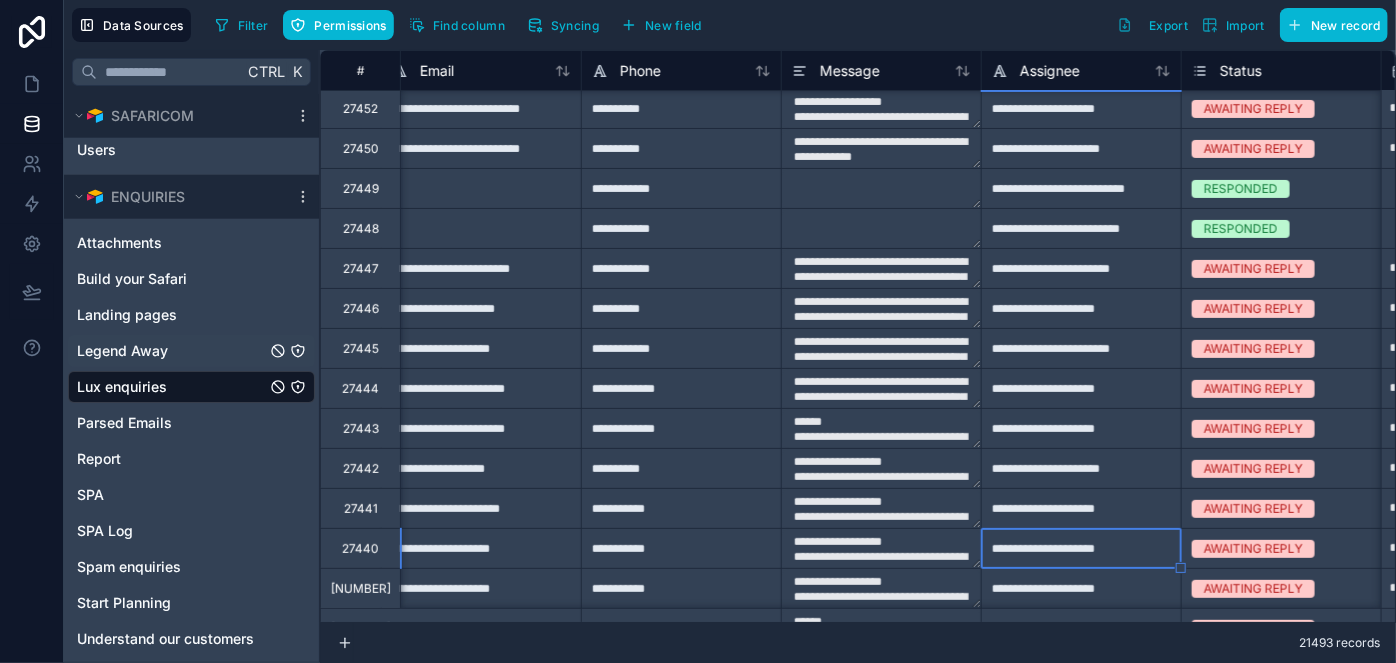 type on "**********" 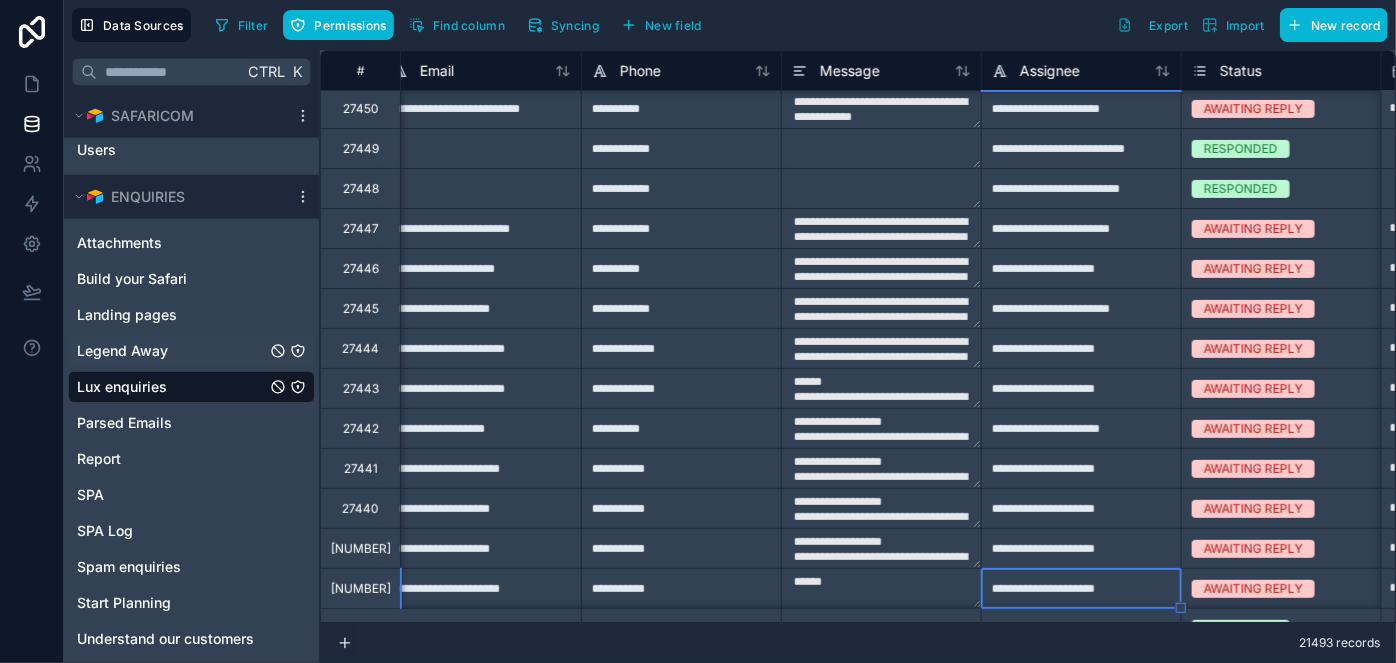 type on "**********" 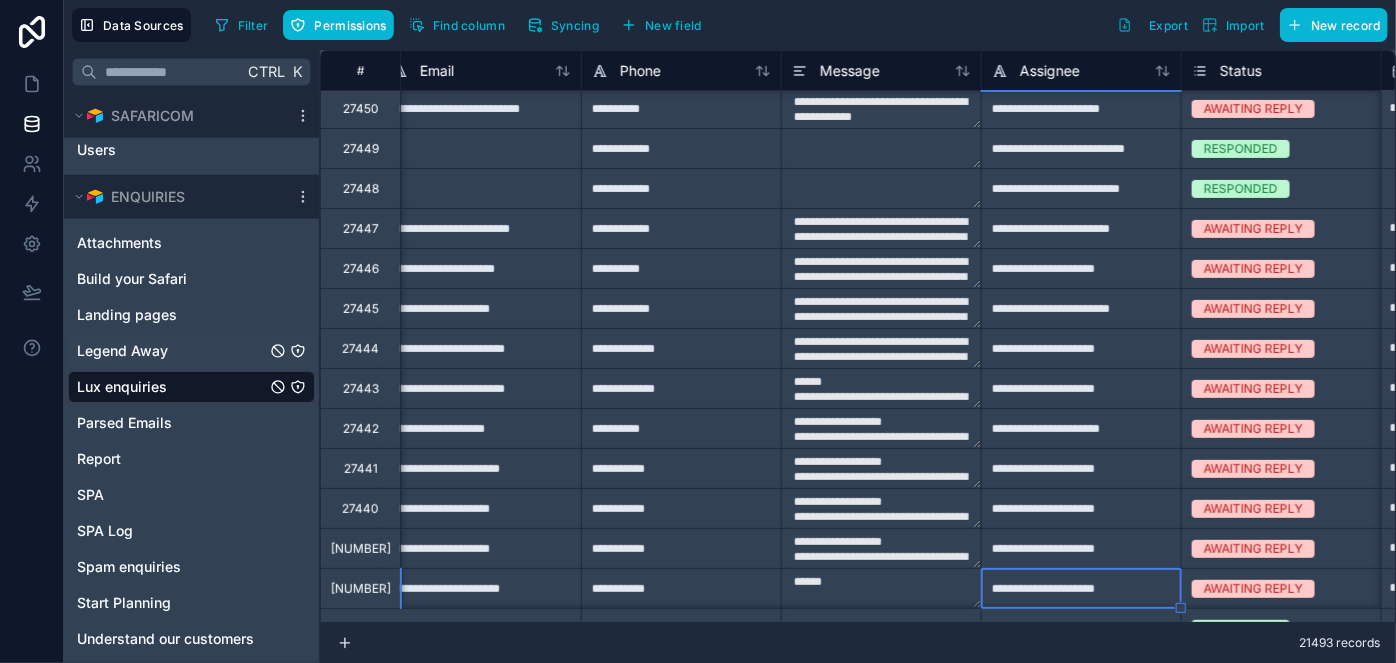 type on "**********" 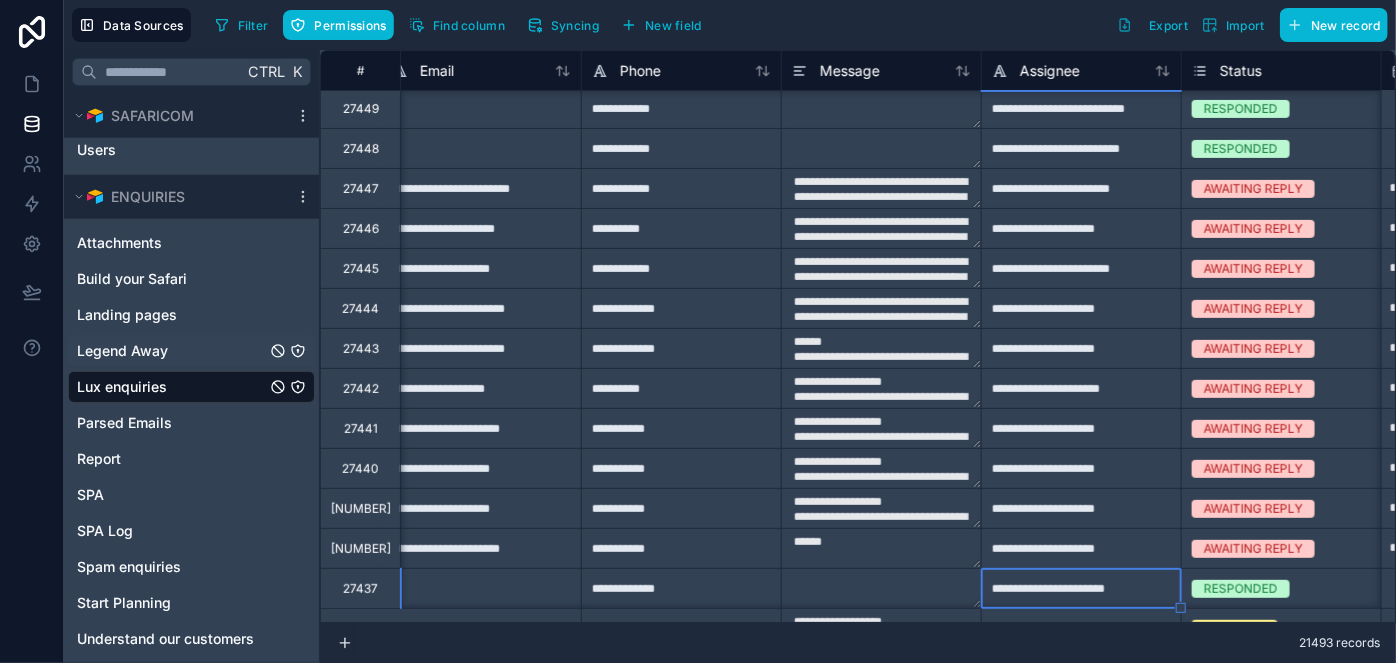 type on "**********" 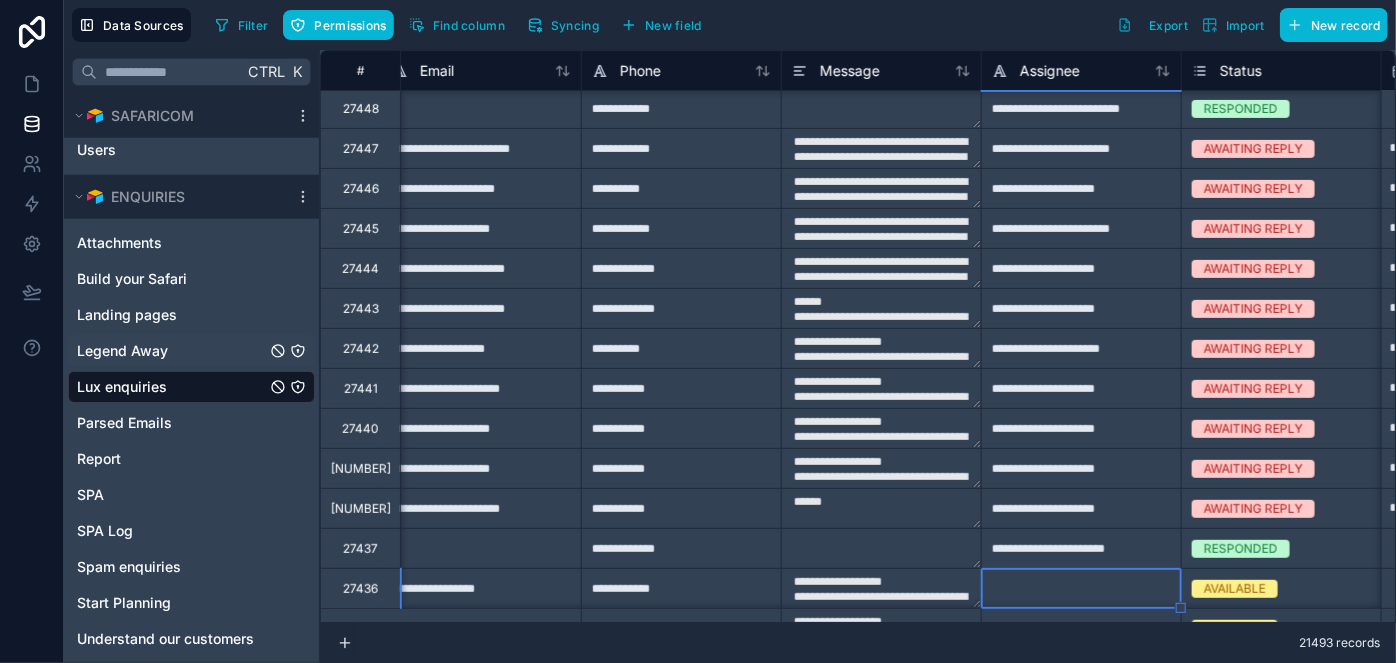type on "**********" 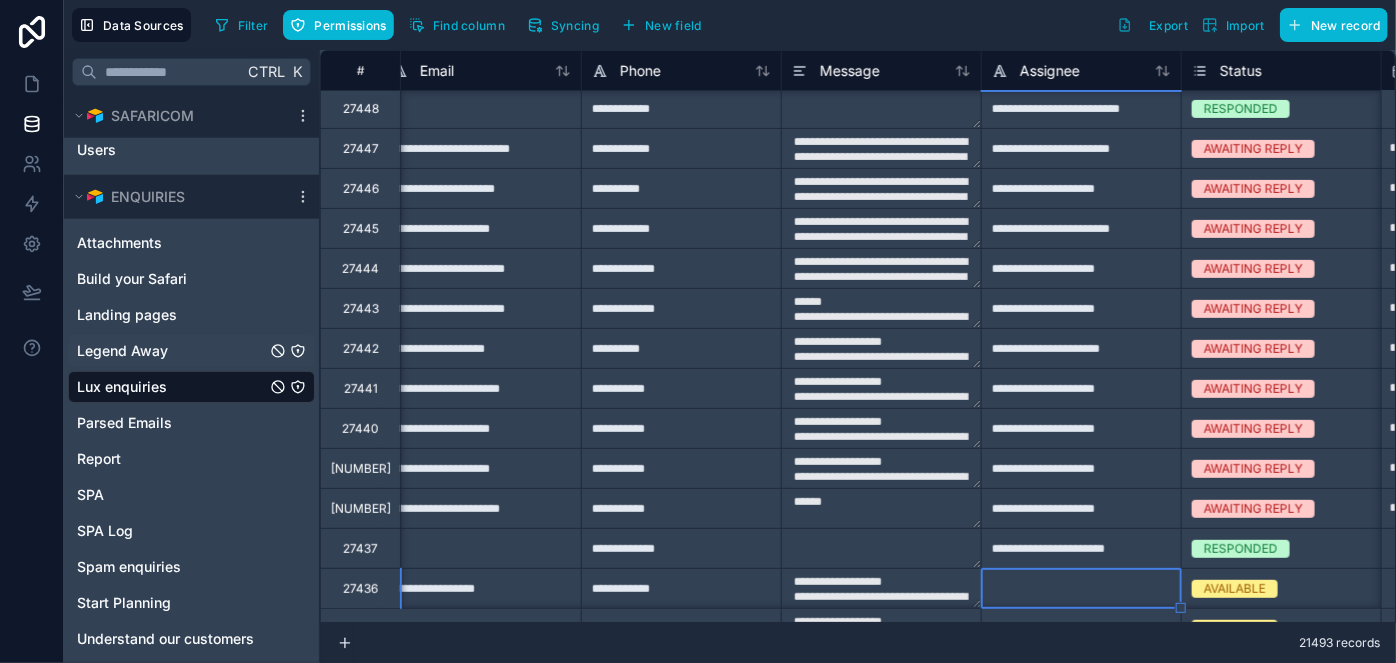 type on "**********" 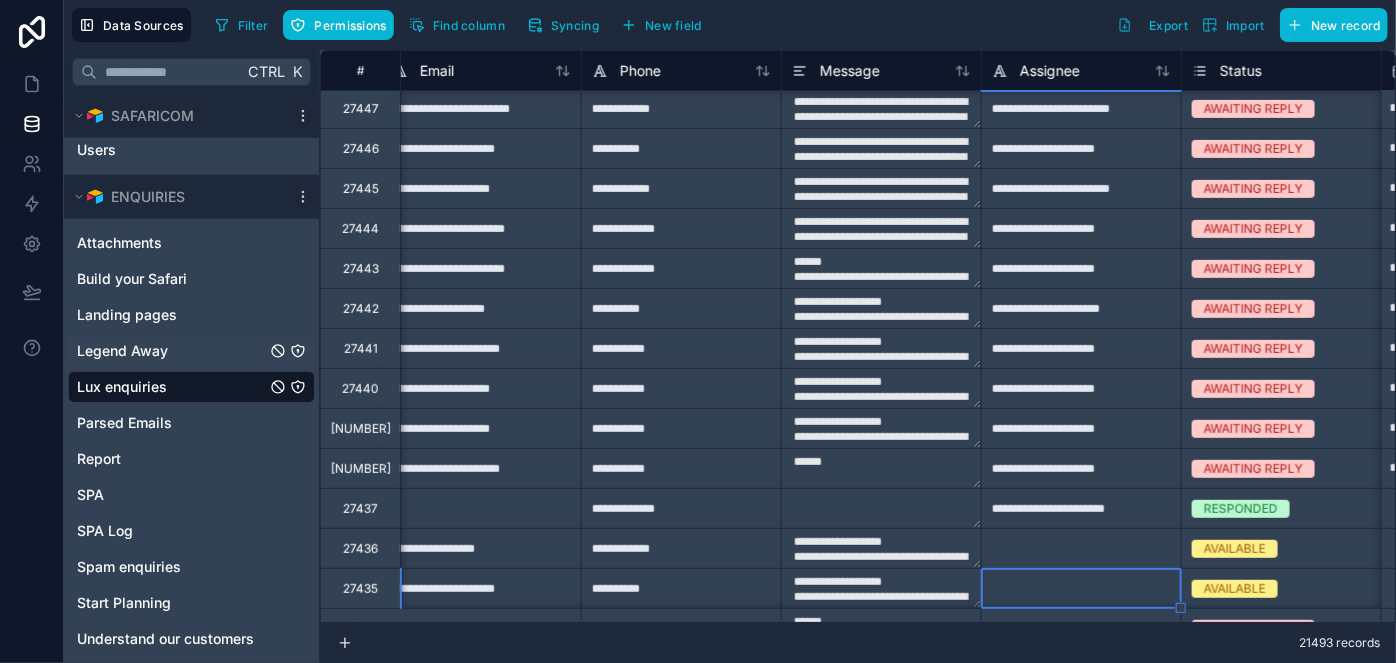 type on "**********" 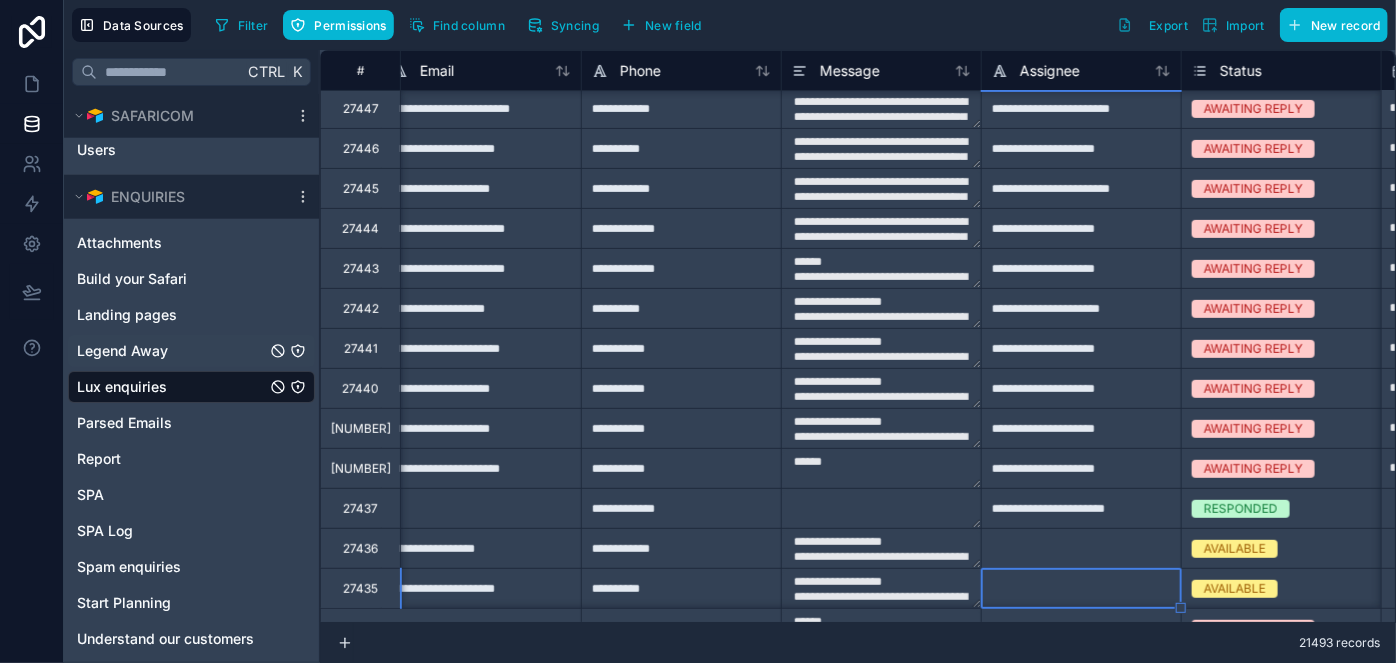 type on "**********" 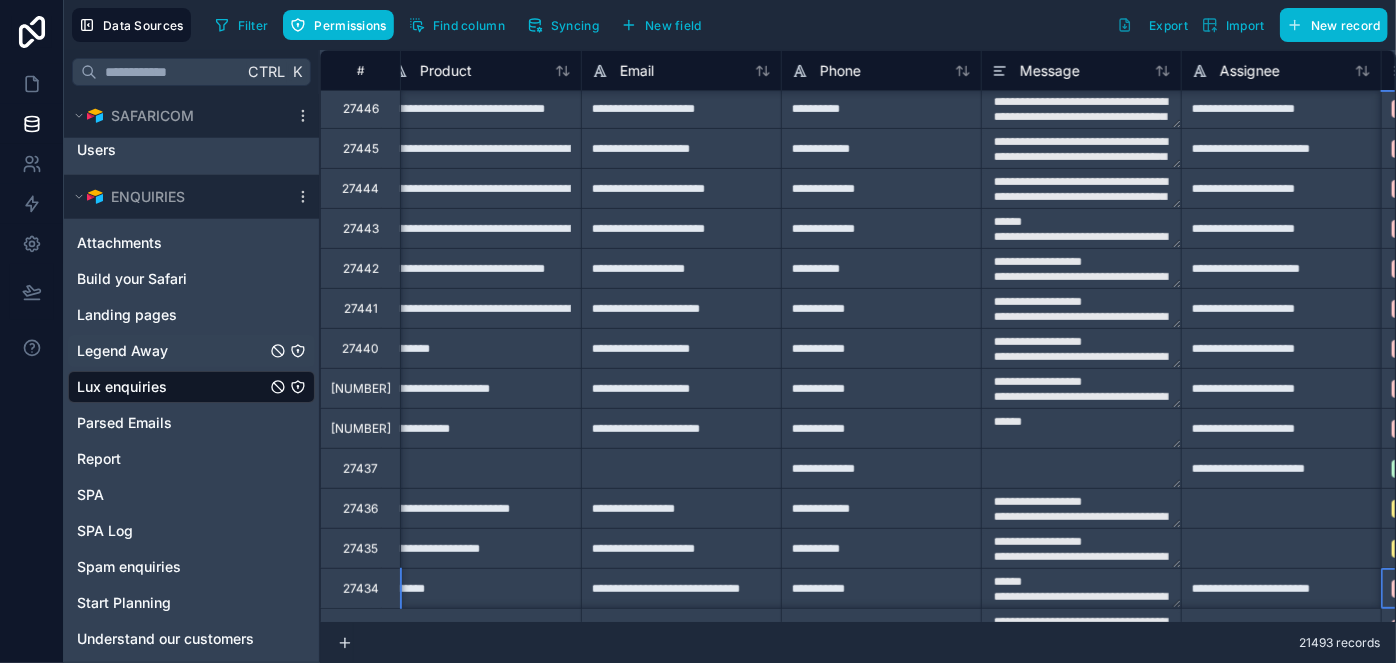 scroll, scrollTop: 402, scrollLeft: 819, axis: both 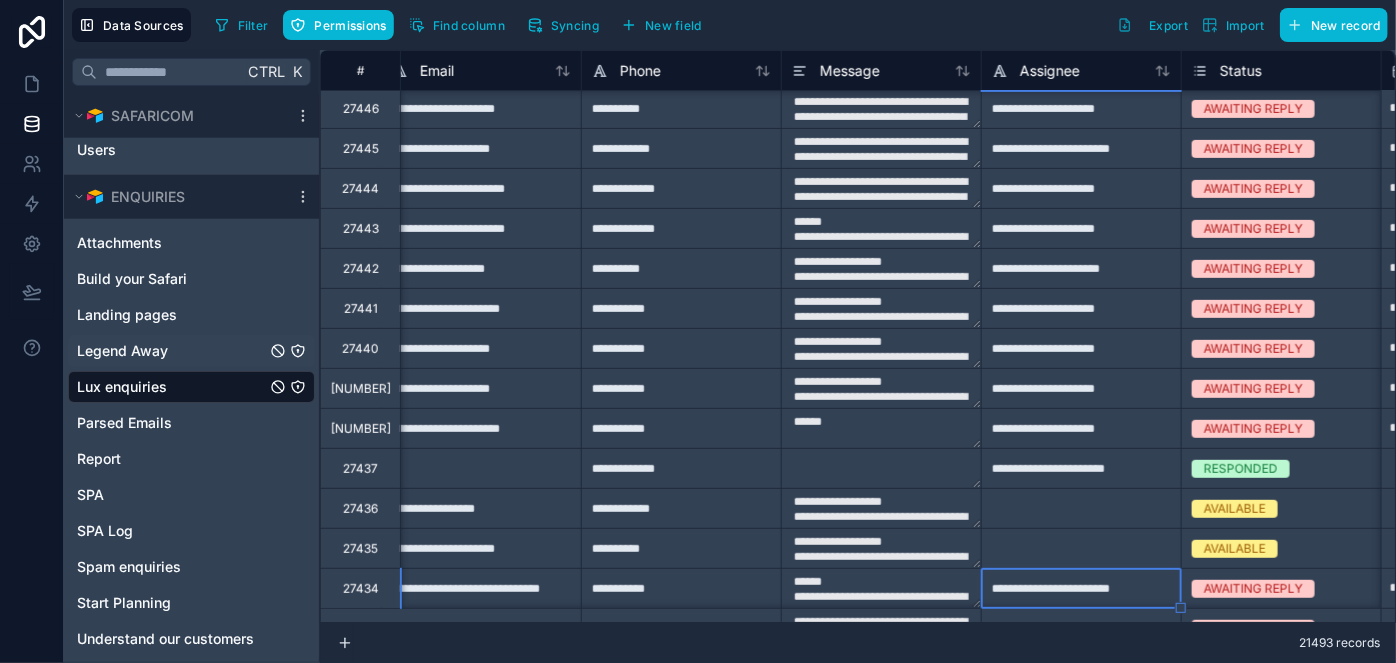 type on "**********" 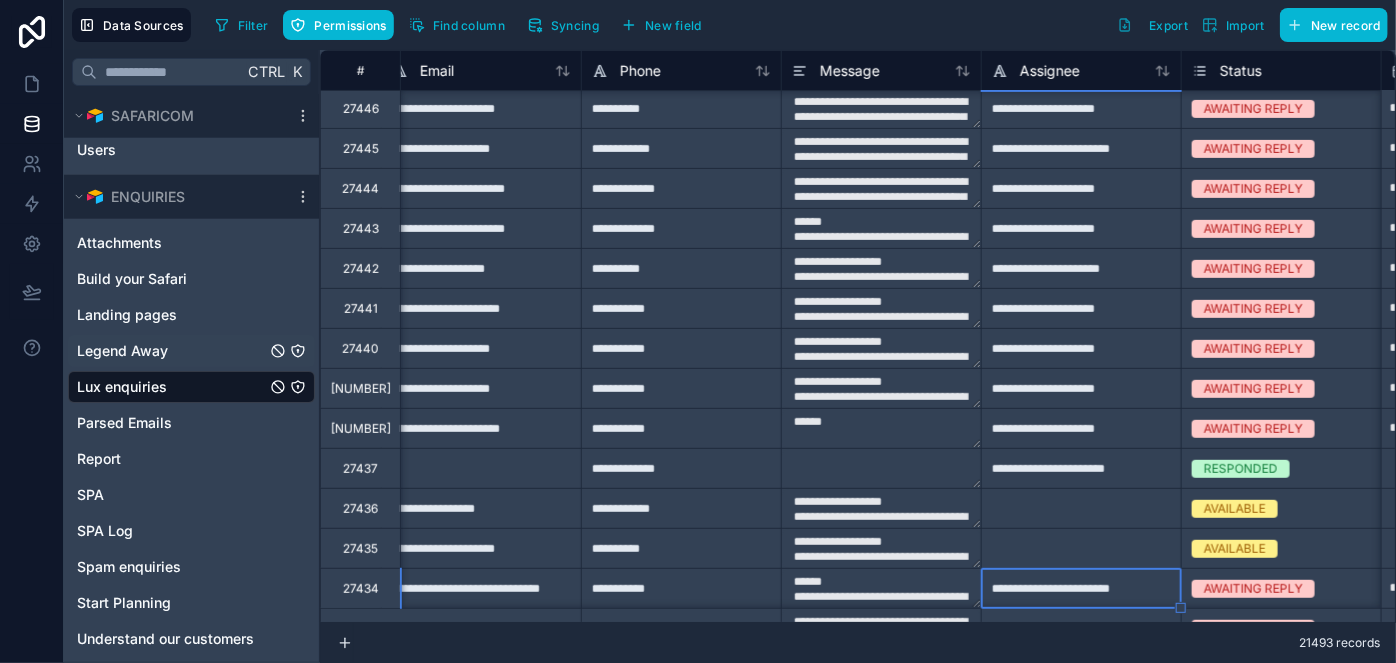 type on "**********" 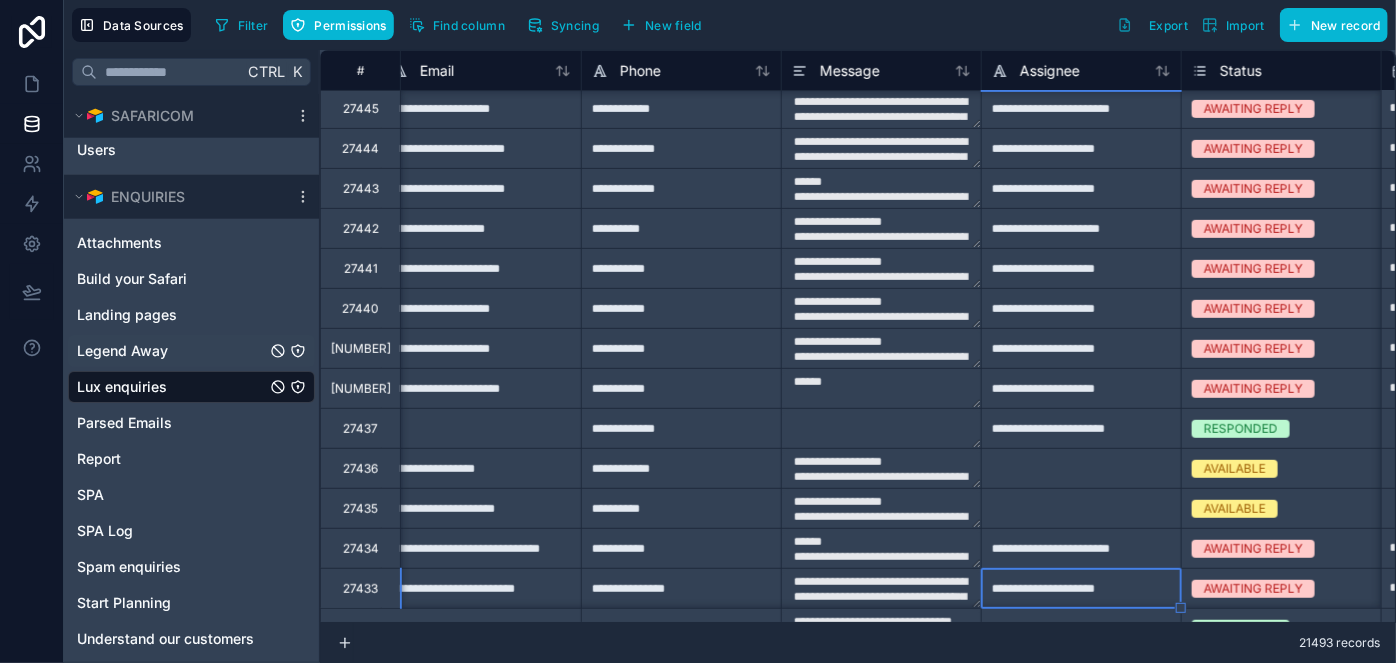 type on "**********" 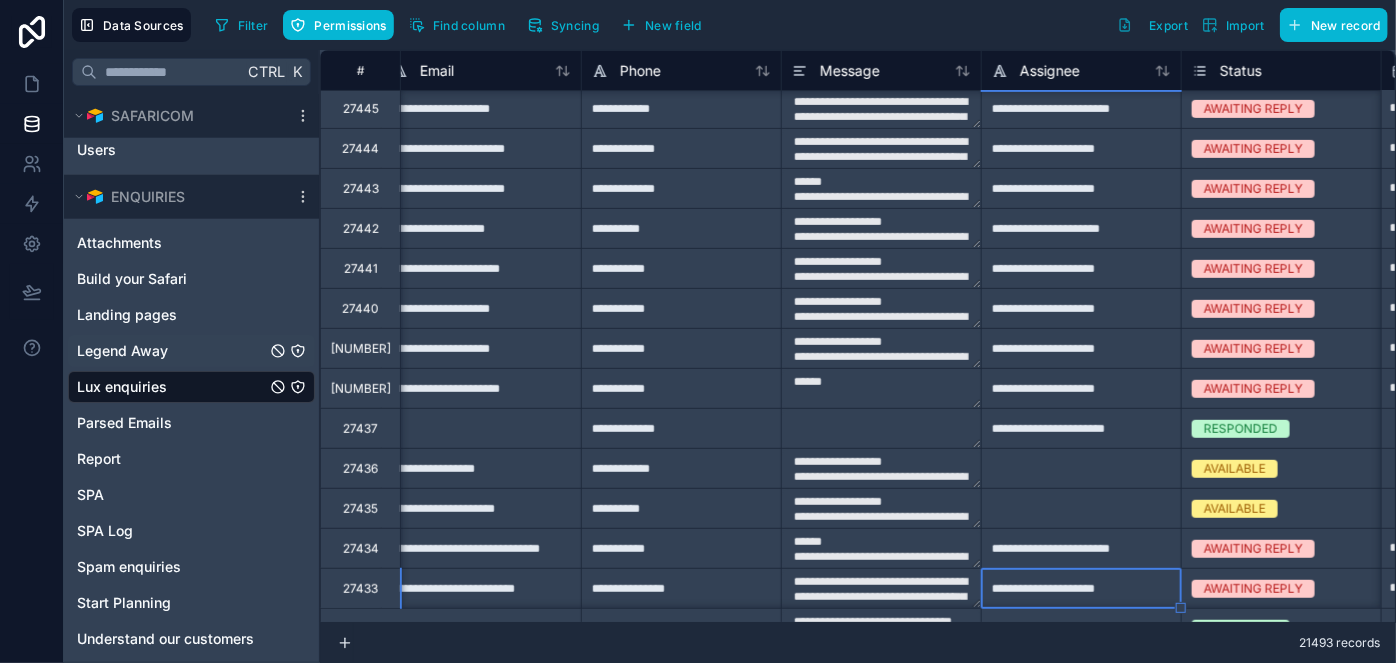 type on "**********" 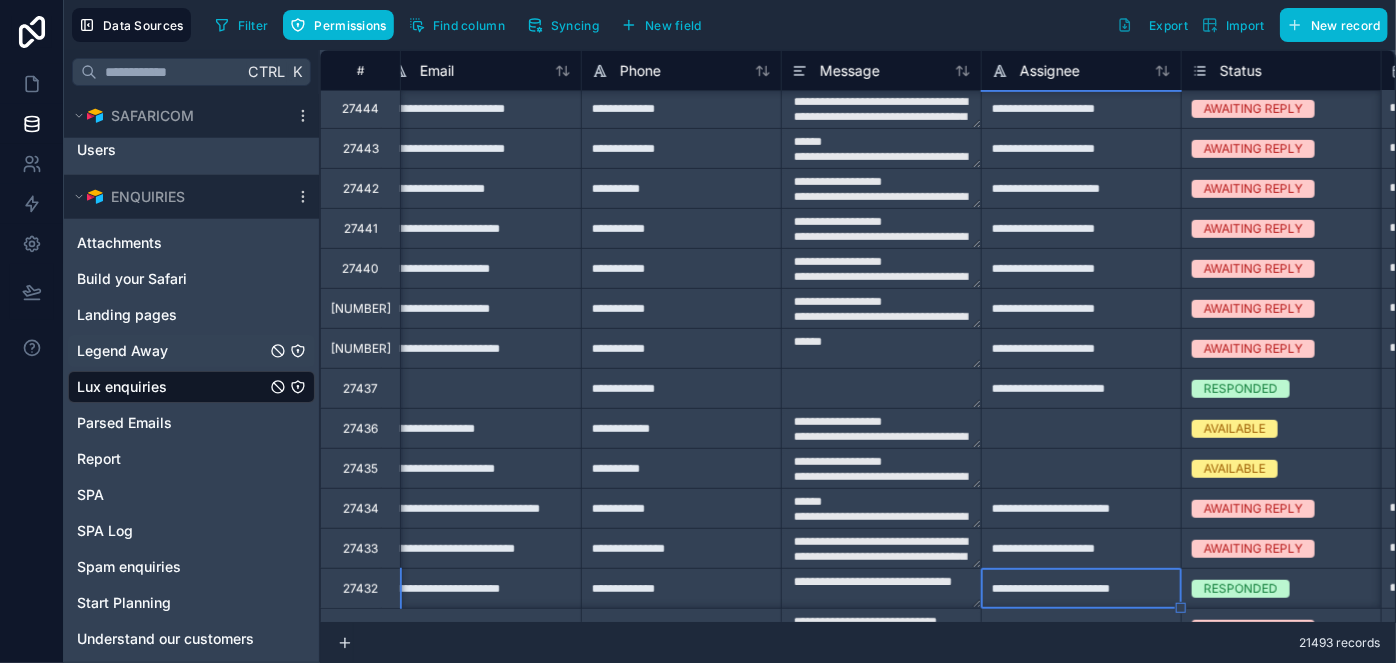 type on "**********" 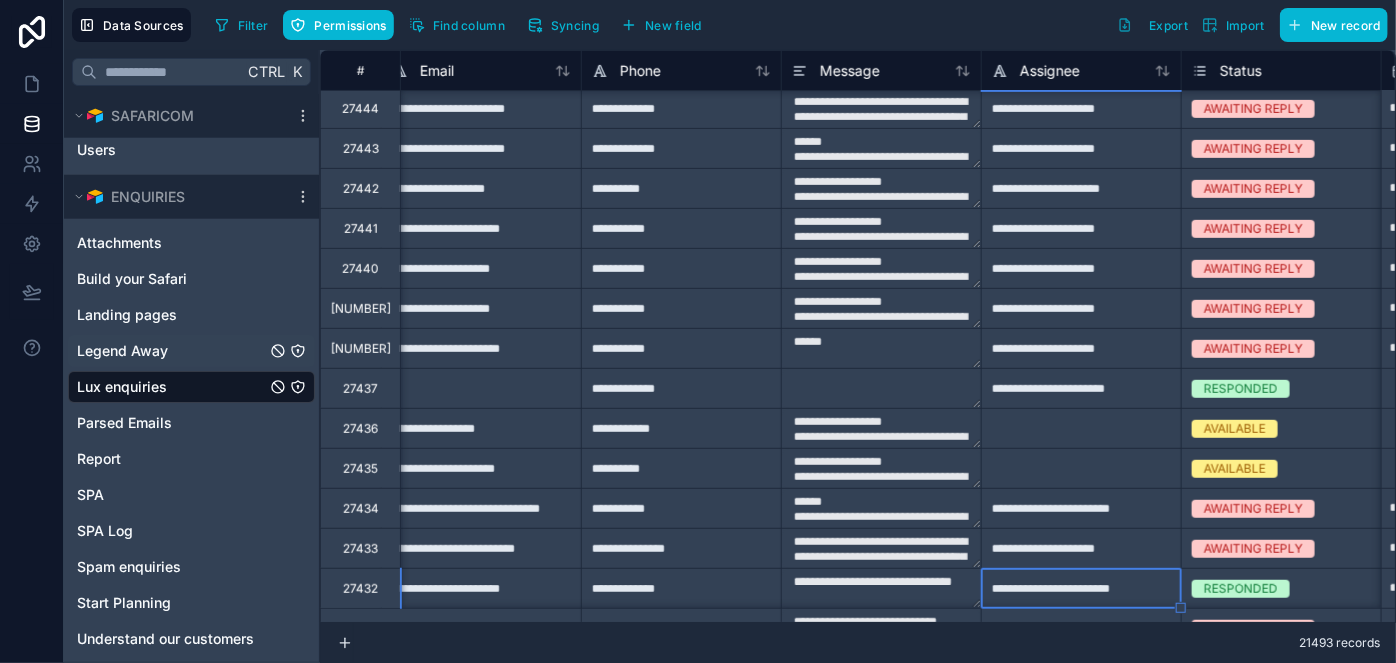 type on "**********" 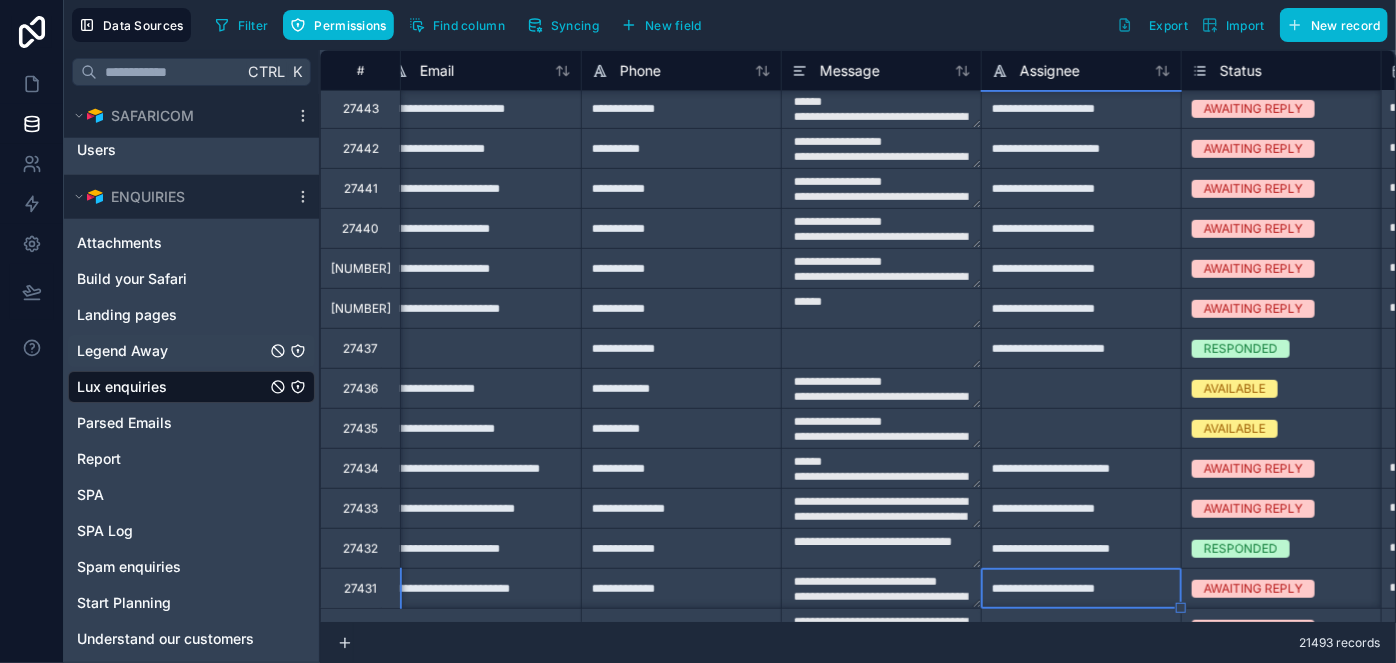 type on "**********" 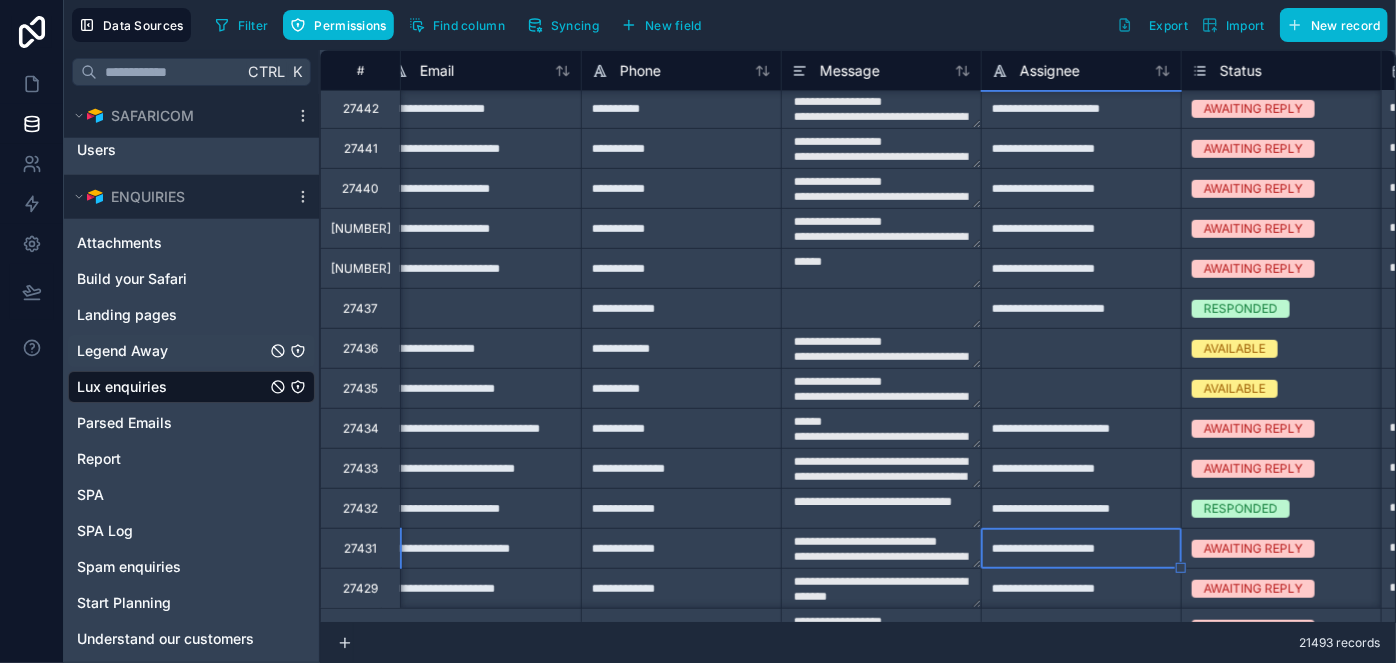 type on "**********" 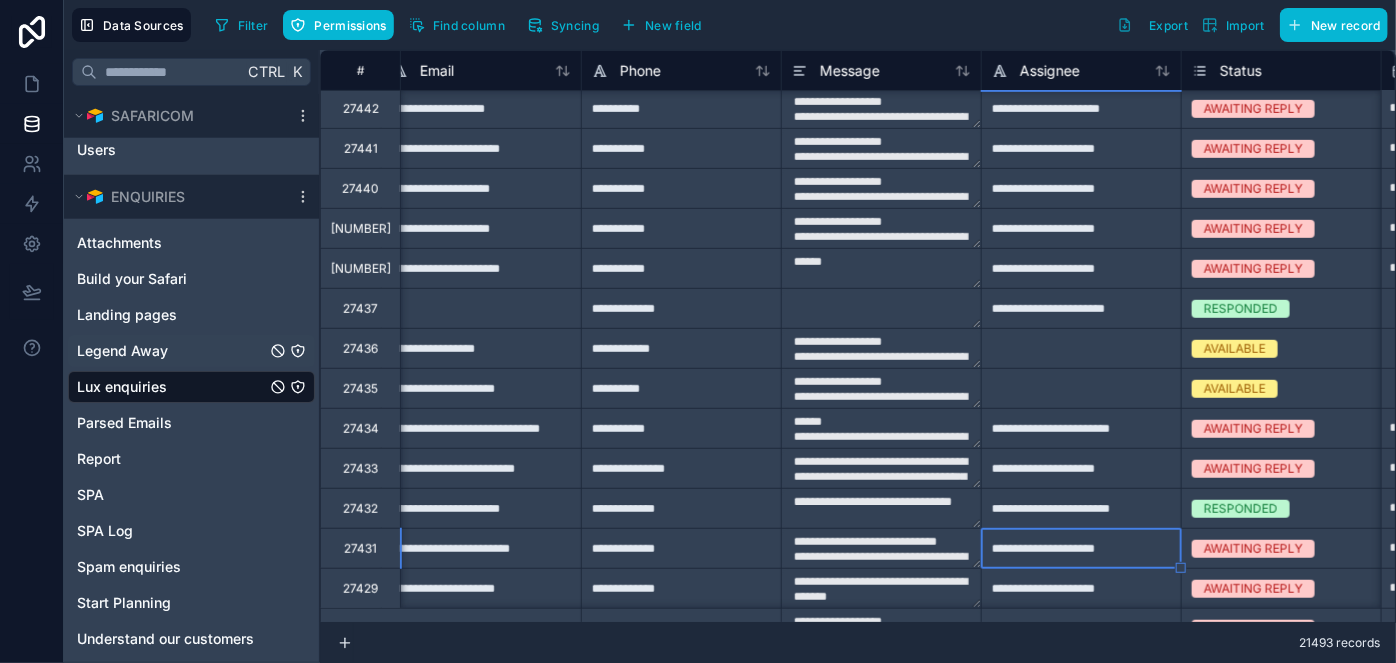 type on "**********" 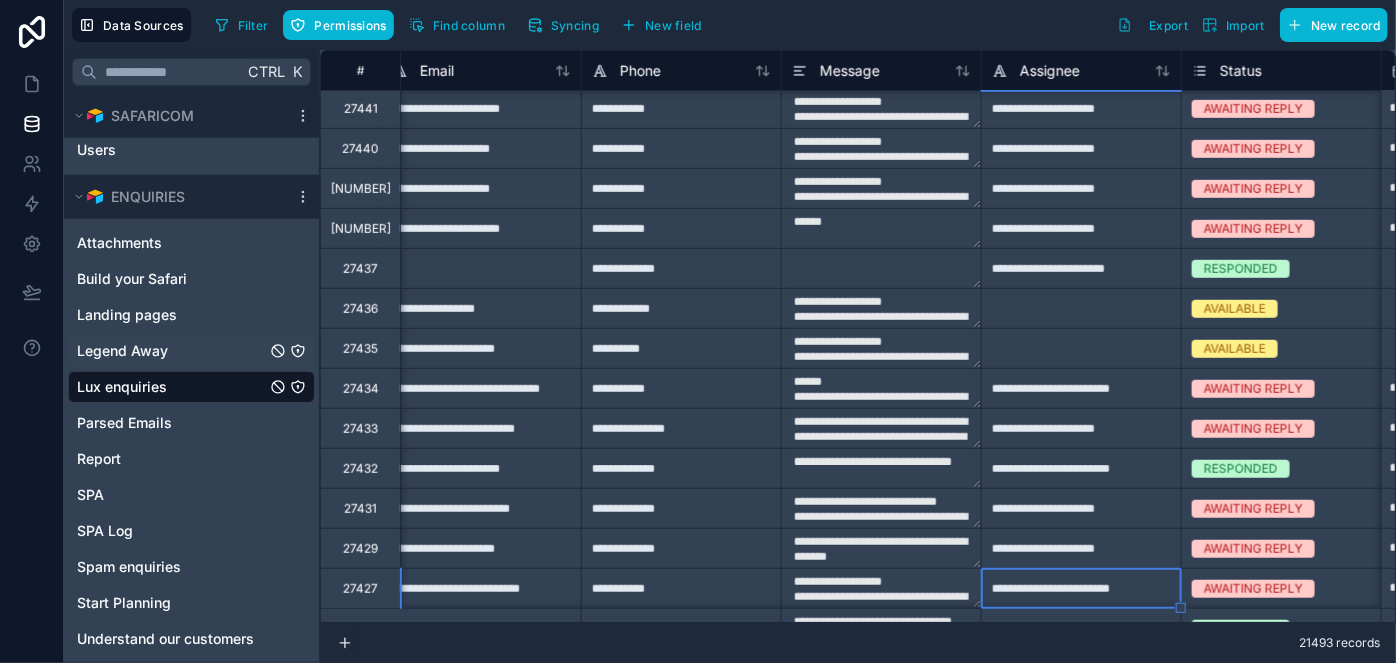 type on "**********" 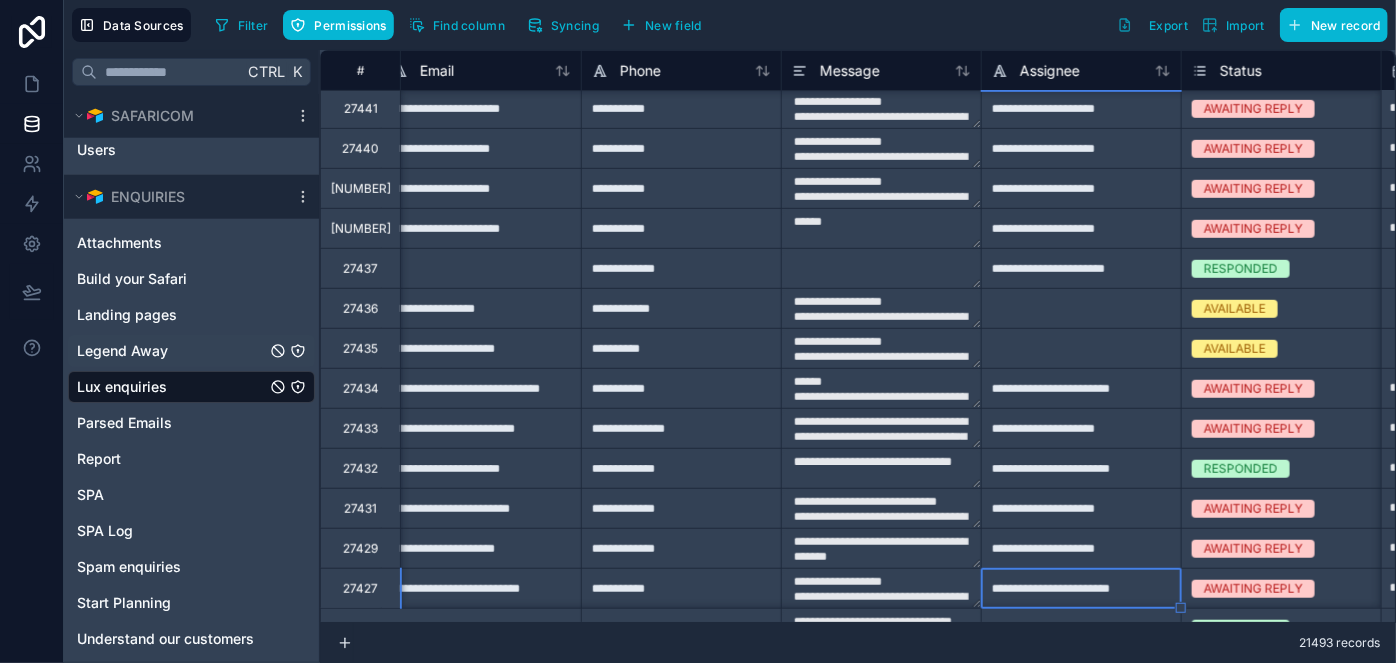type on "**********" 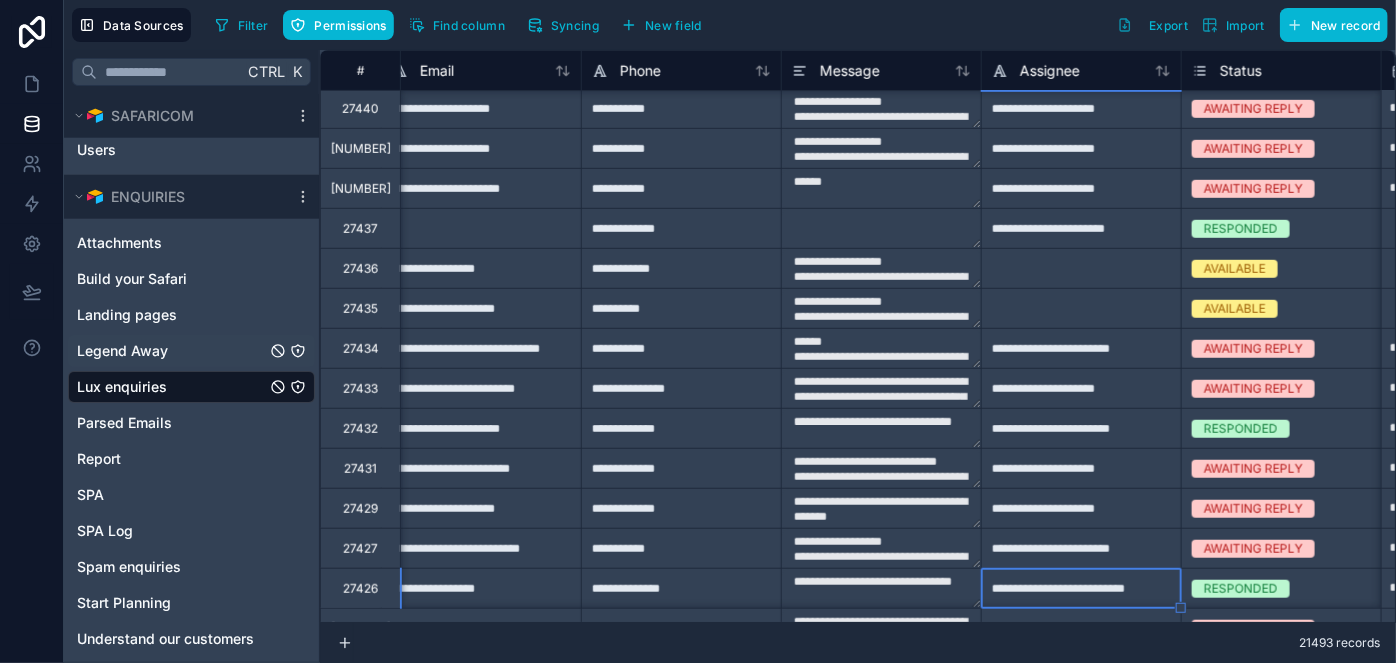 type on "**********" 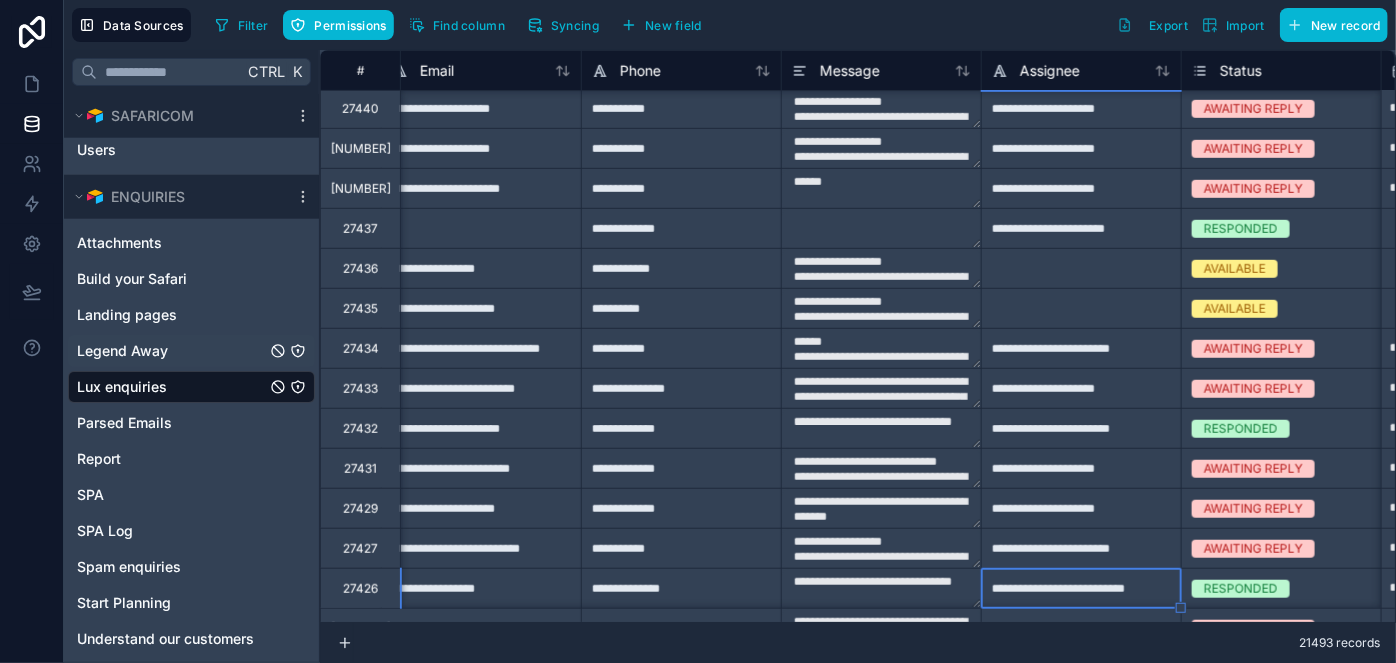 type on "**********" 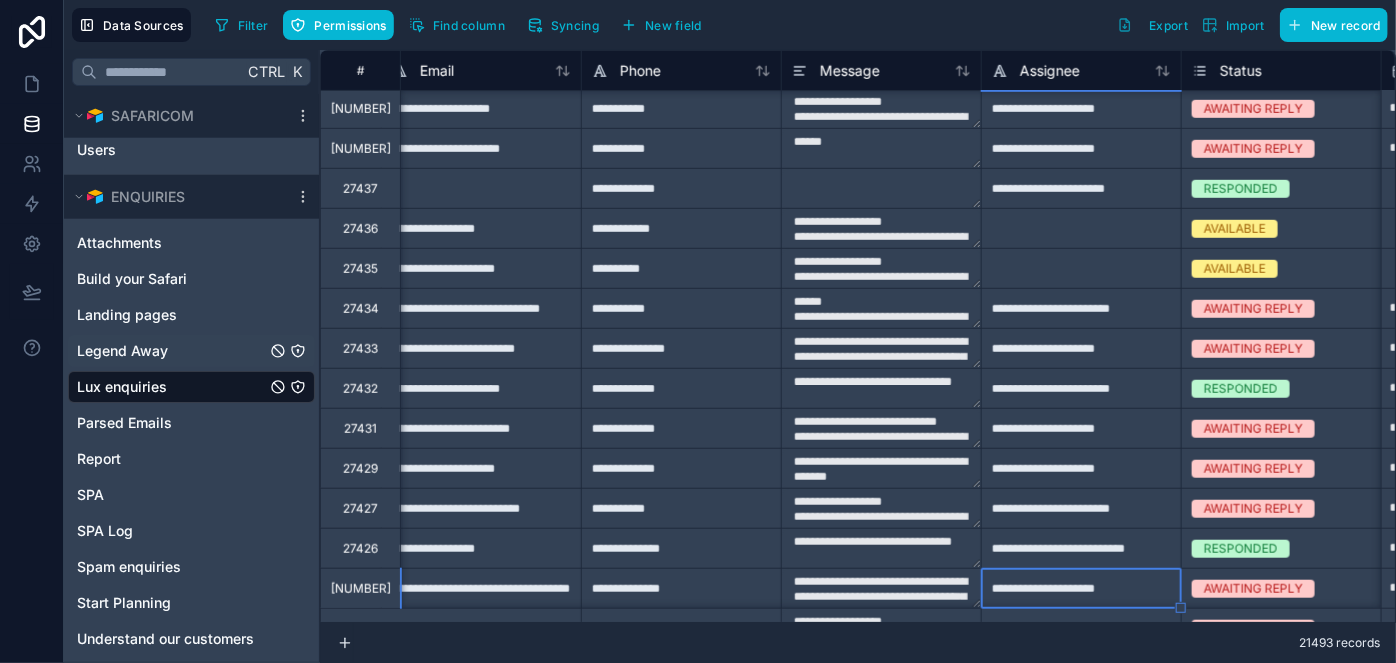 type on "**********" 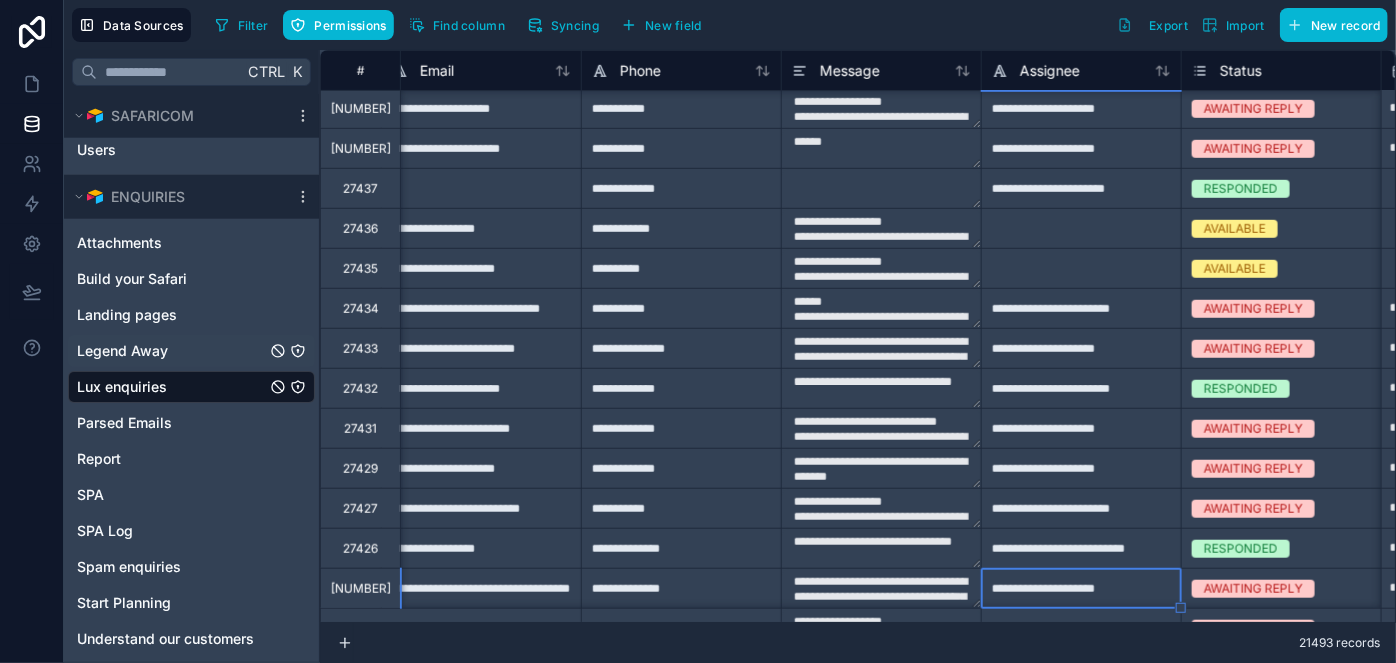 type on "**********" 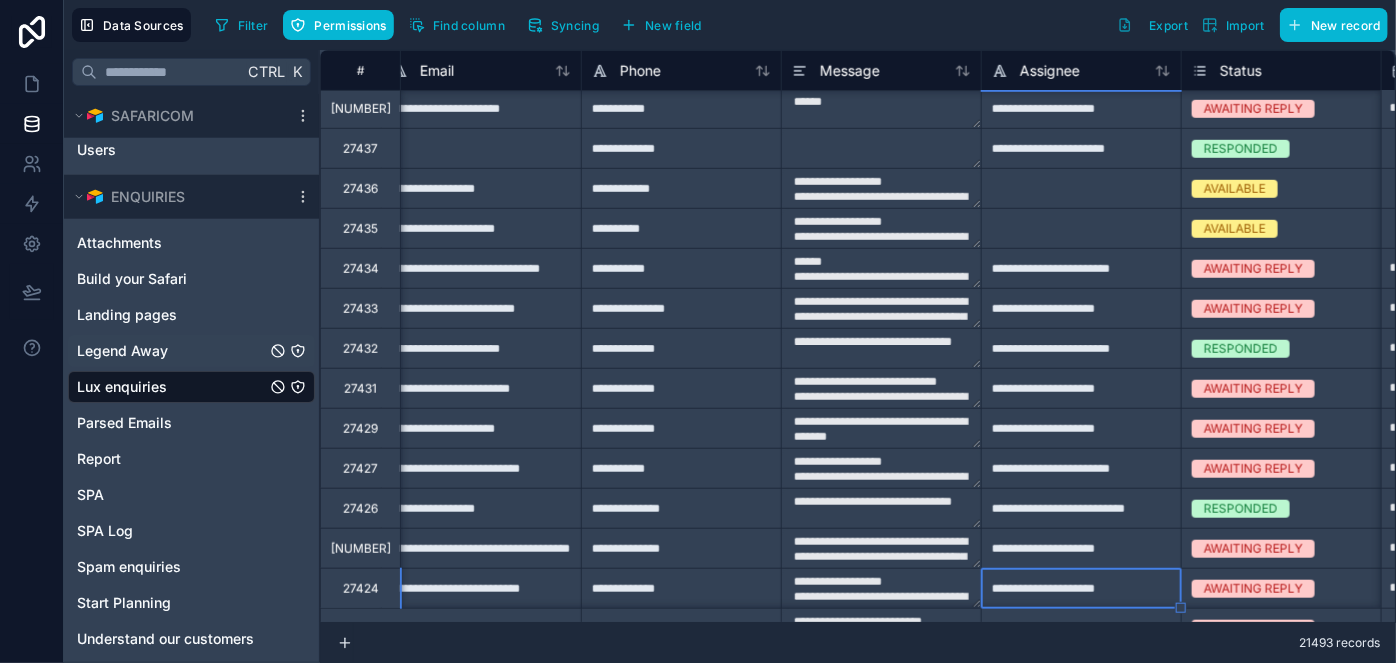 type on "**********" 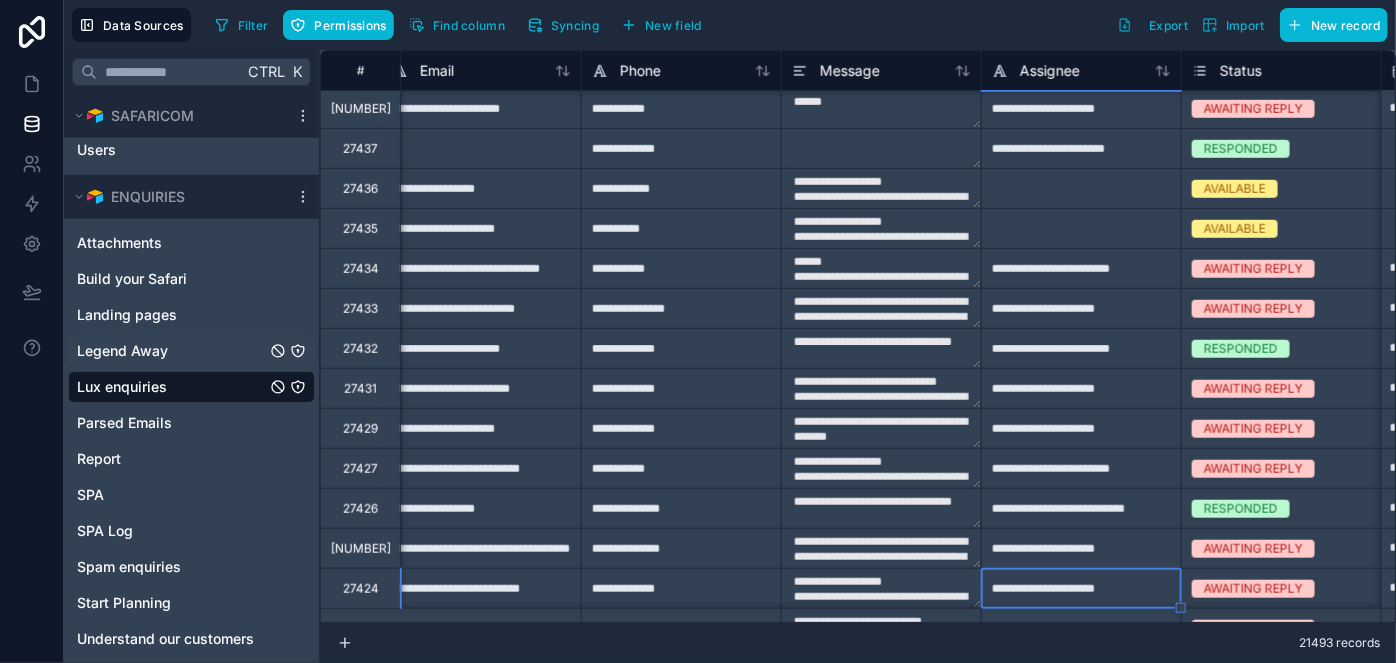 type on "**********" 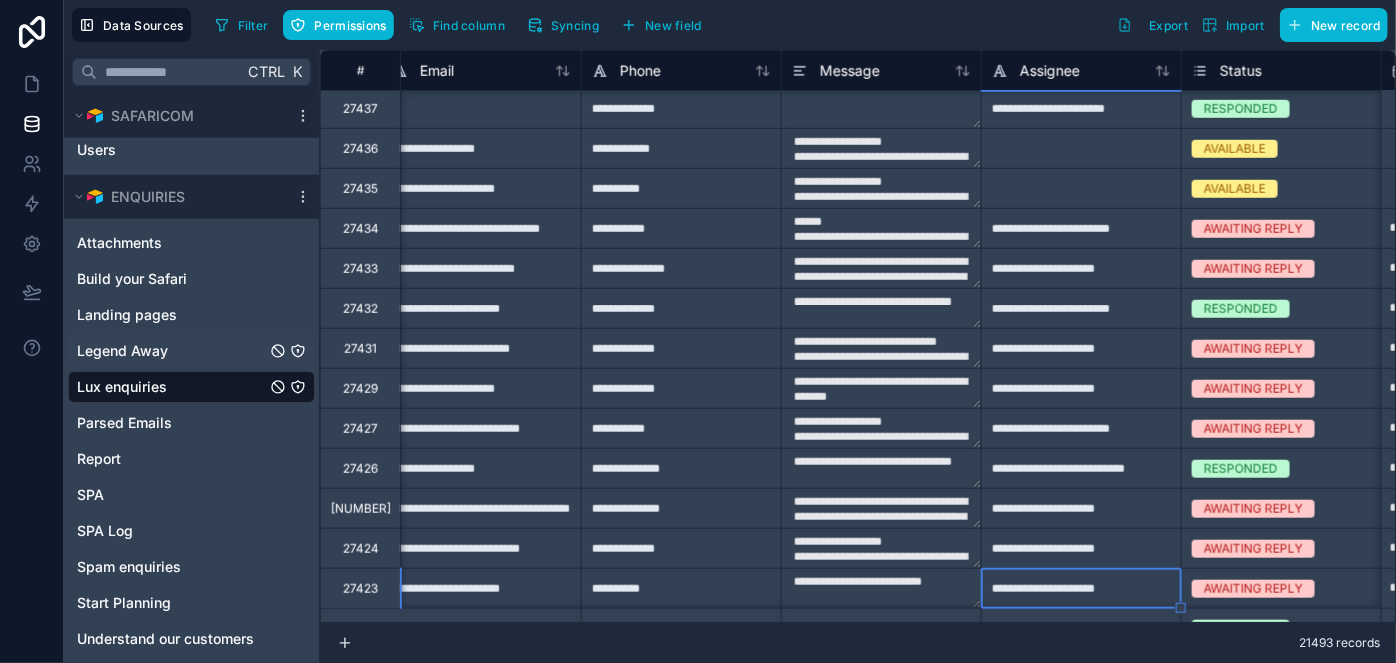 type on "**********" 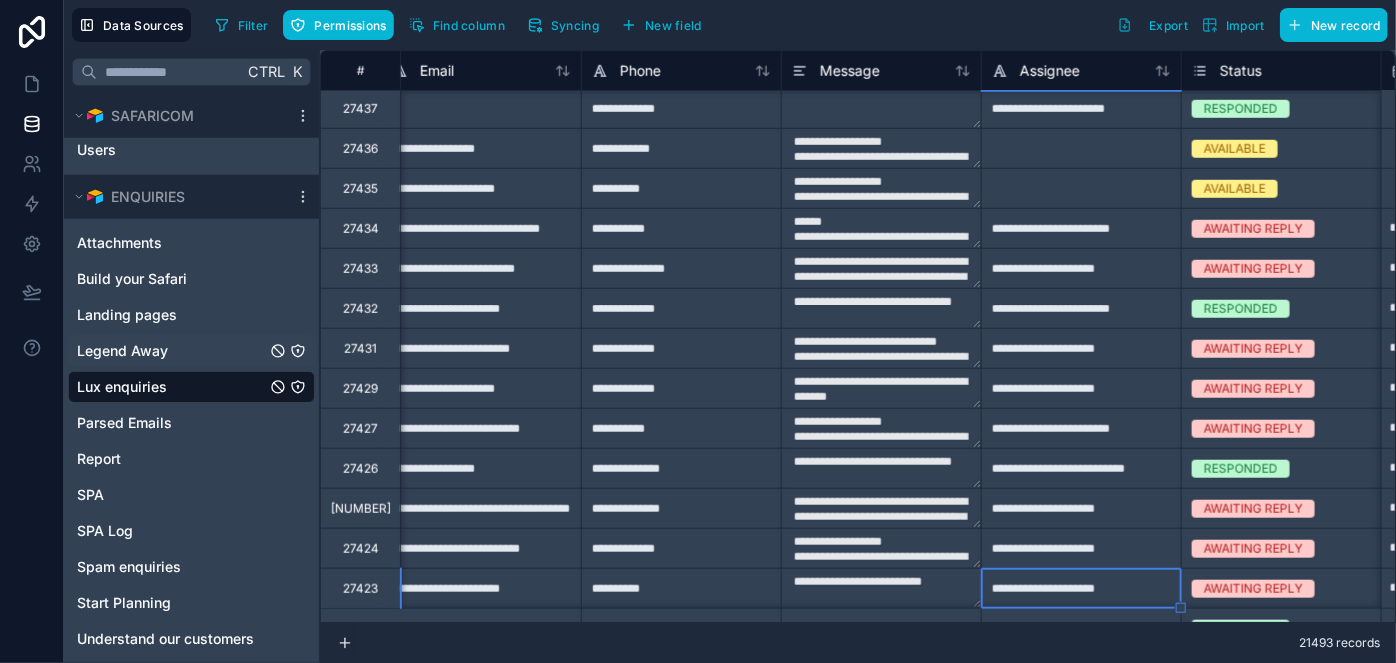 type on "**********" 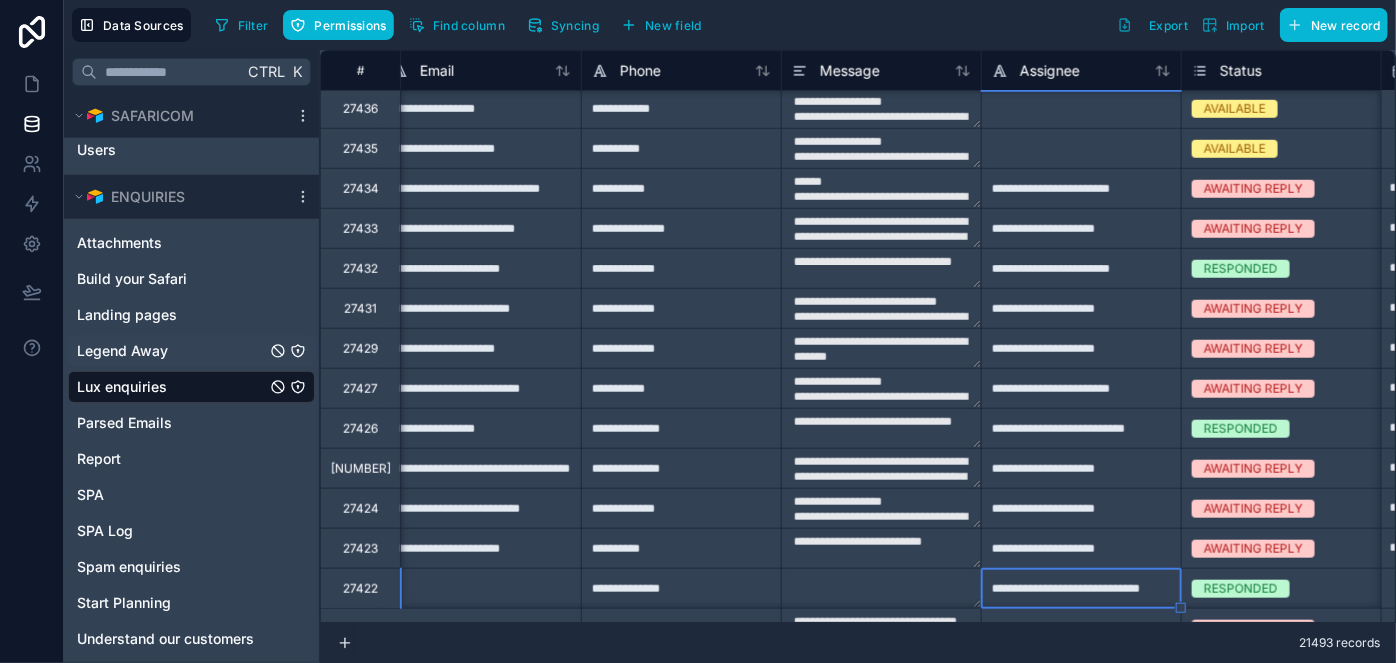 type on "**********" 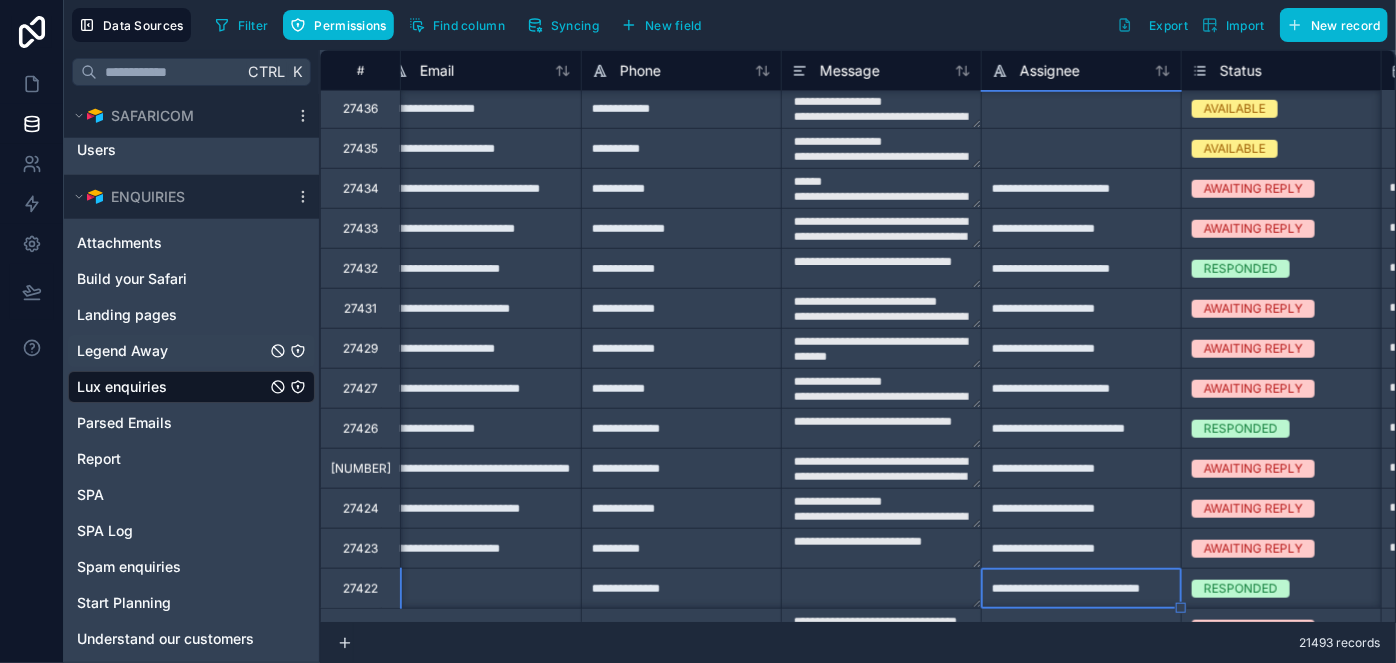 type on "**********" 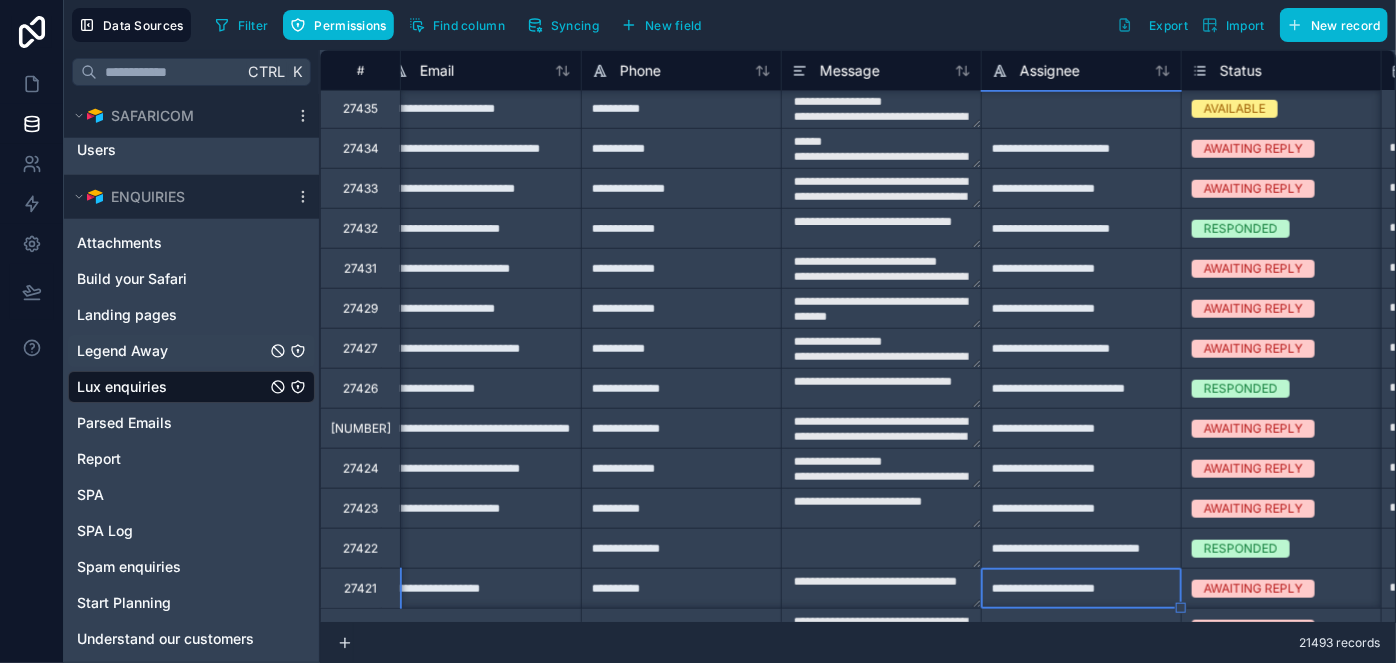 type on "**********" 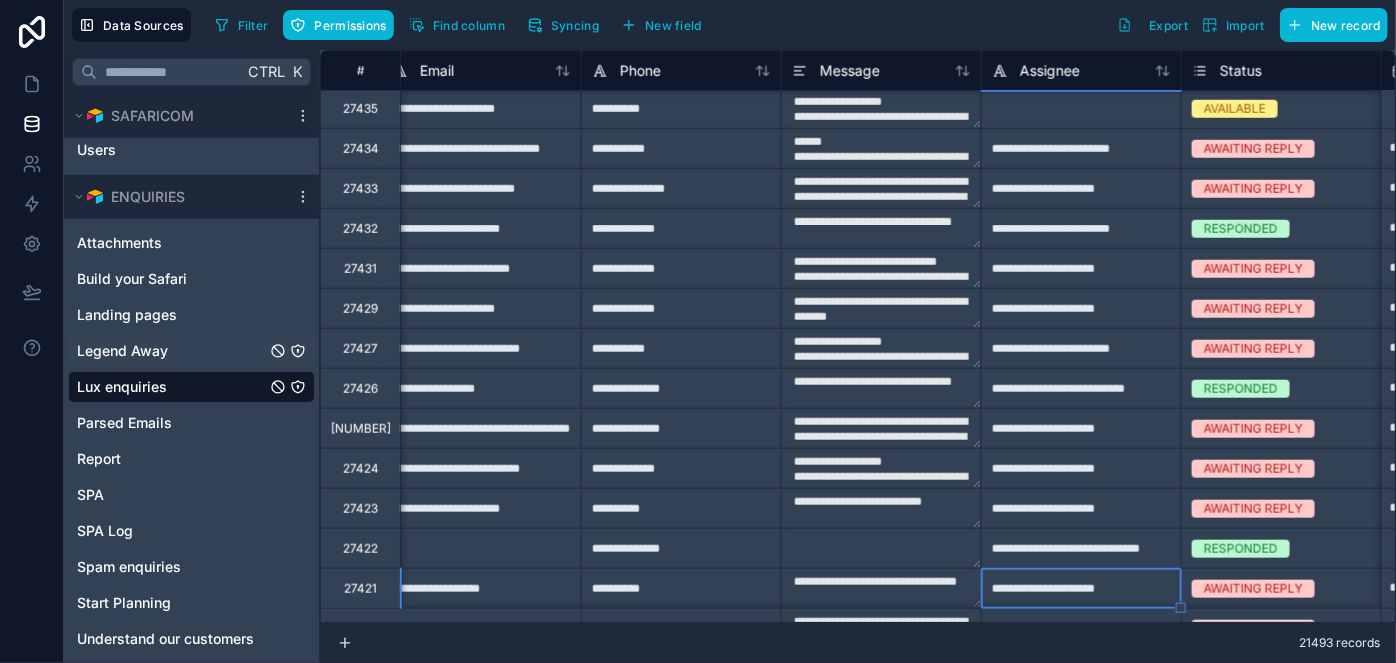type on "**********" 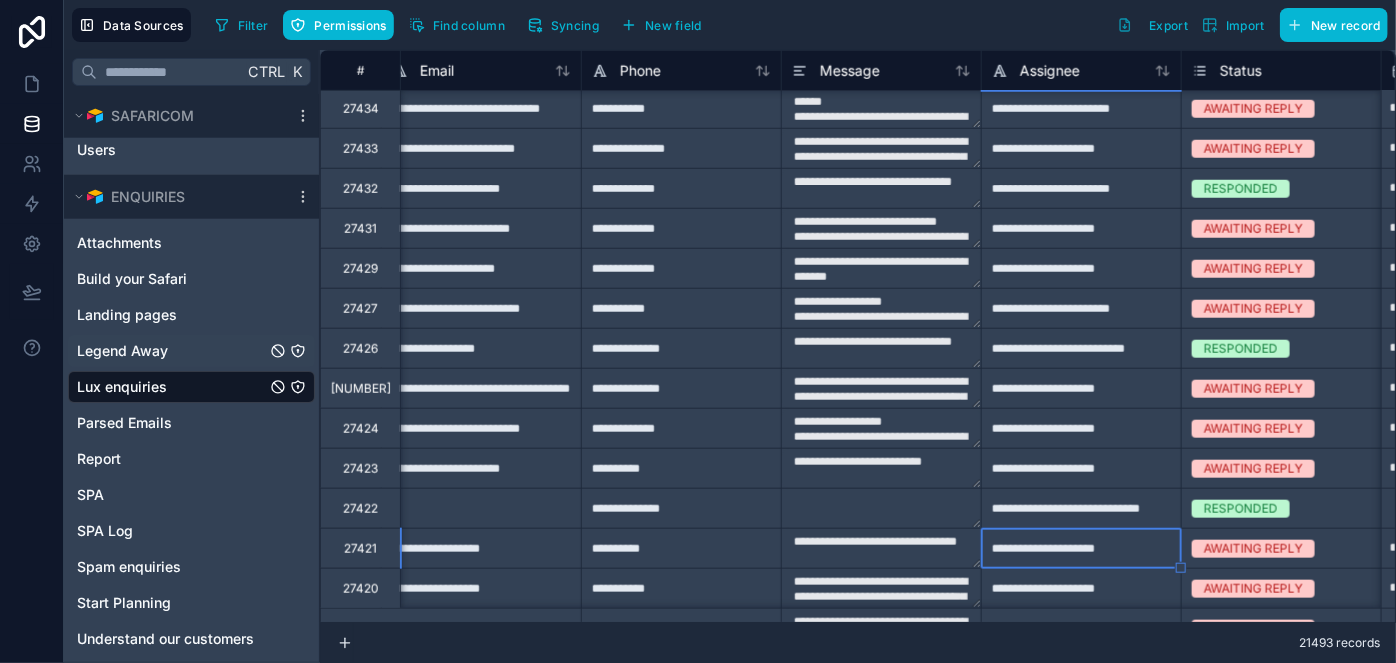 type on "**********" 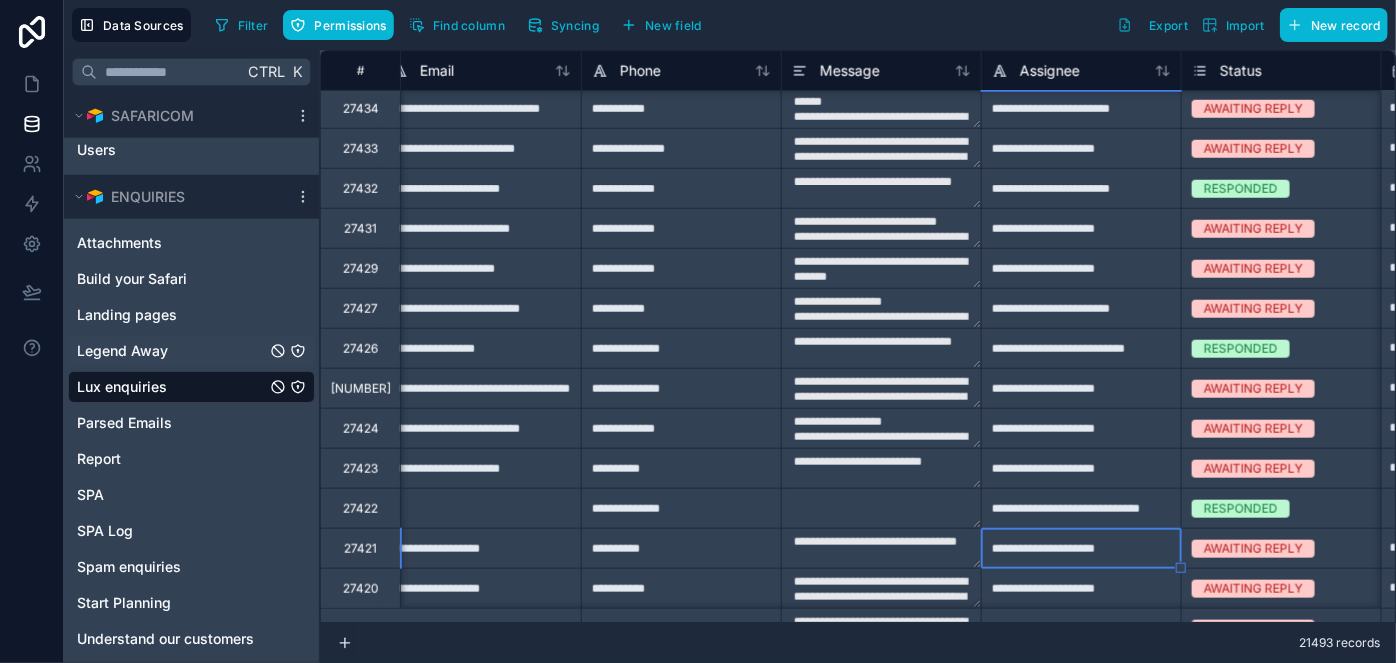 type on "**********" 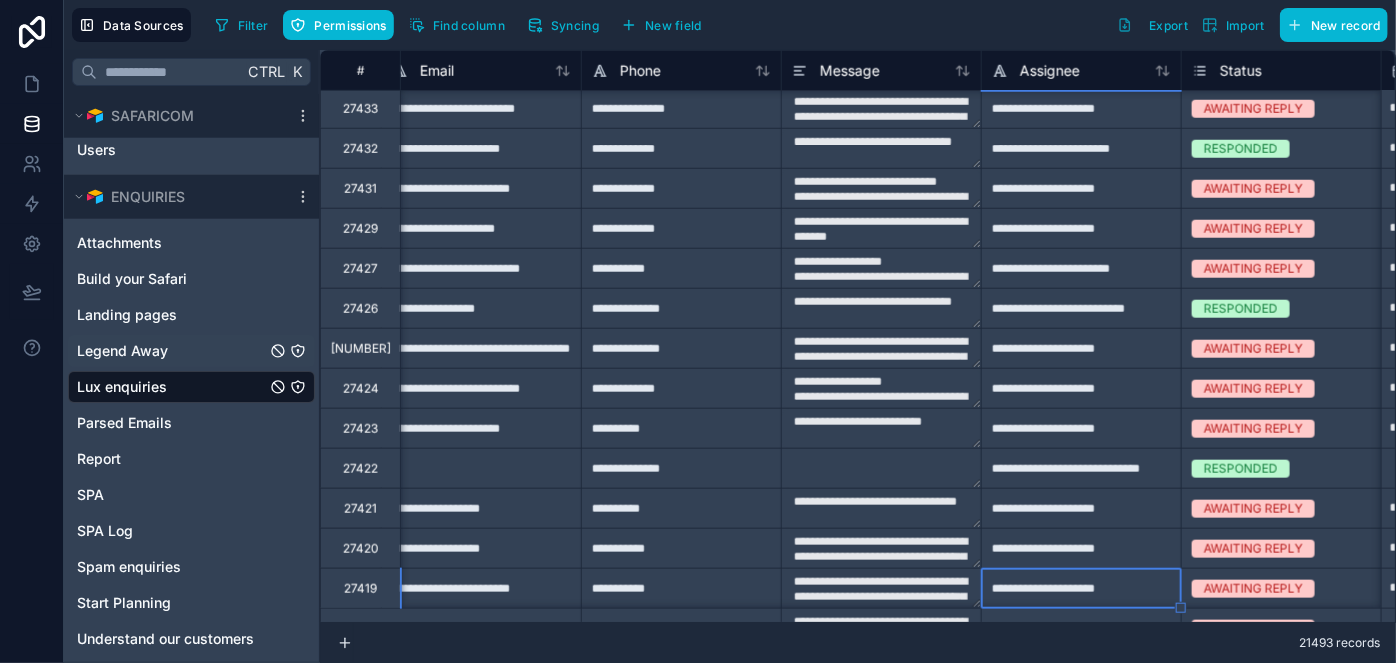 type on "**********" 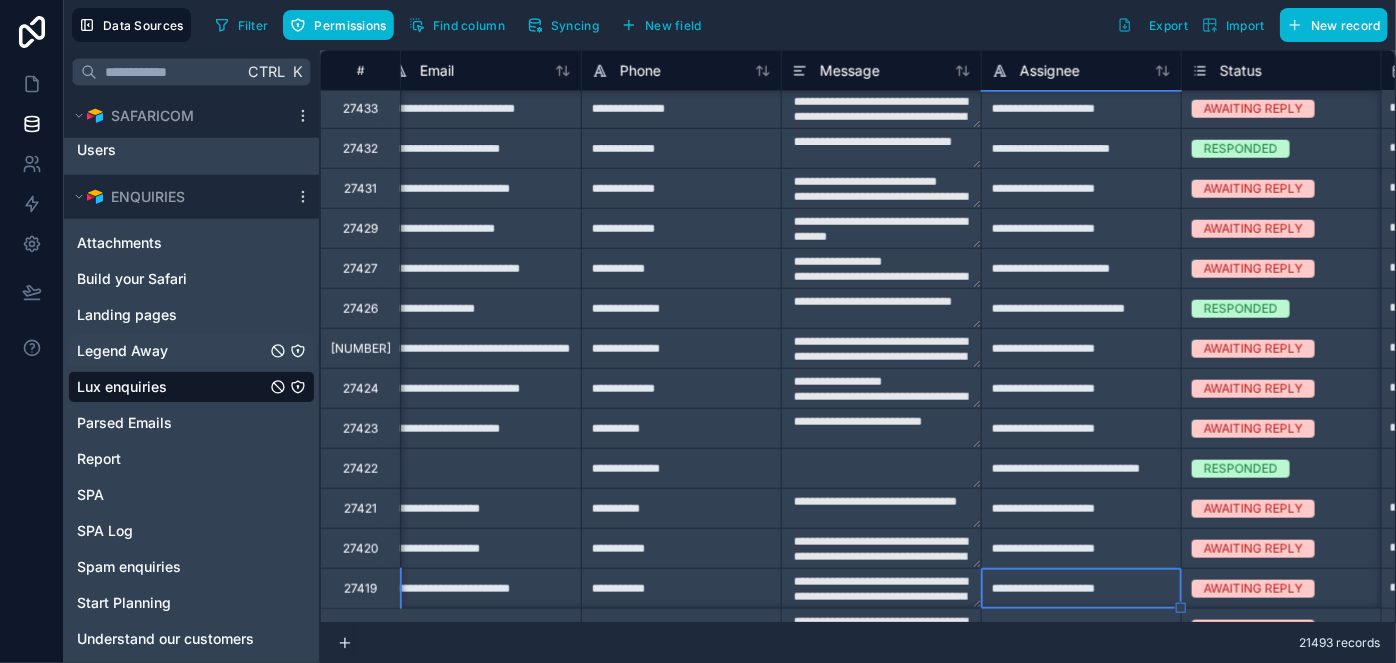 type on "**********" 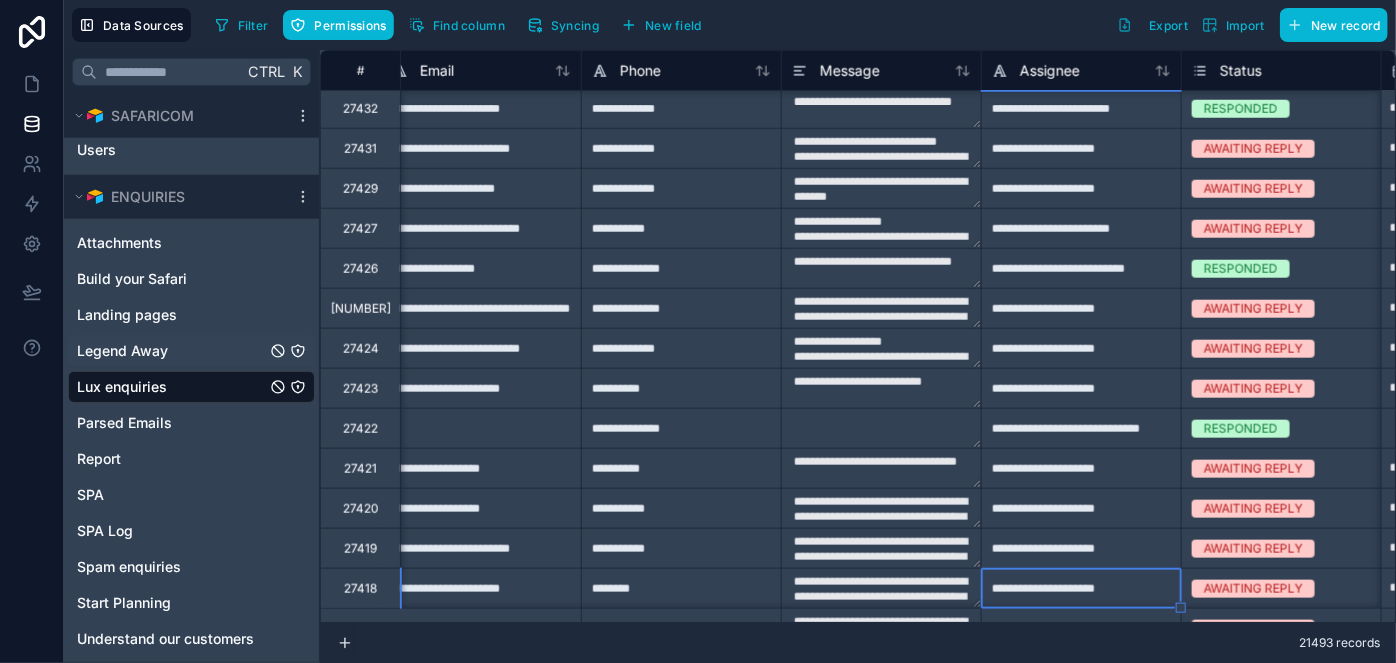 type on "**********" 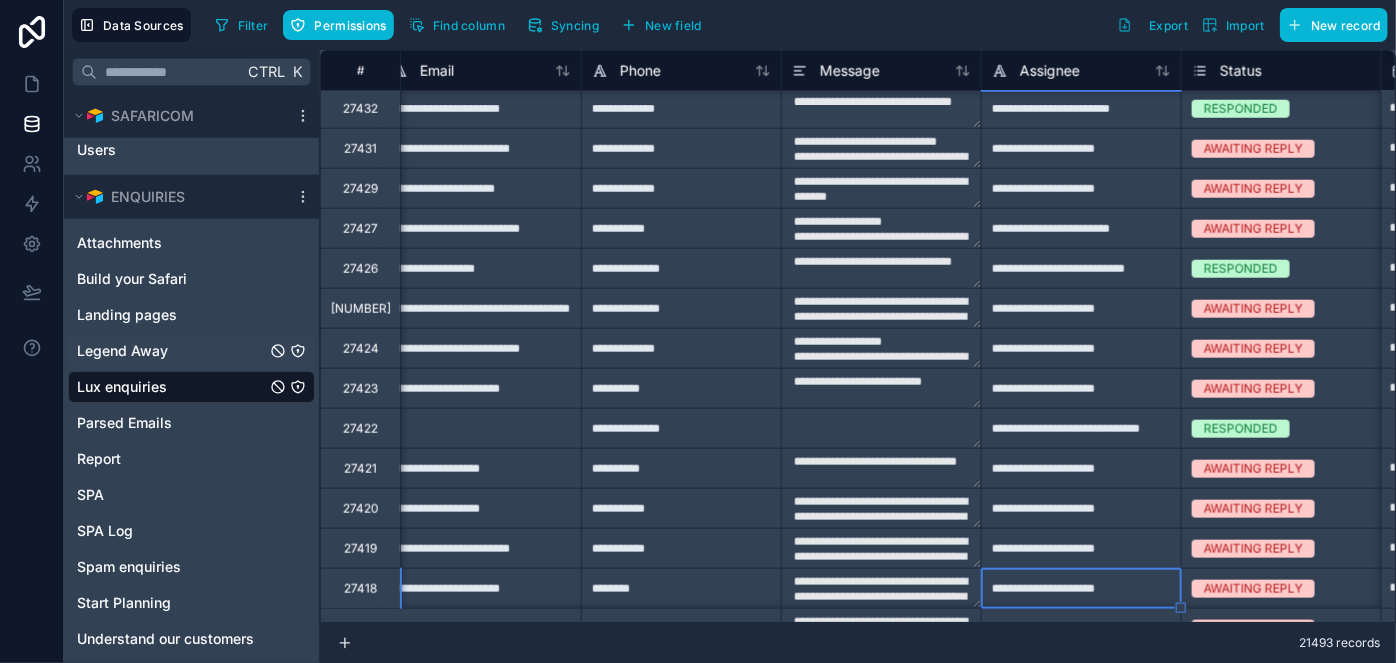 type on "**********" 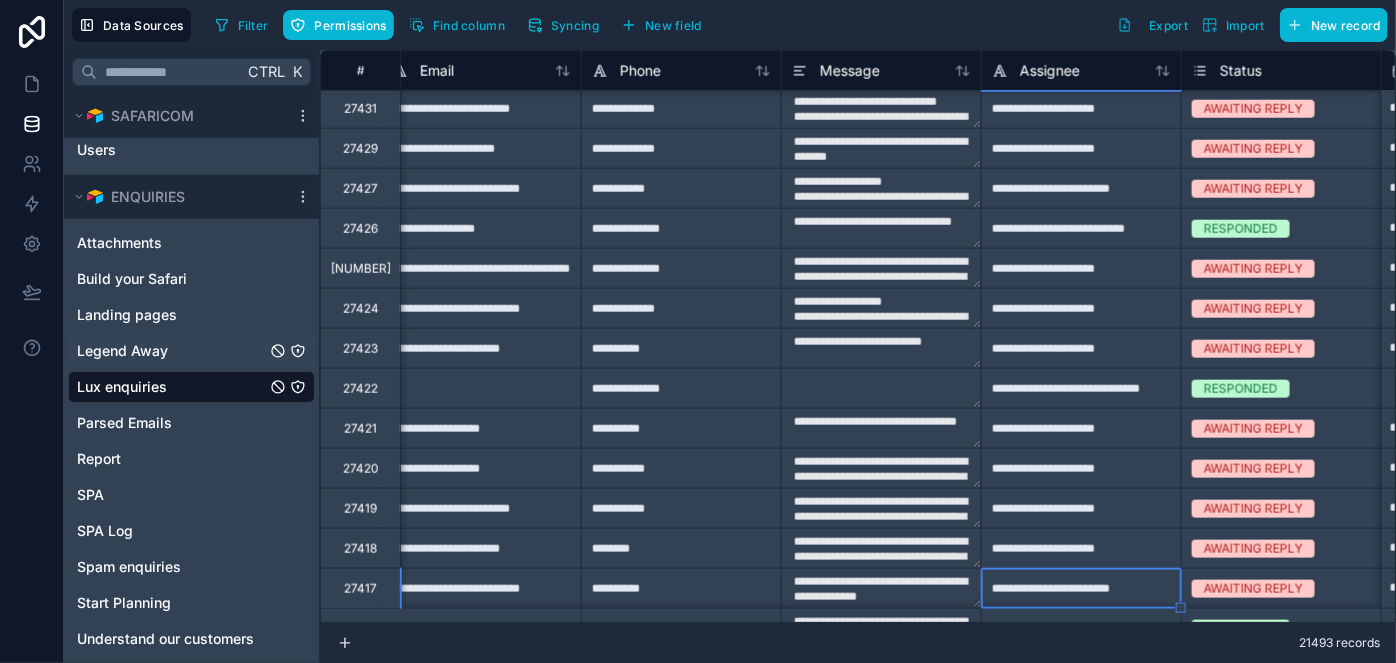 type on "**********" 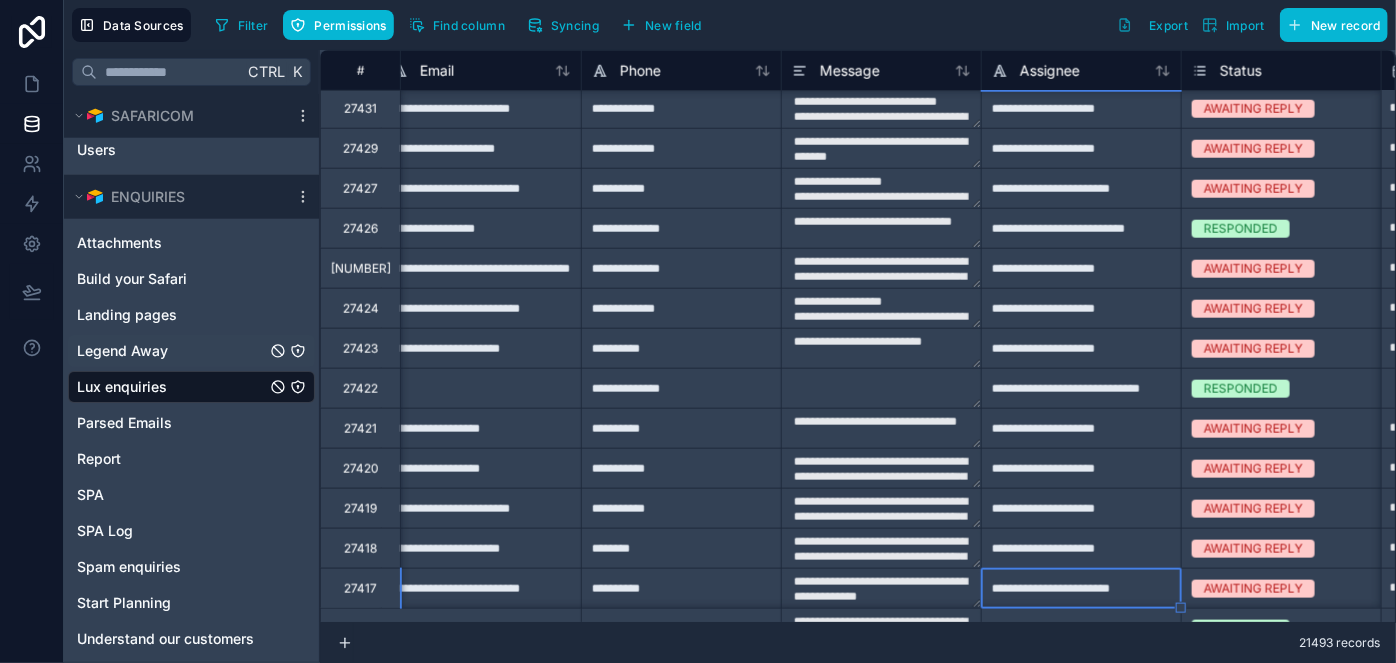 type on "**********" 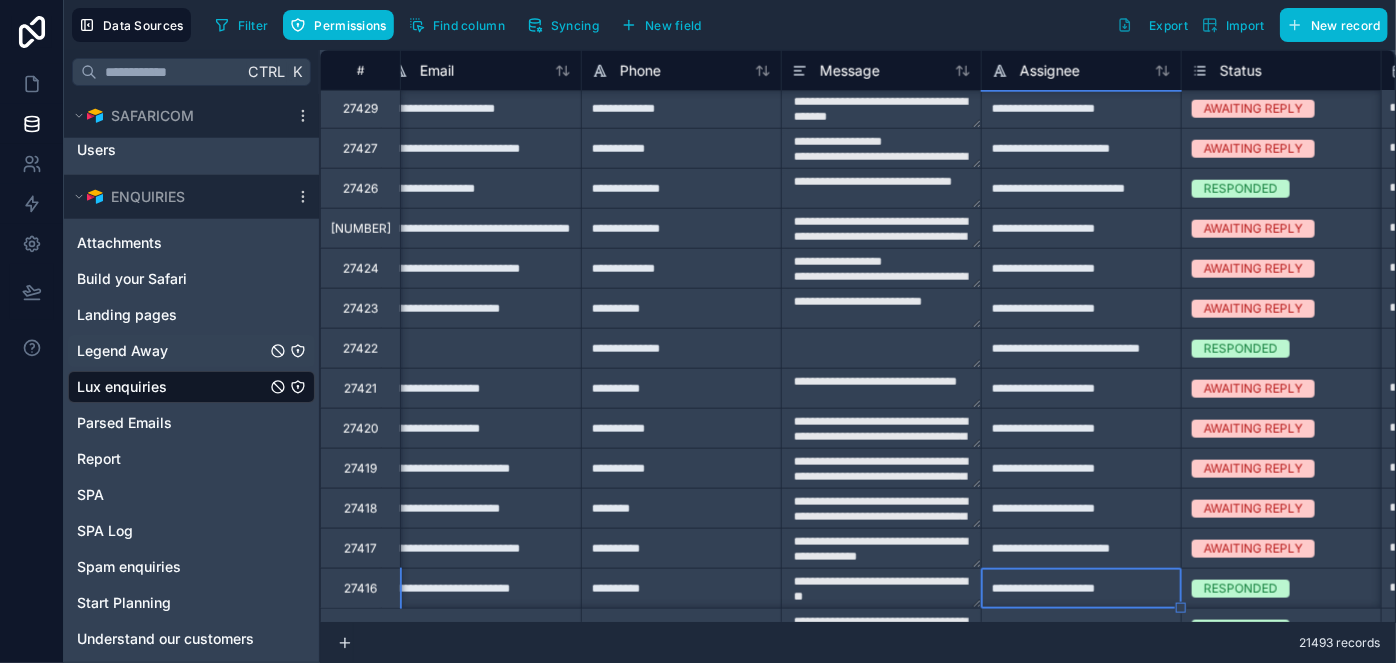 type on "**********" 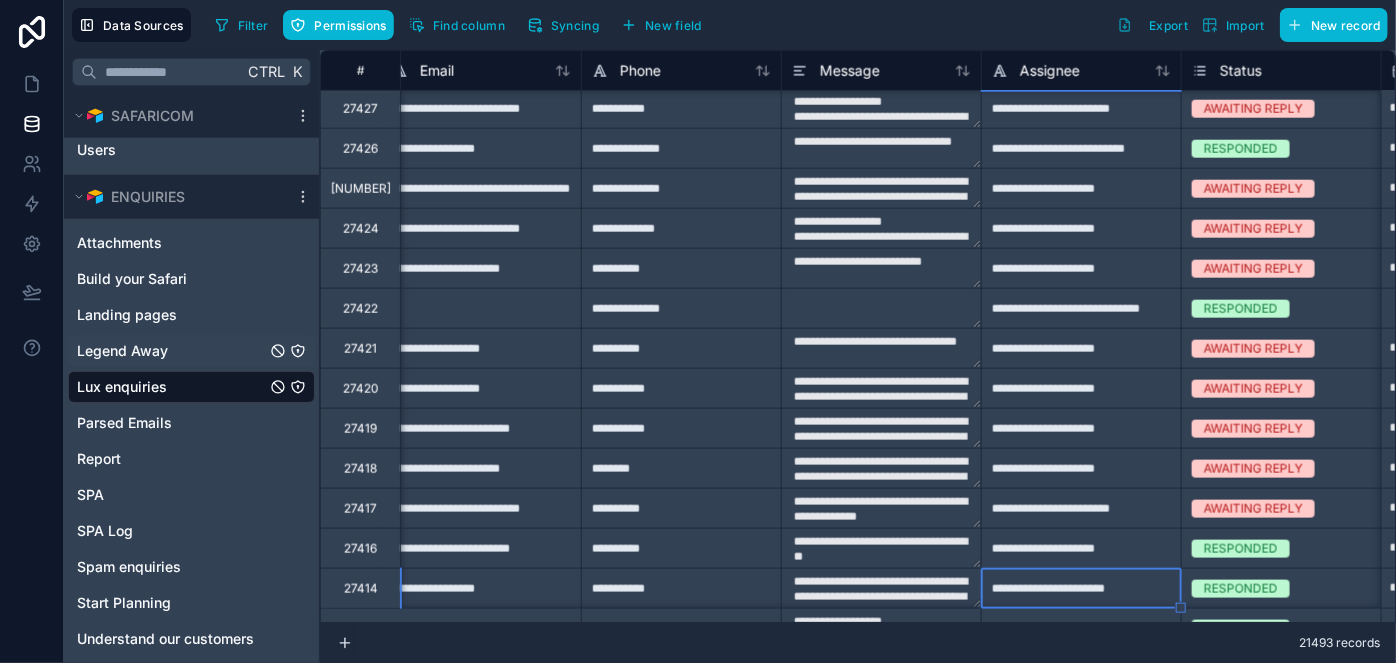type on "**********" 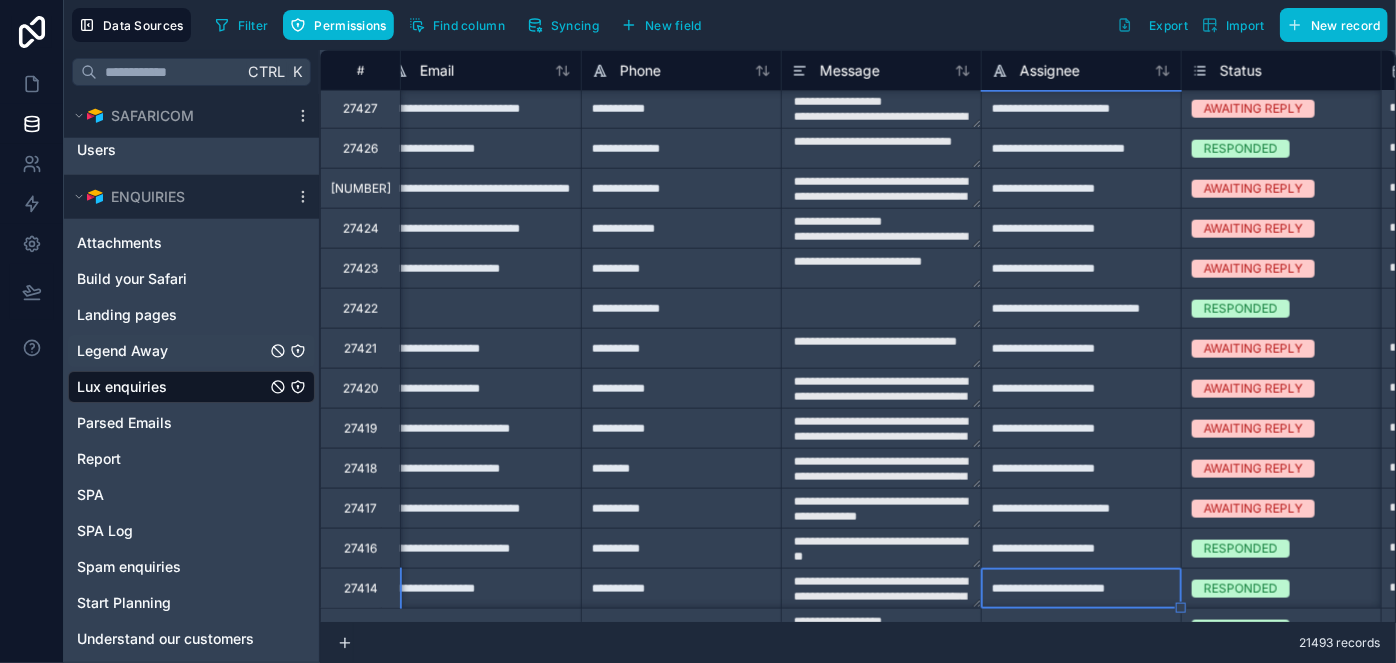 type on "**********" 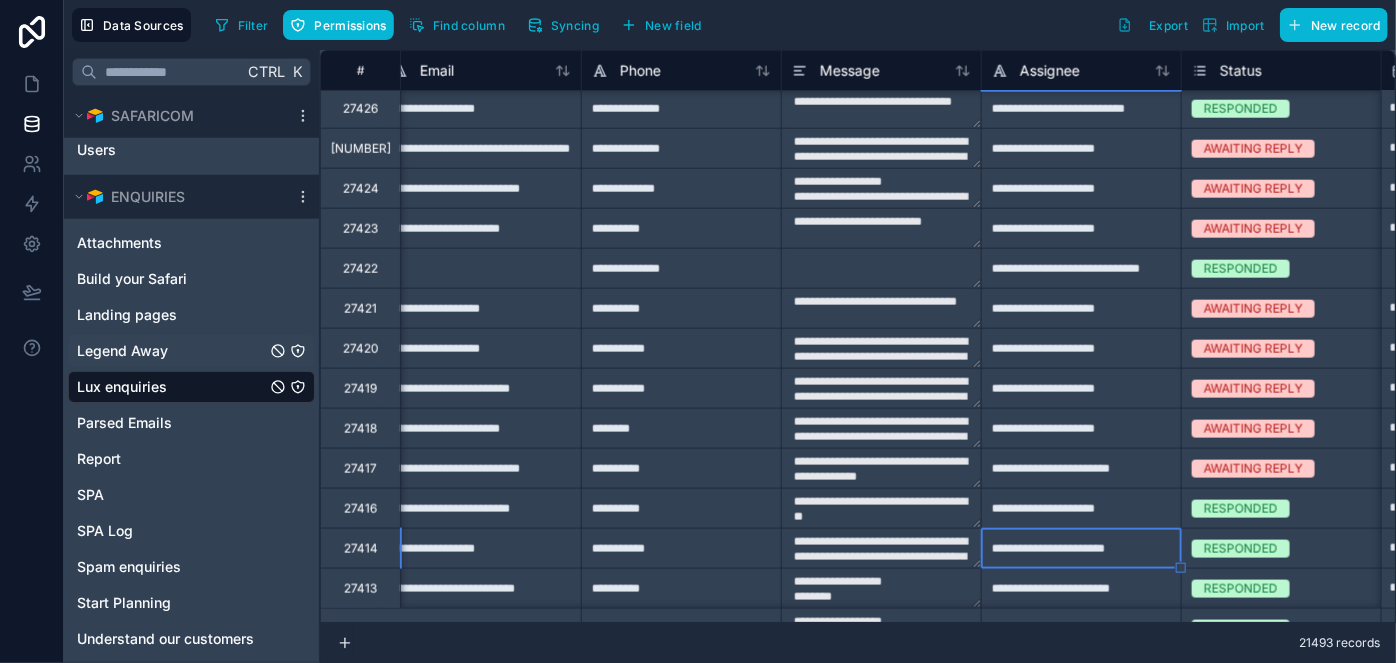 type on "**********" 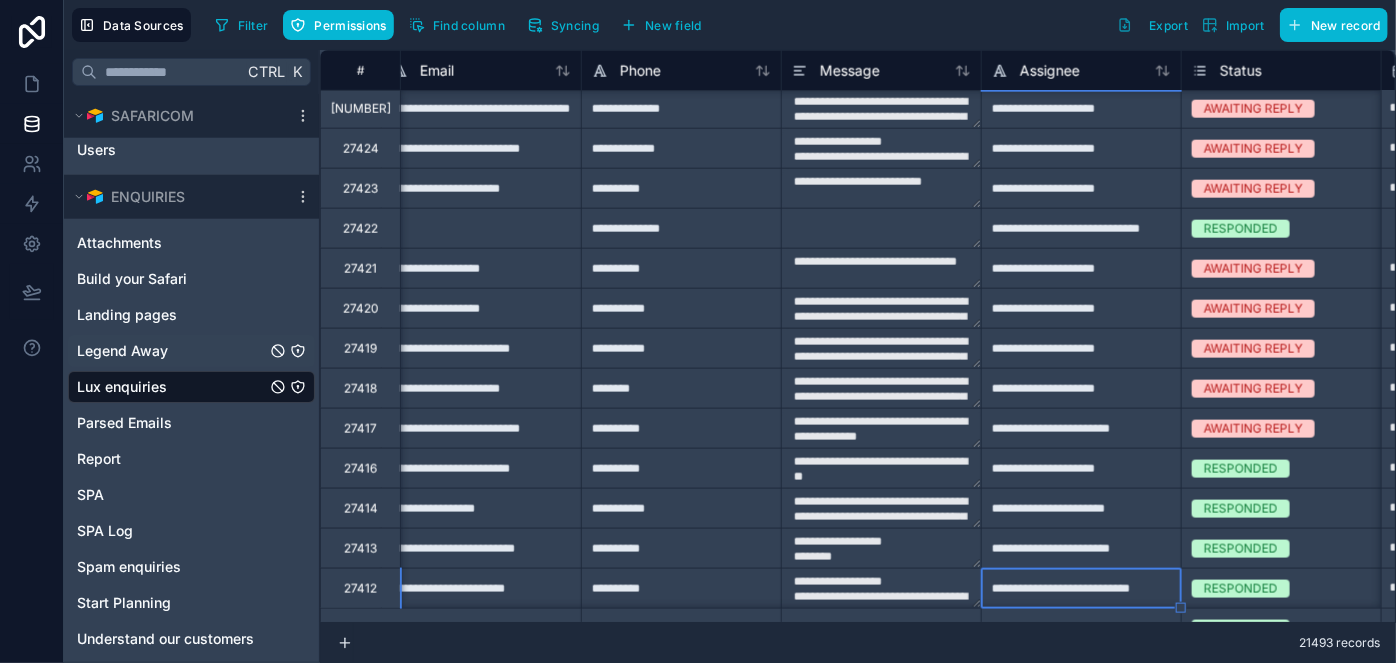 type on "**********" 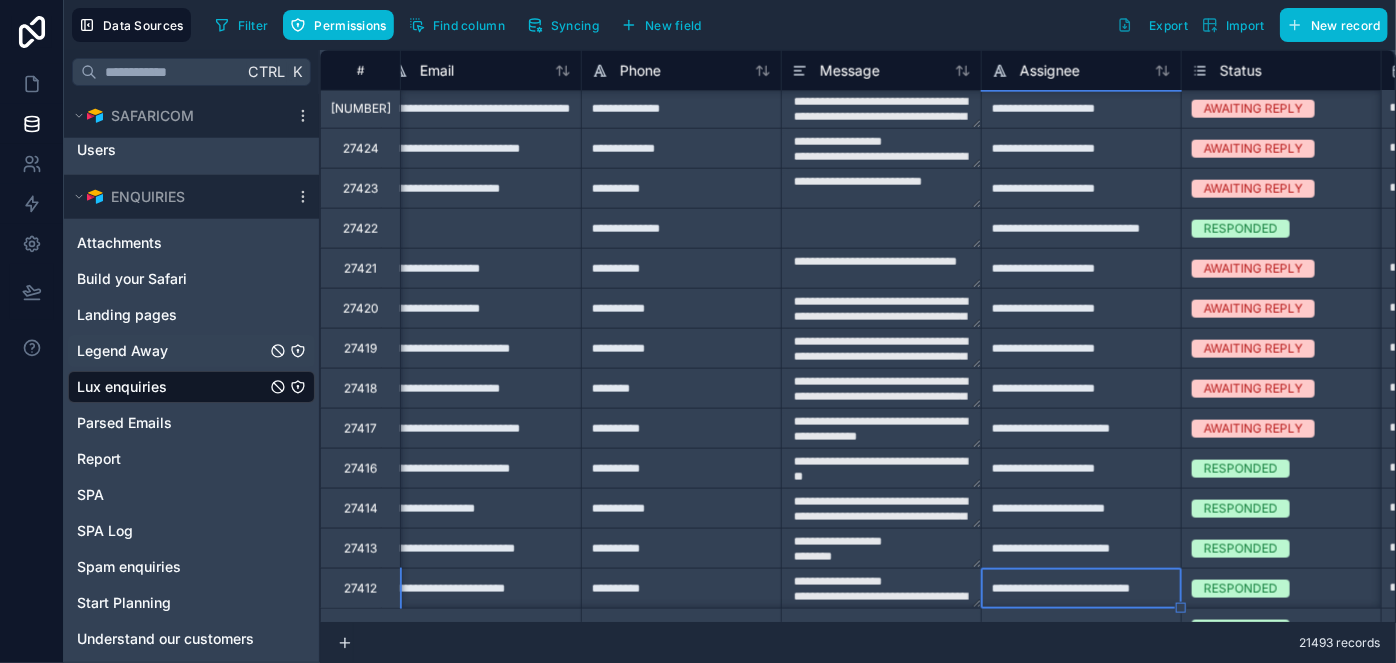 type on "**********" 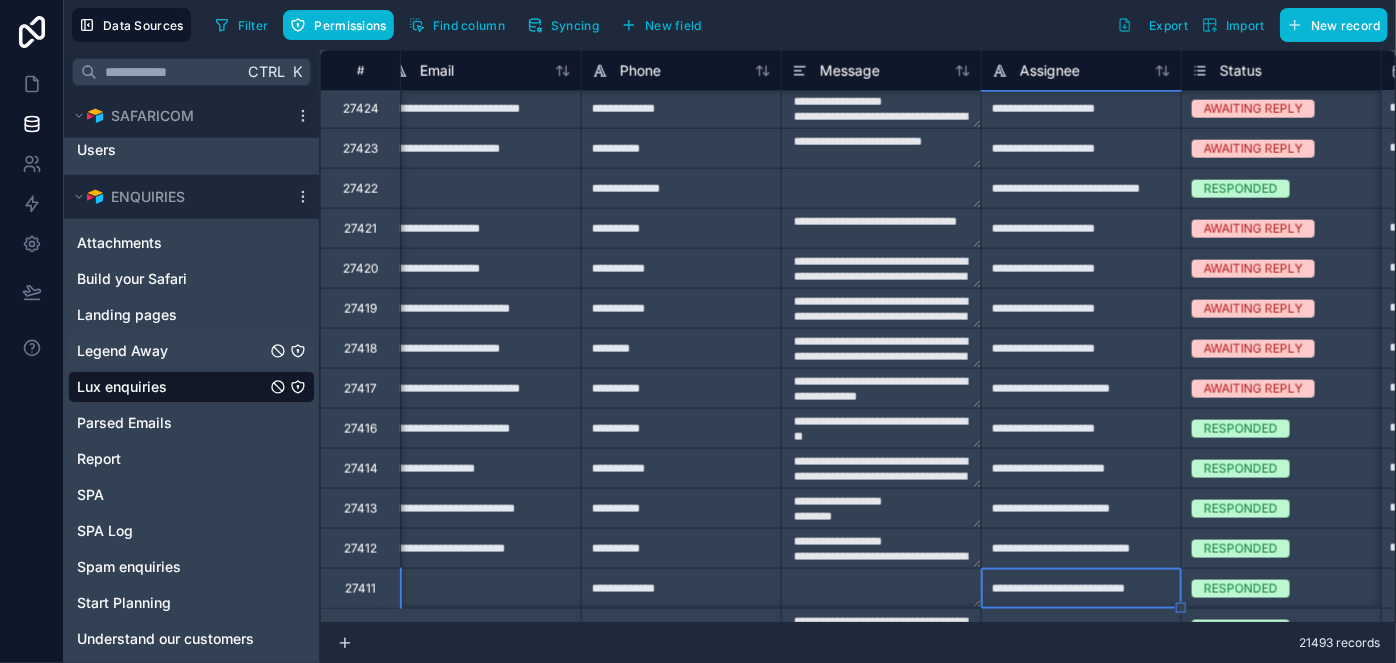 type on "**********" 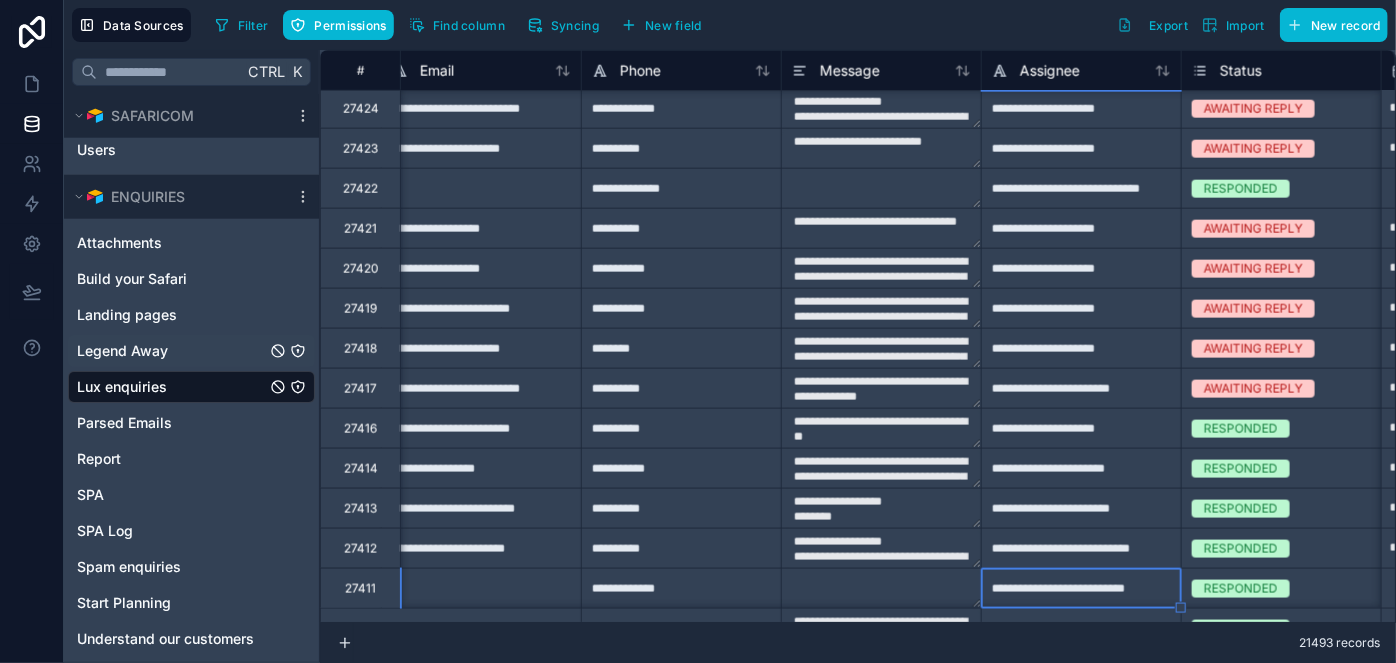type on "**********" 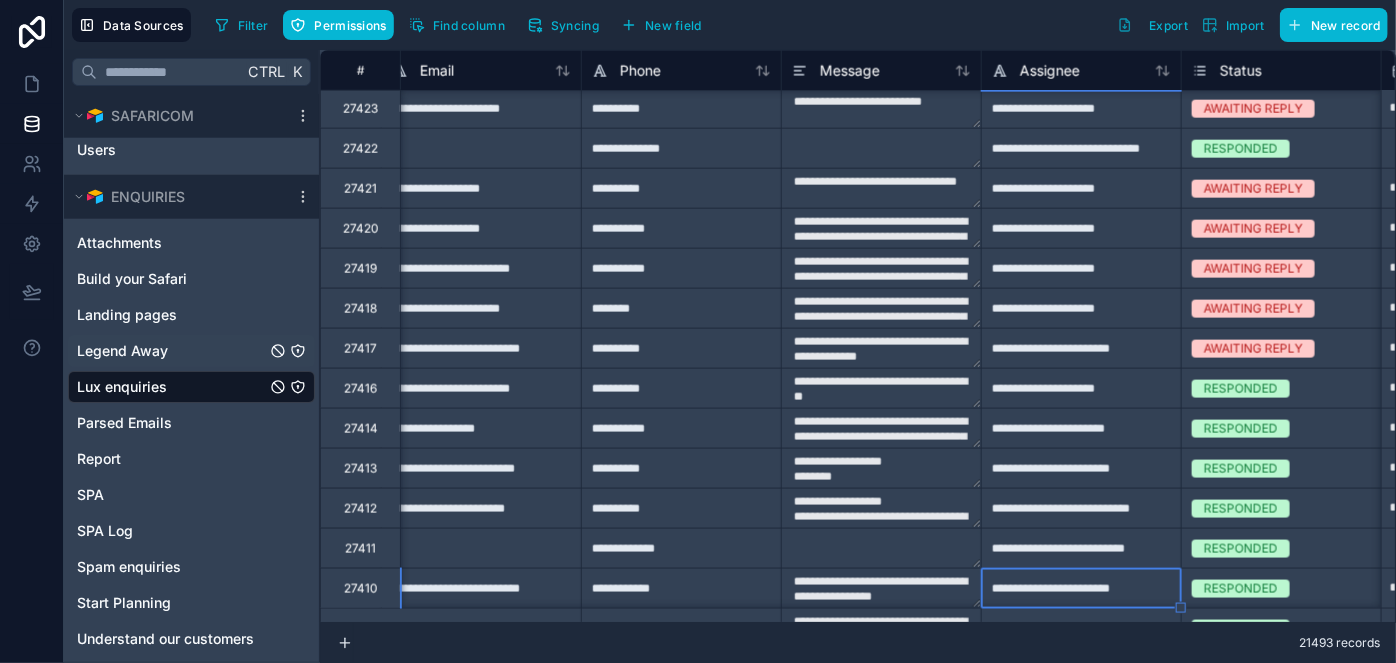 type on "**********" 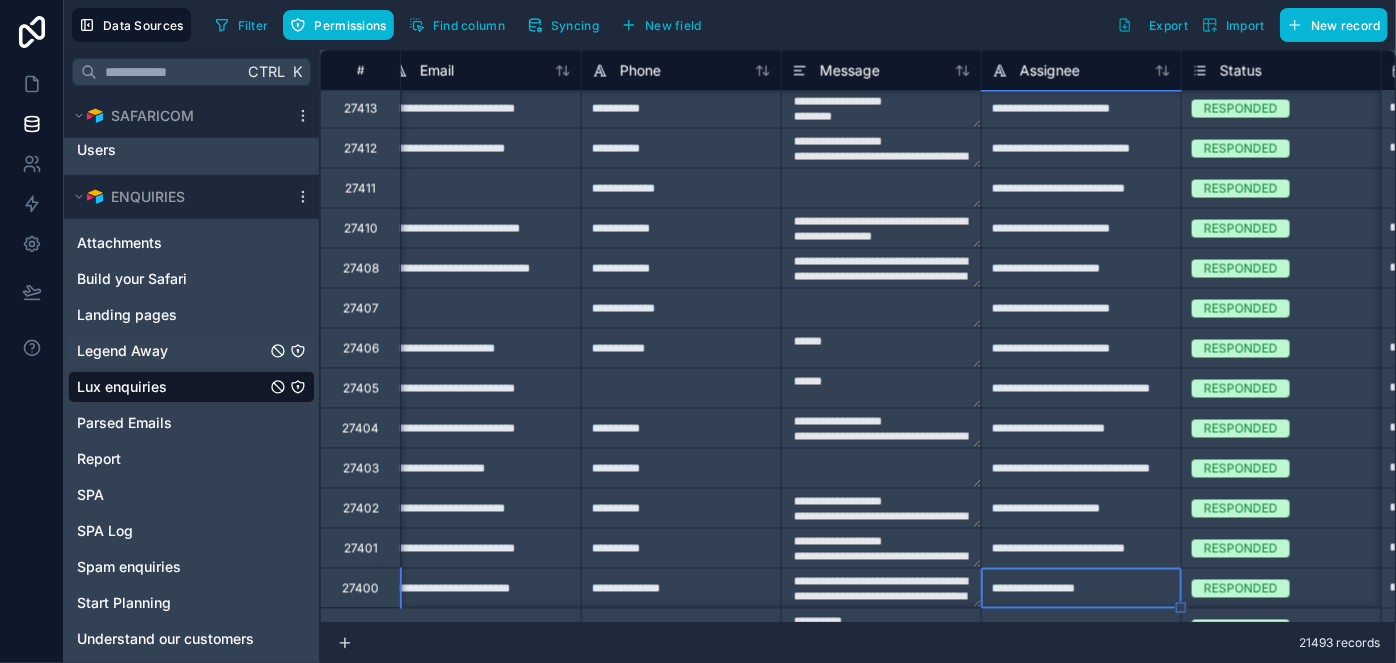 type on "**********" 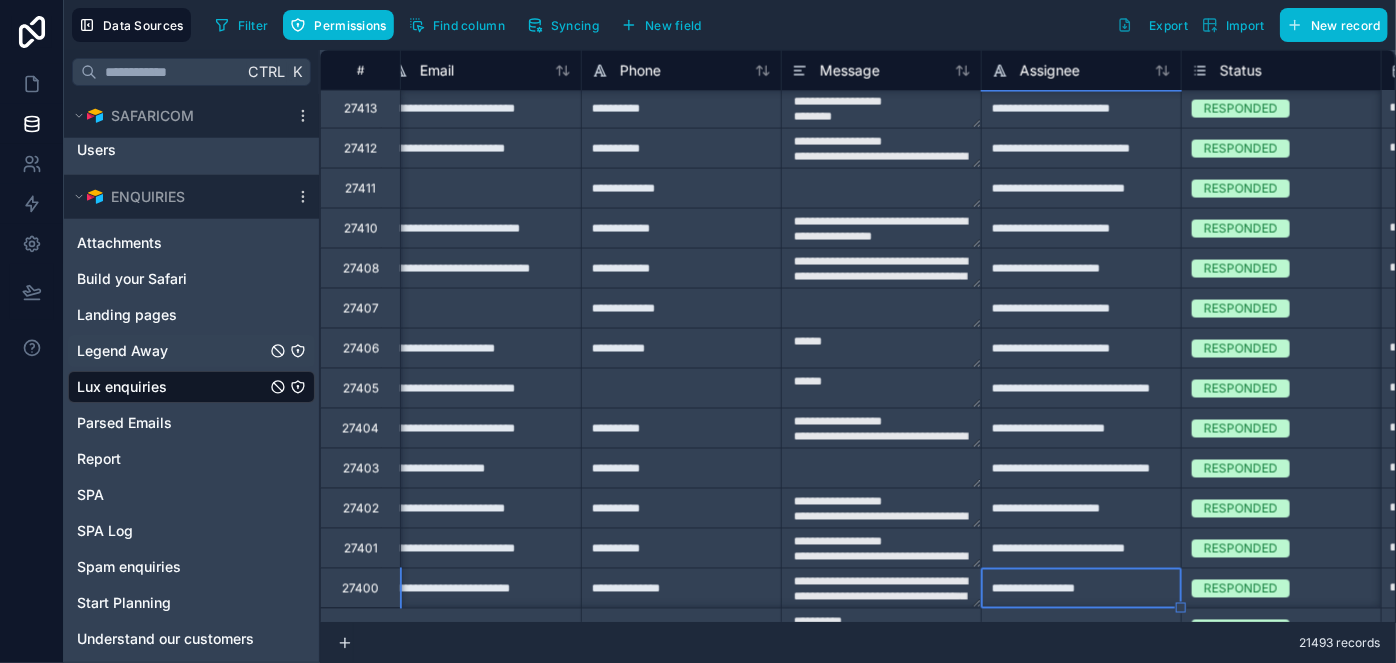 type on "**********" 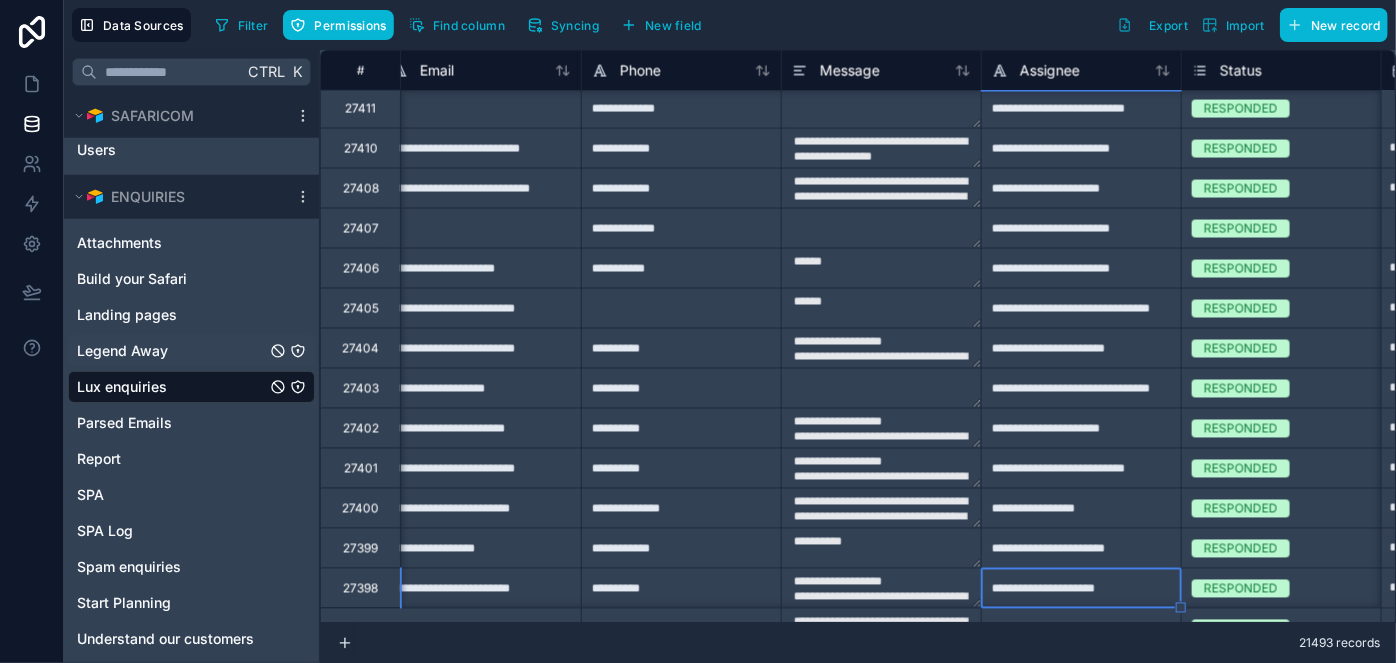 type on "**********" 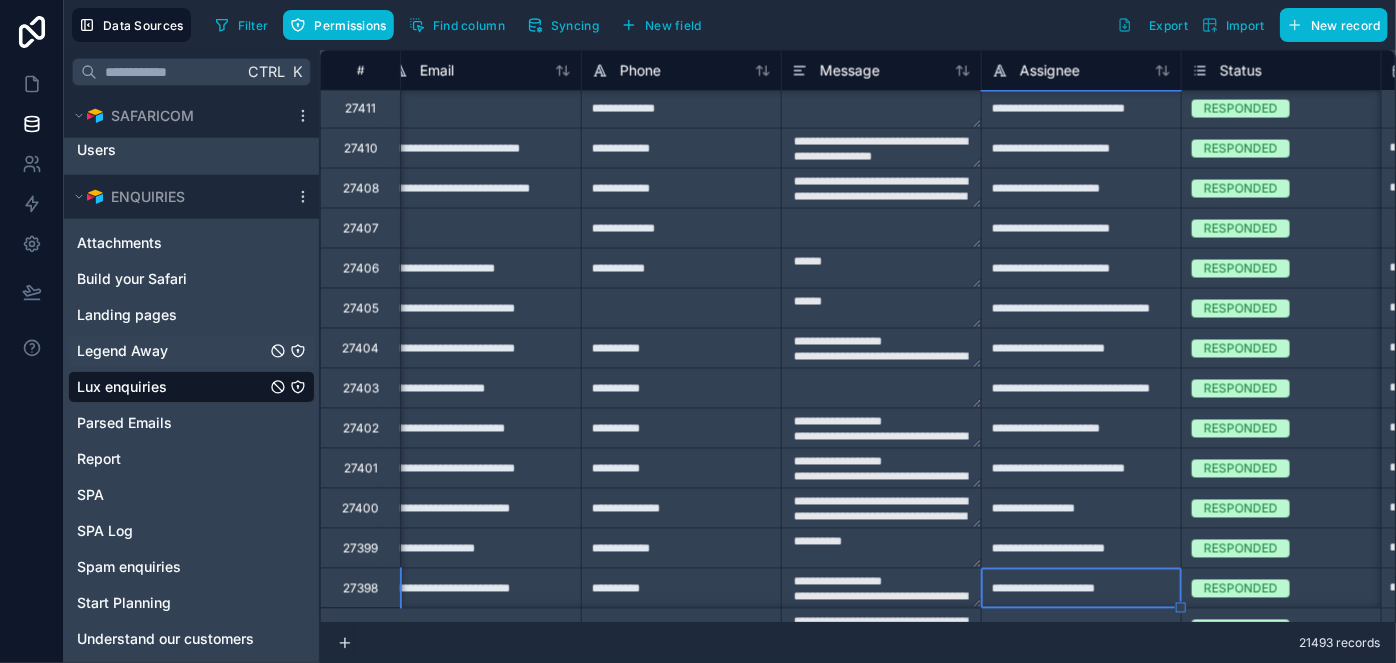type on "**********" 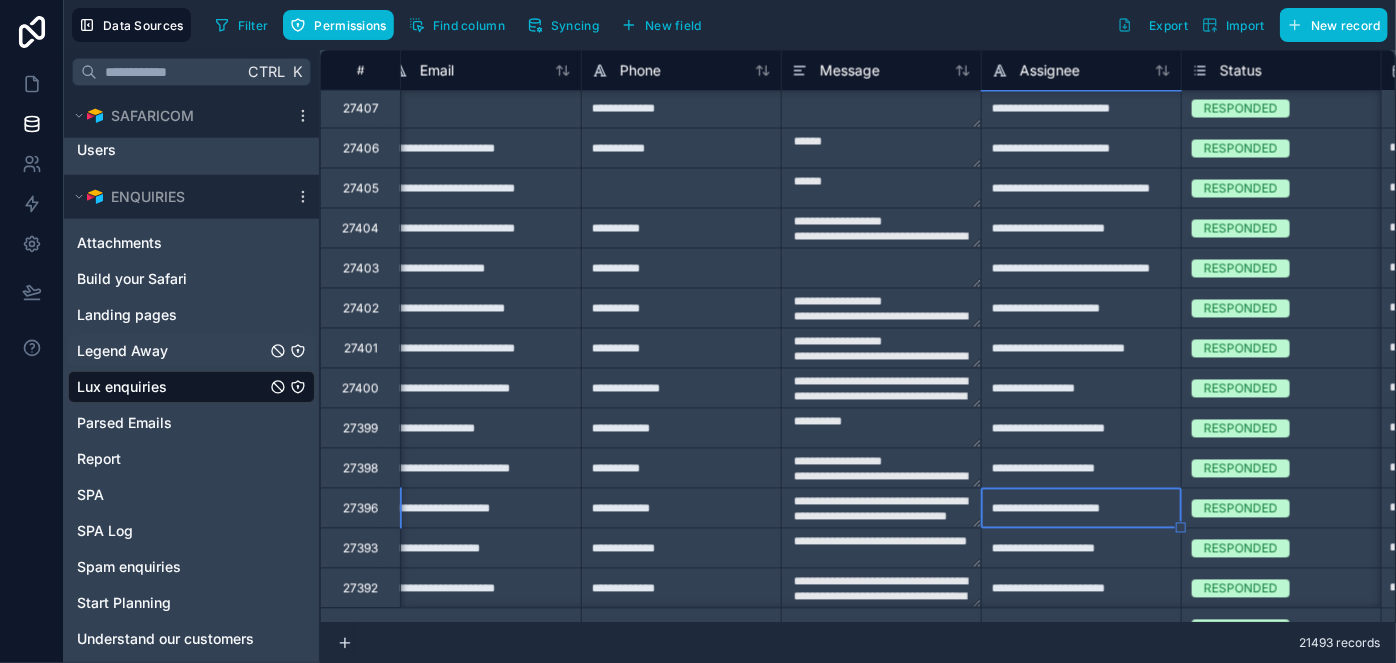 type on "**********" 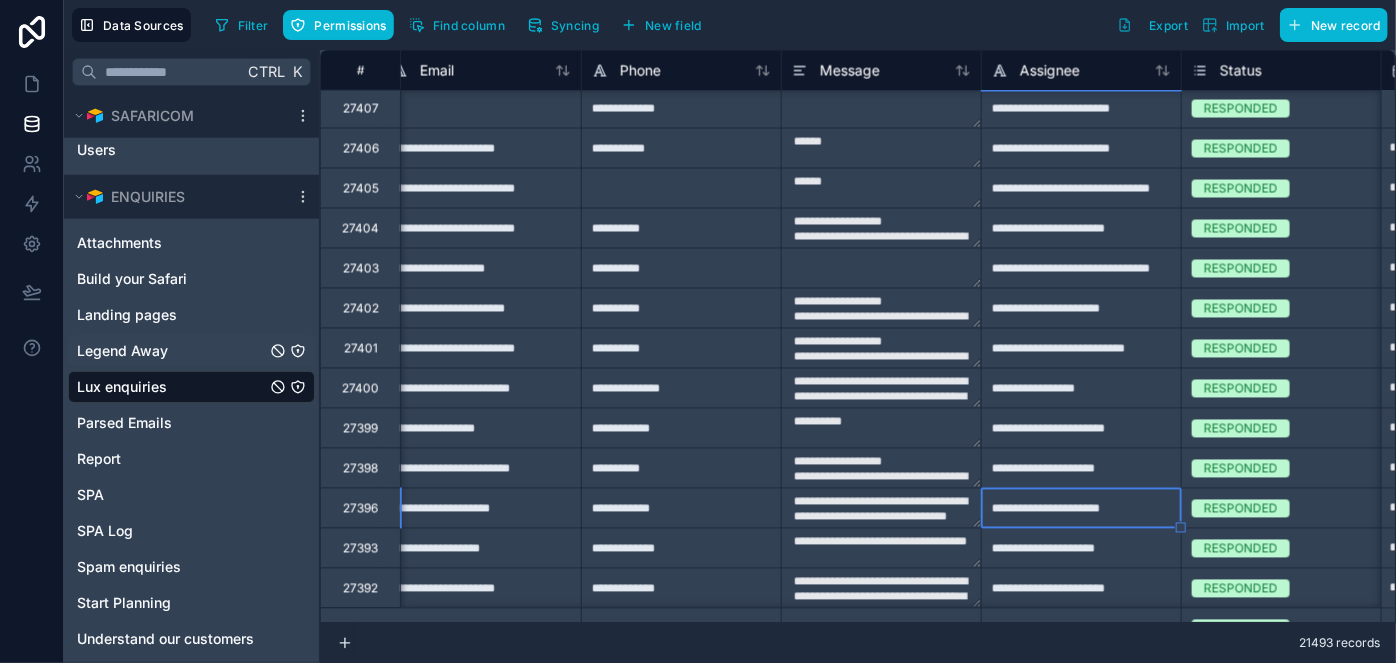 type on "**********" 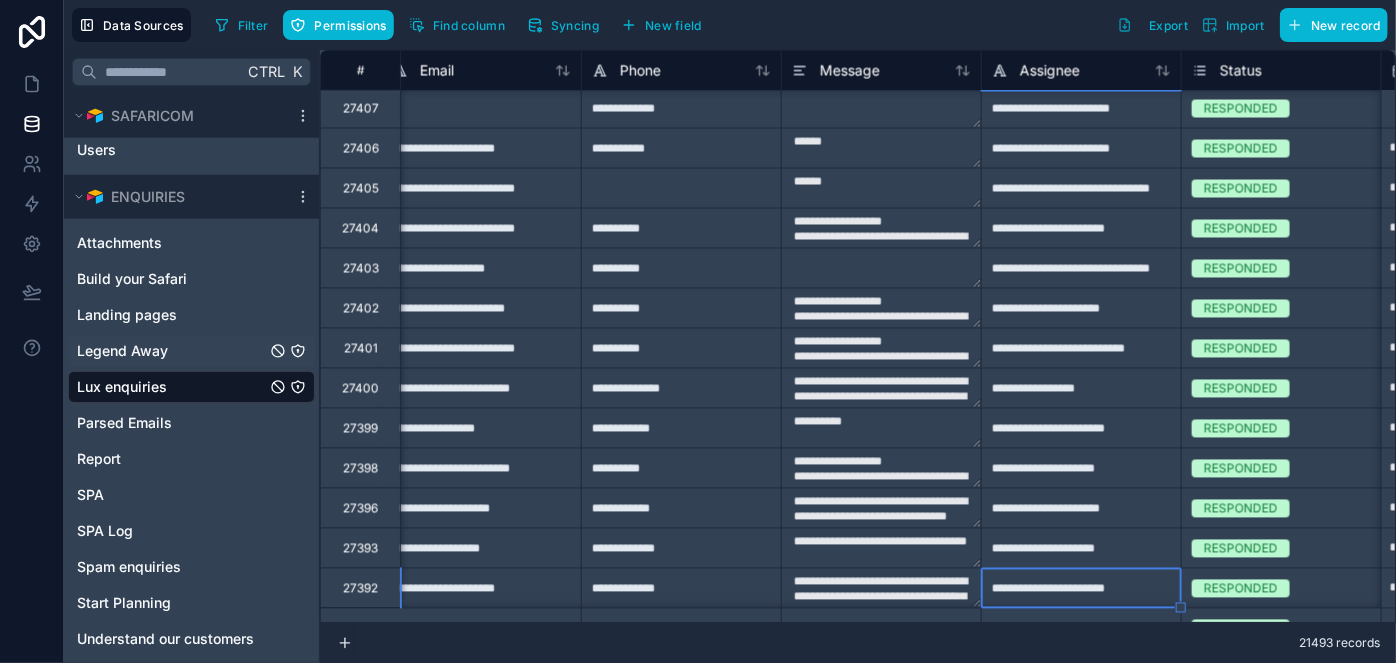 type on "**********" 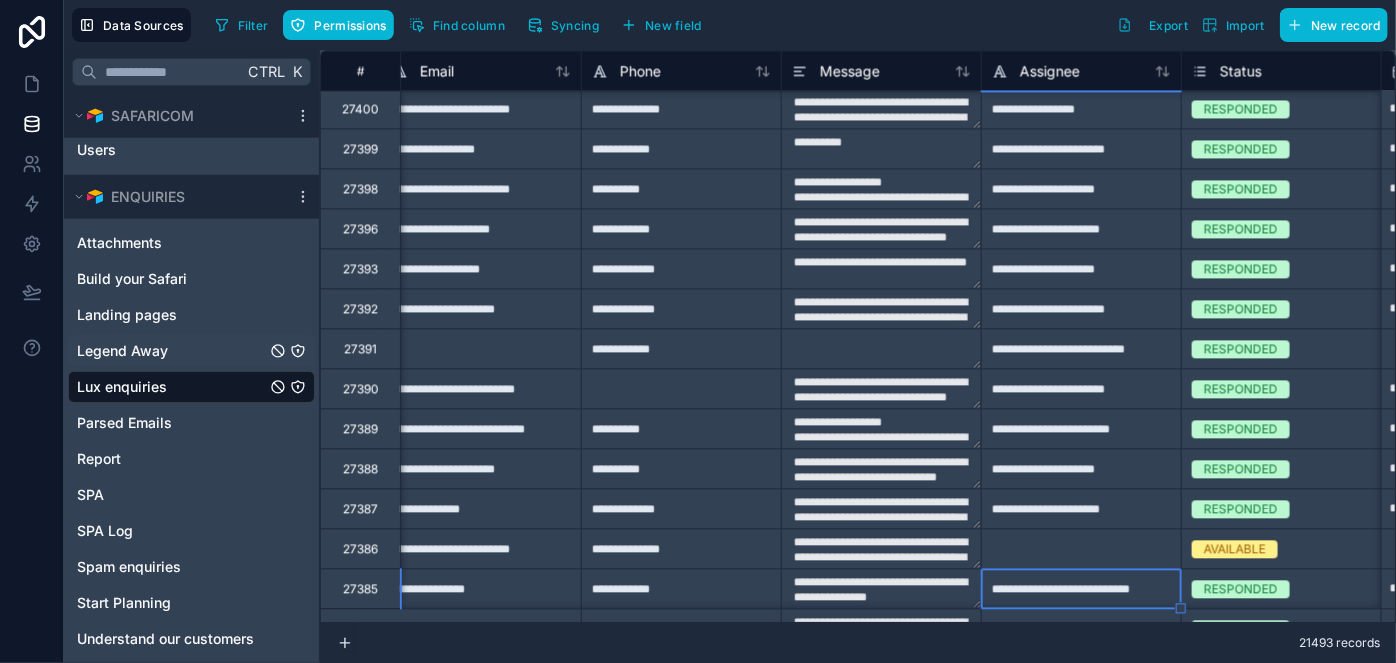scroll, scrollTop: 2122, scrollLeft: 819, axis: both 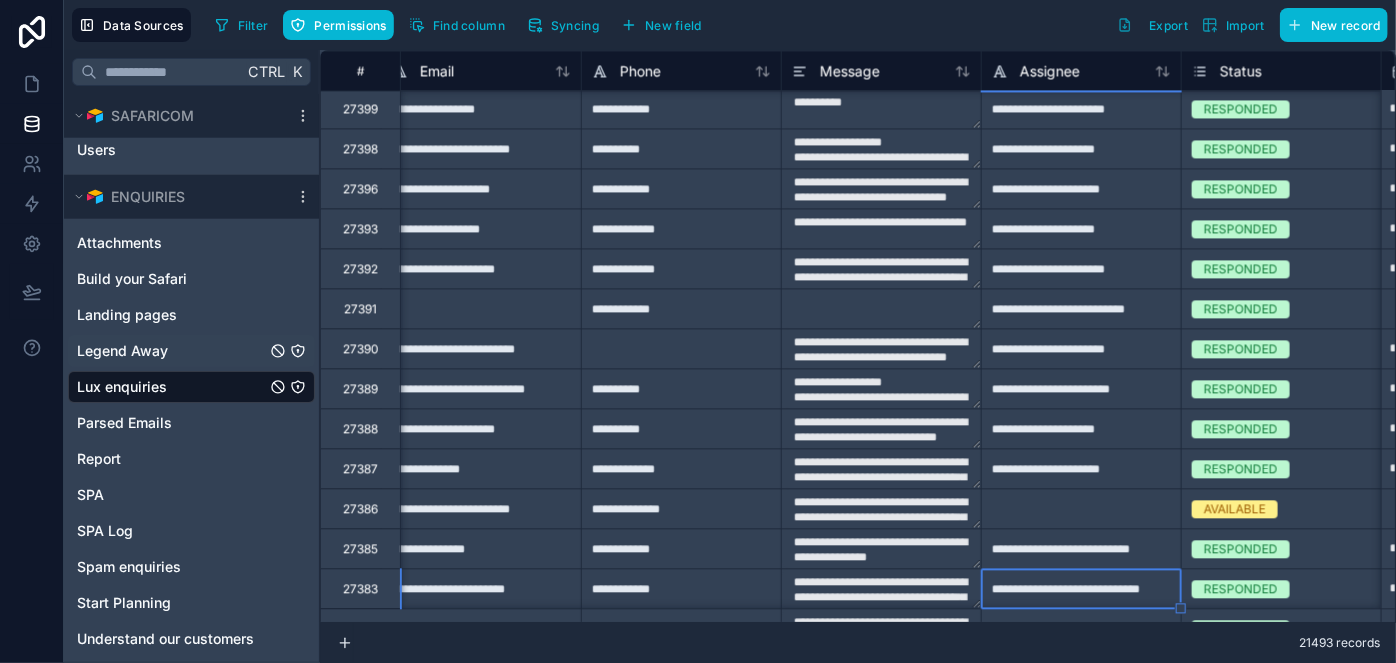 type on "**********" 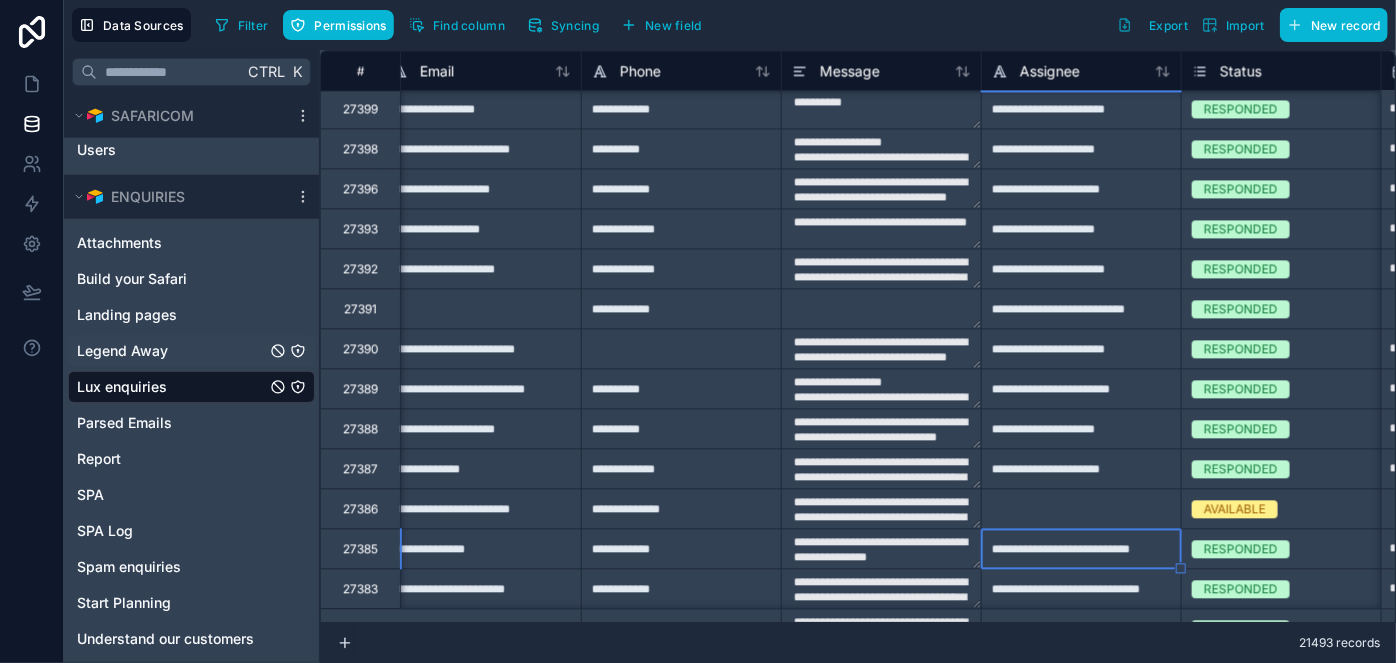 type on "**********" 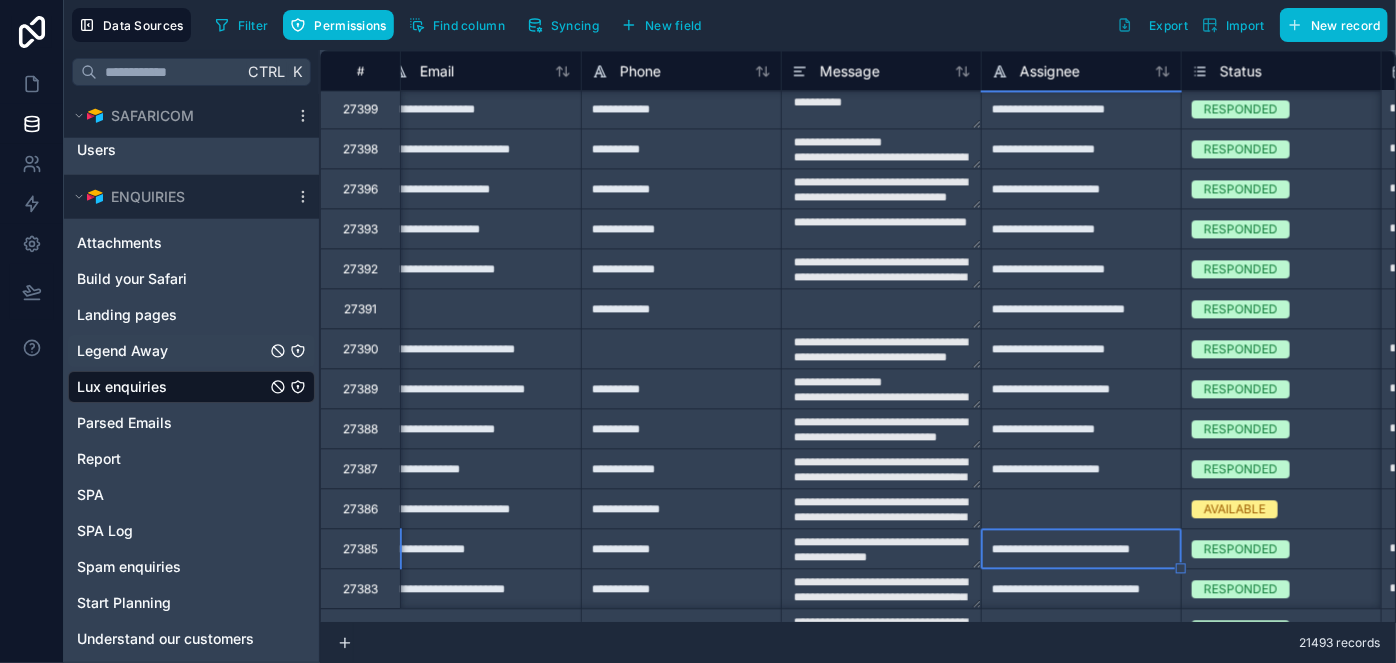 type on "**********" 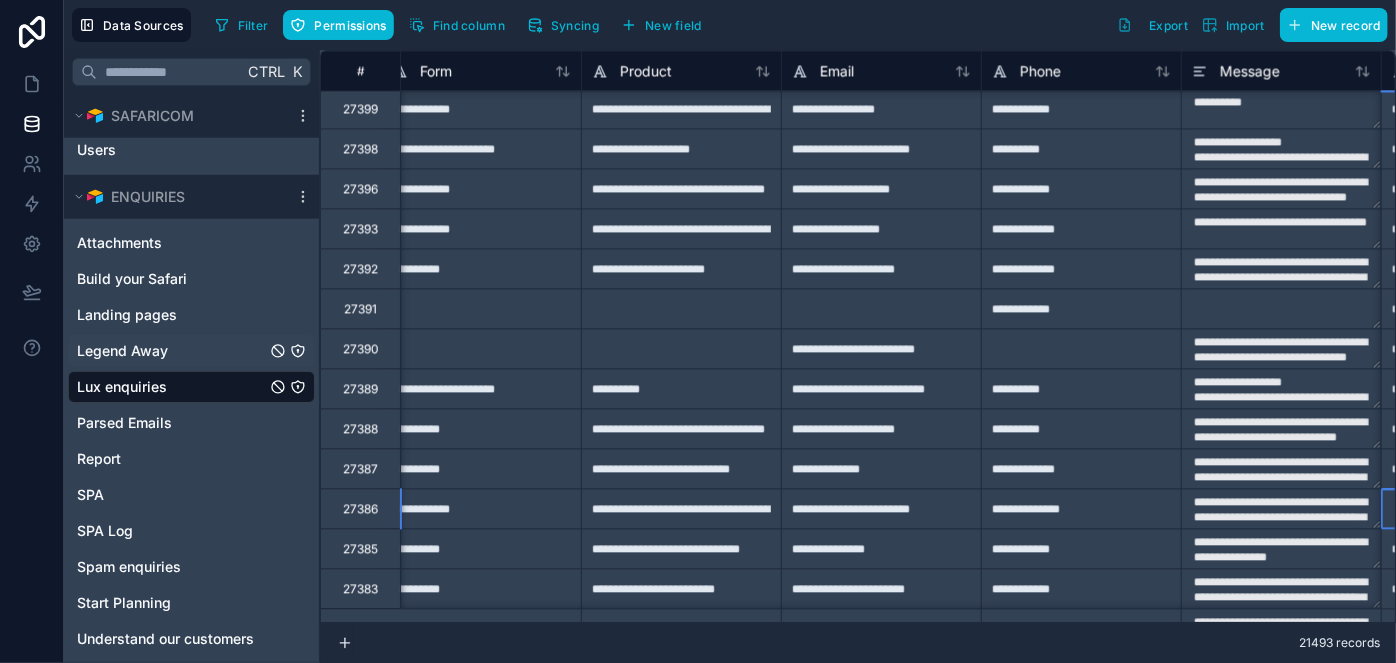 scroll, scrollTop: 2122, scrollLeft: 619, axis: both 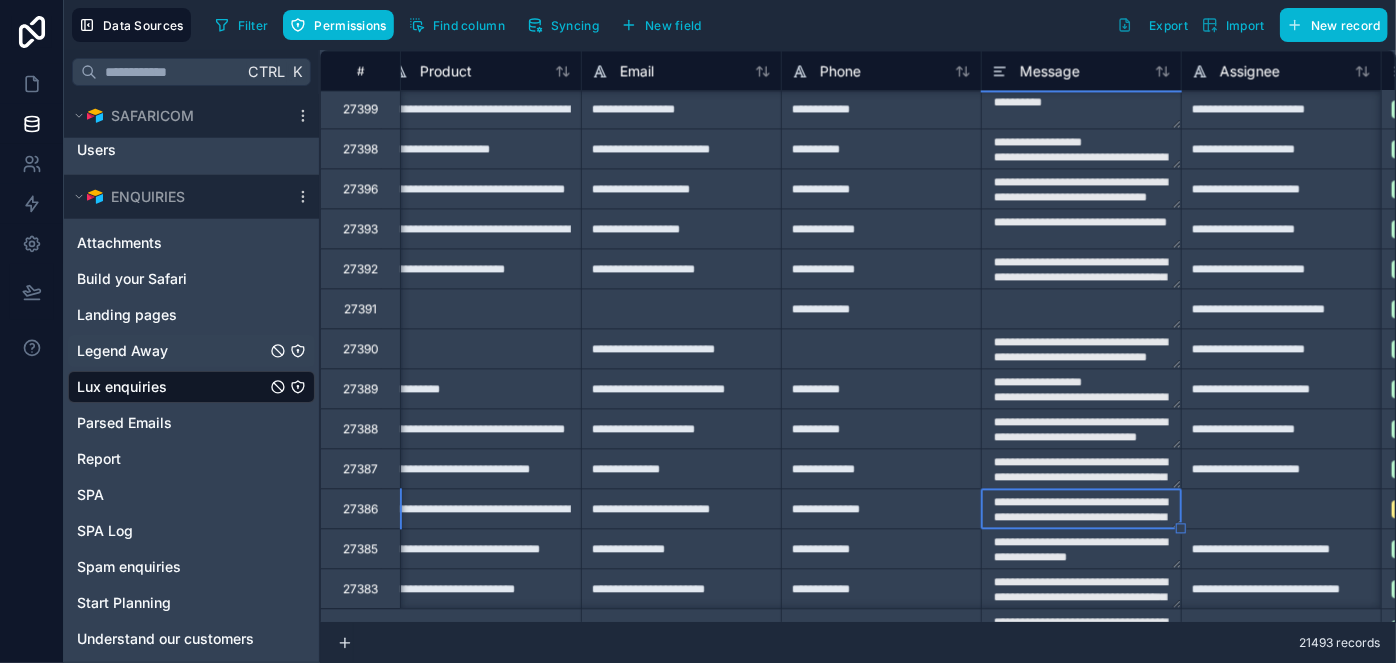 type on "**********" 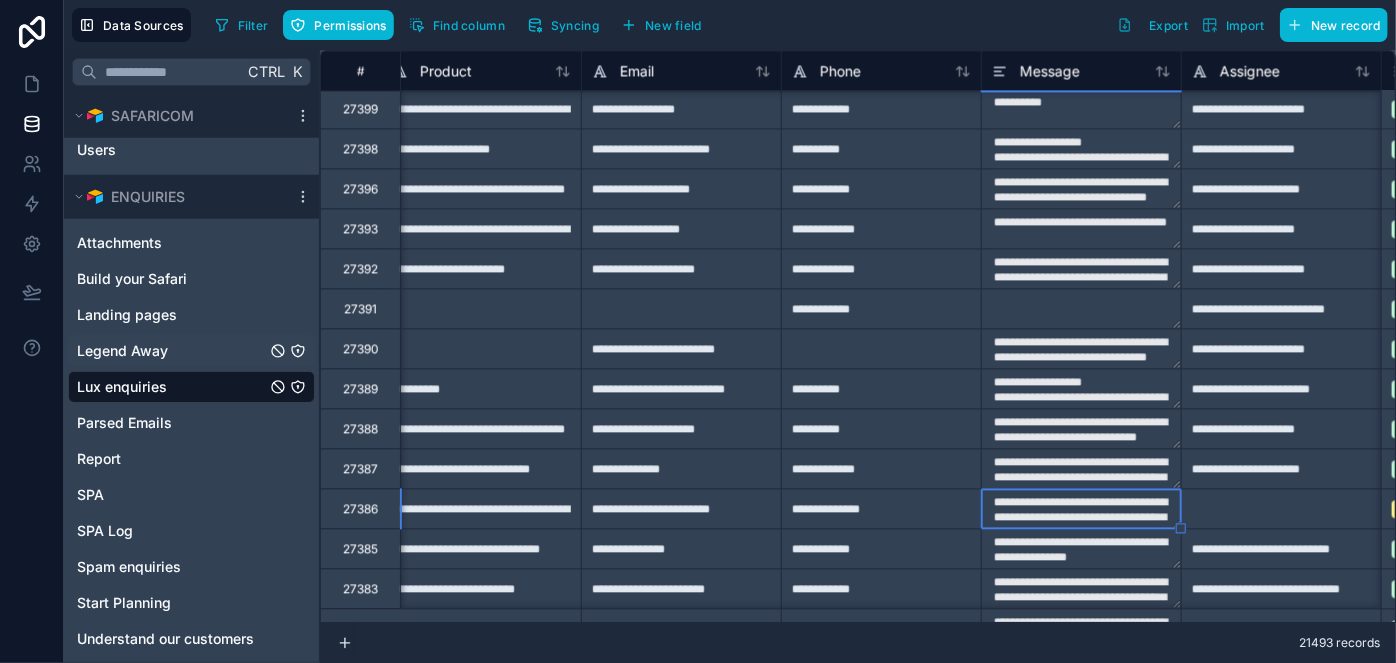 type on "**********" 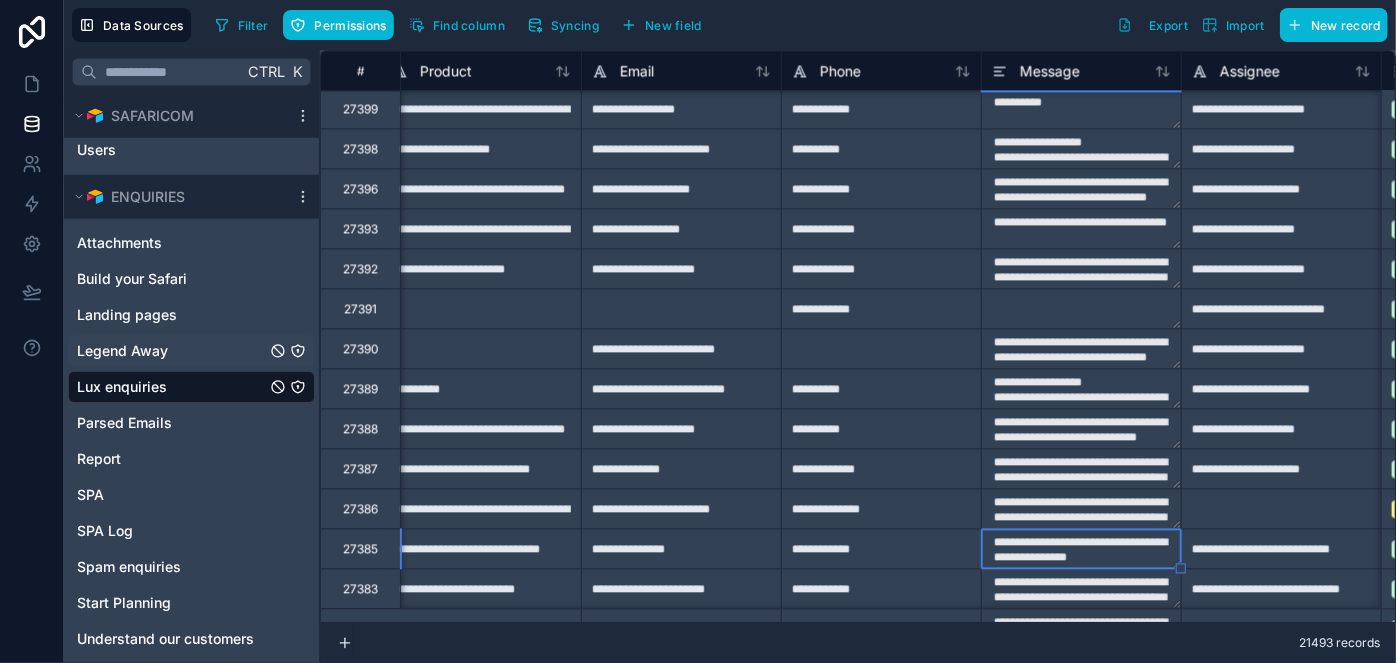type on "**********" 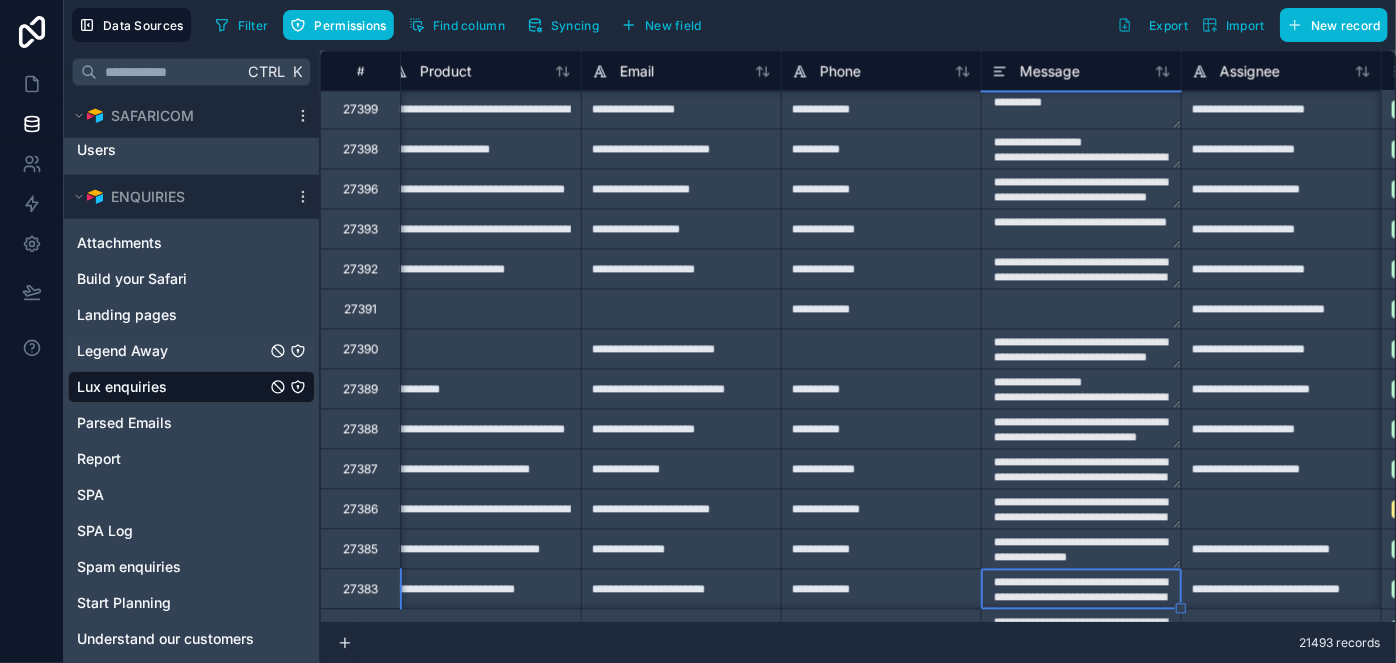 type on "**********" 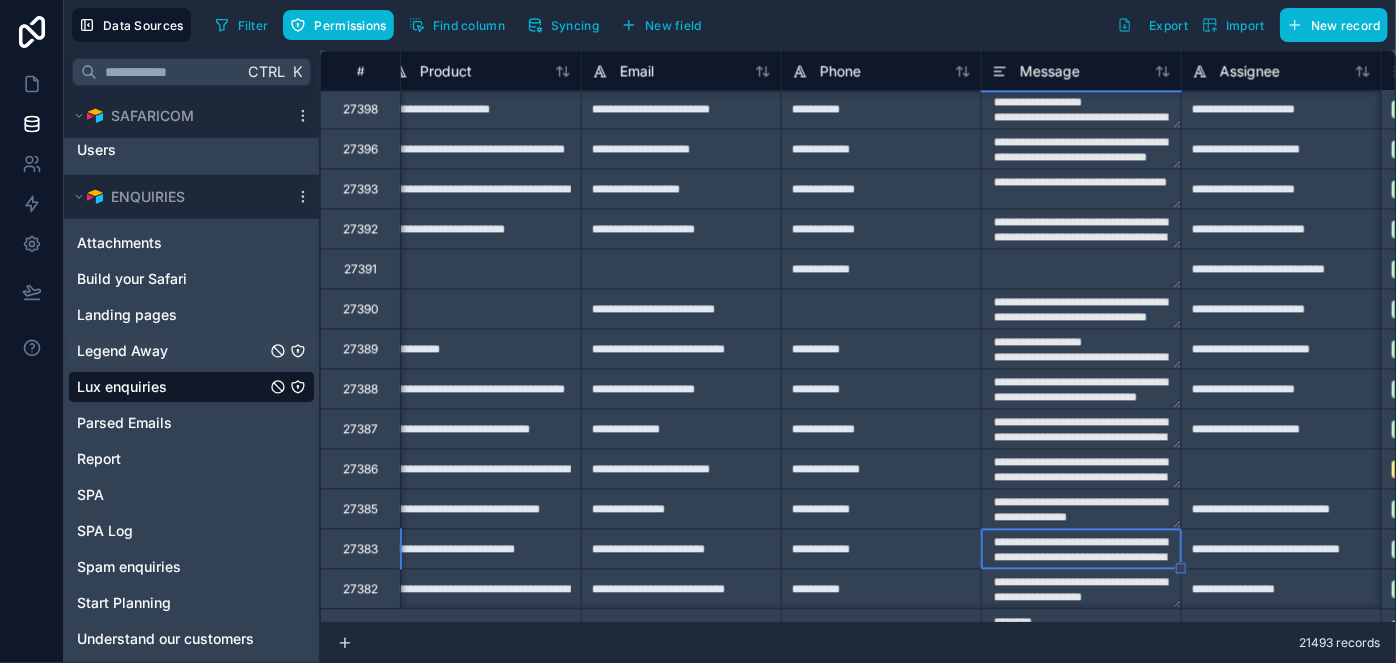type on "**********" 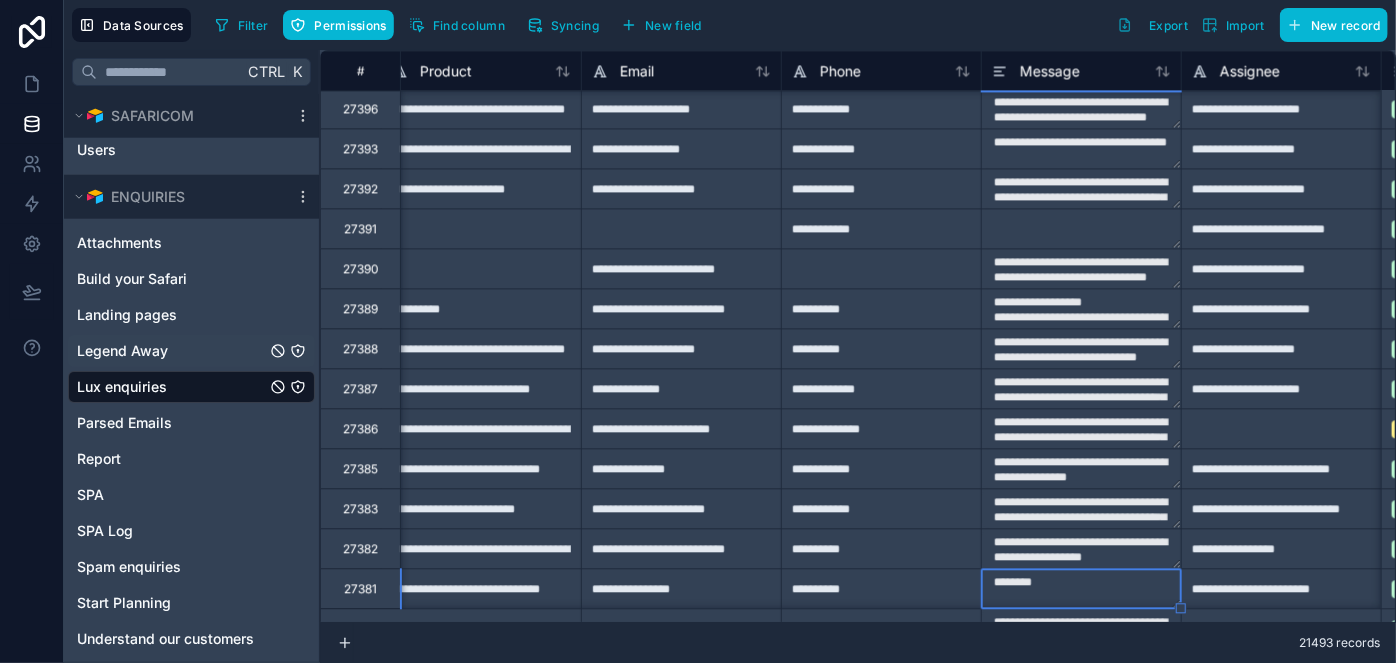 type on "**********" 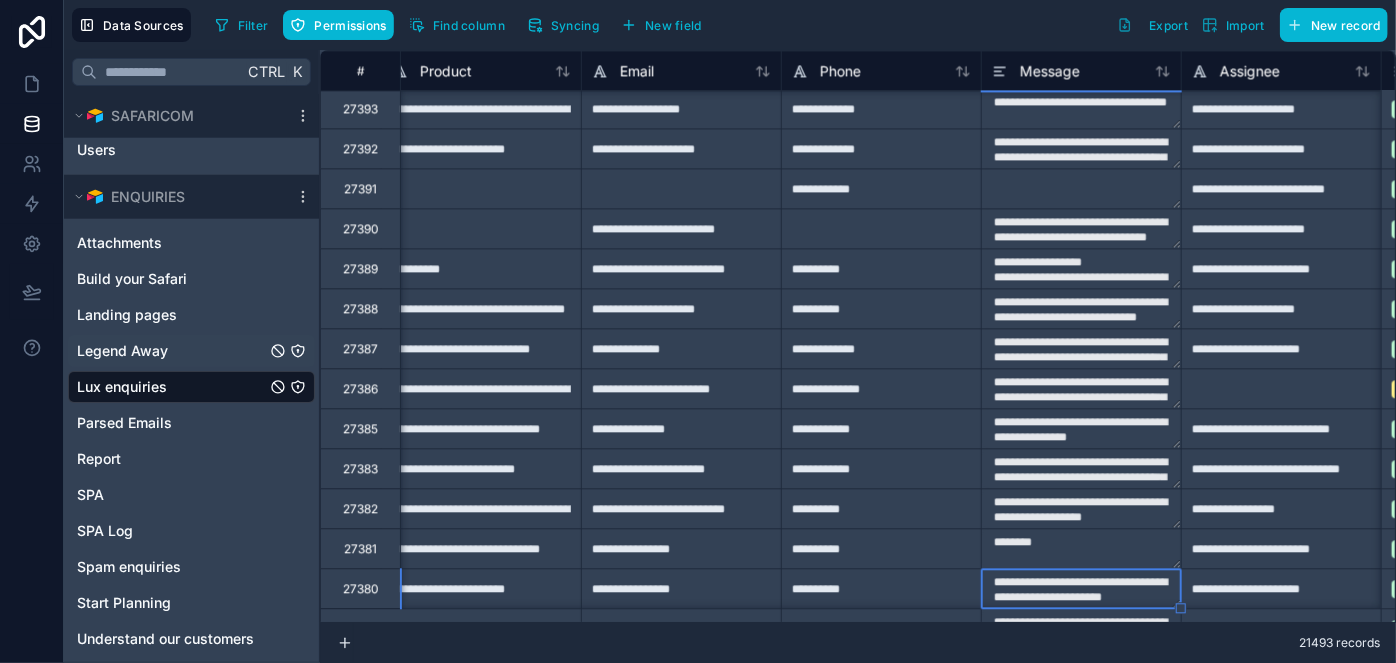type on "**********" 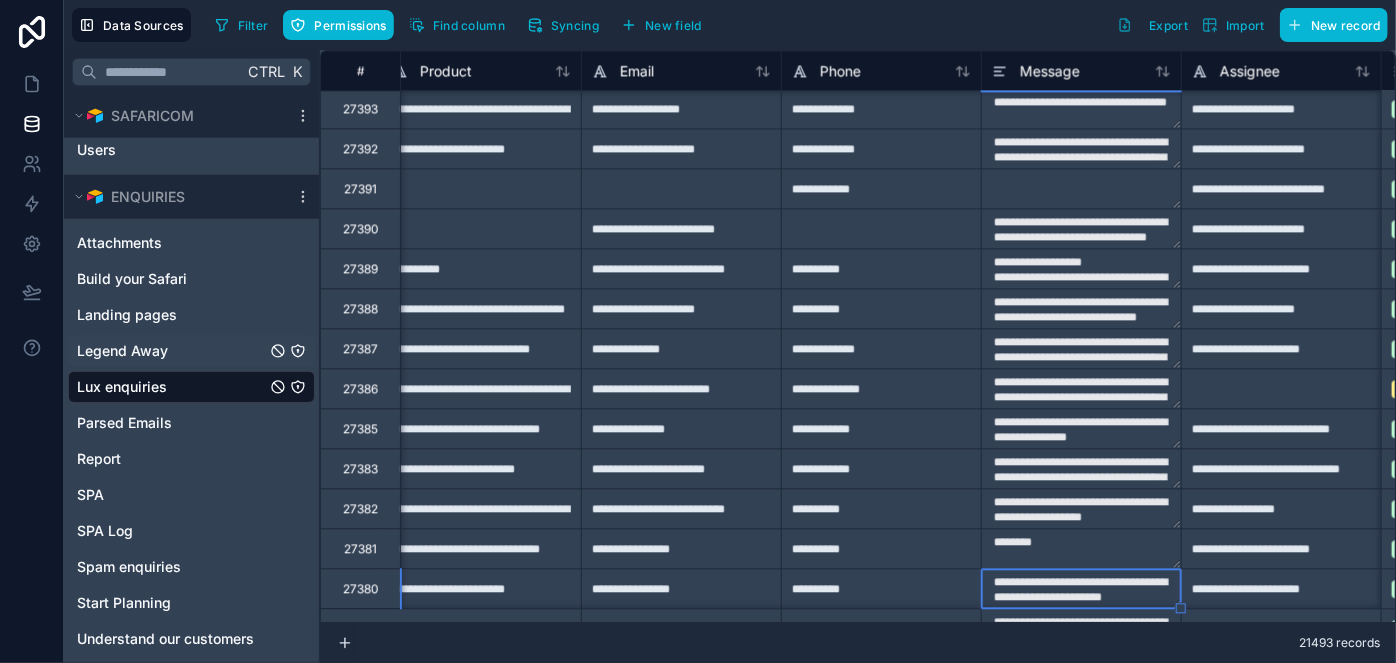 type on "**********" 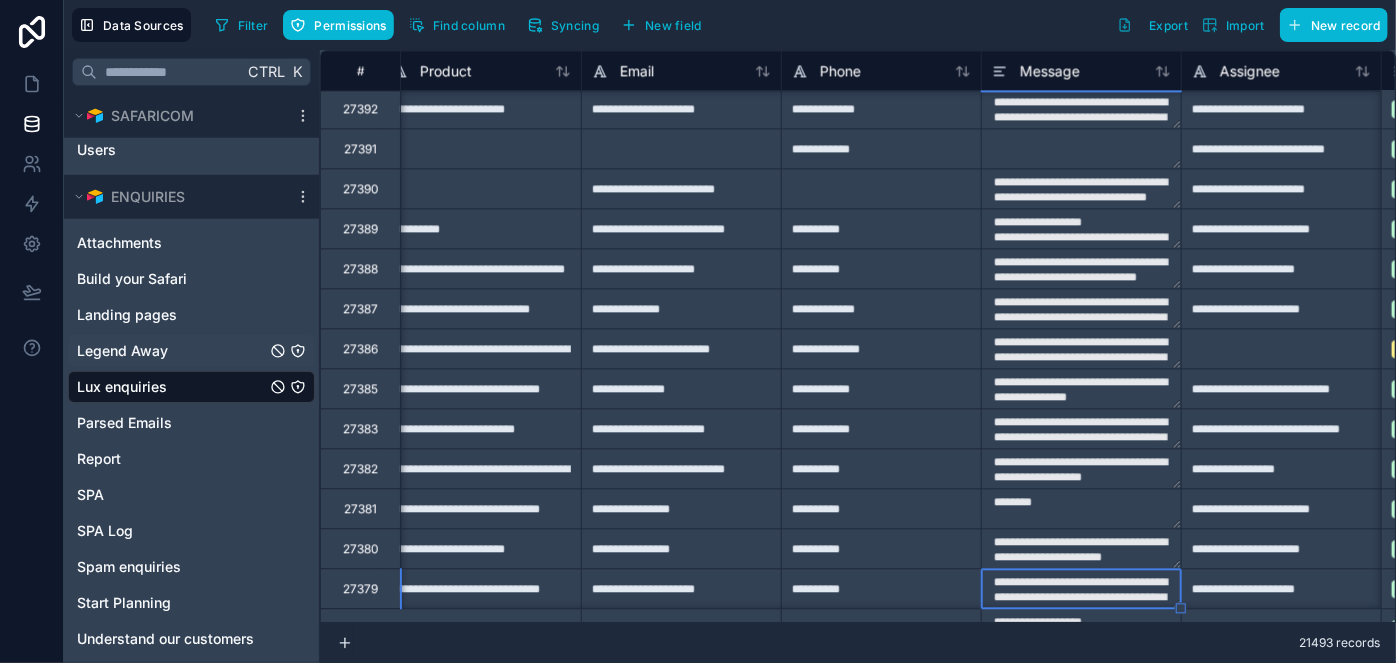 type on "**********" 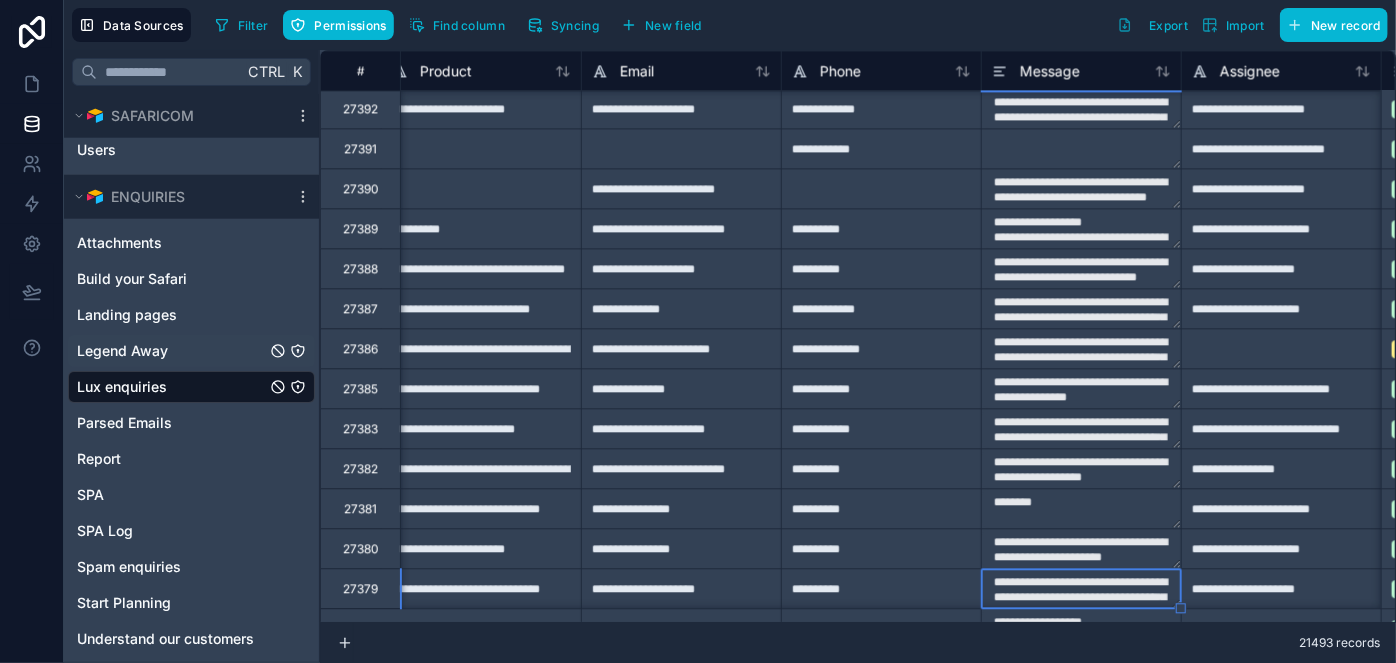 type on "**********" 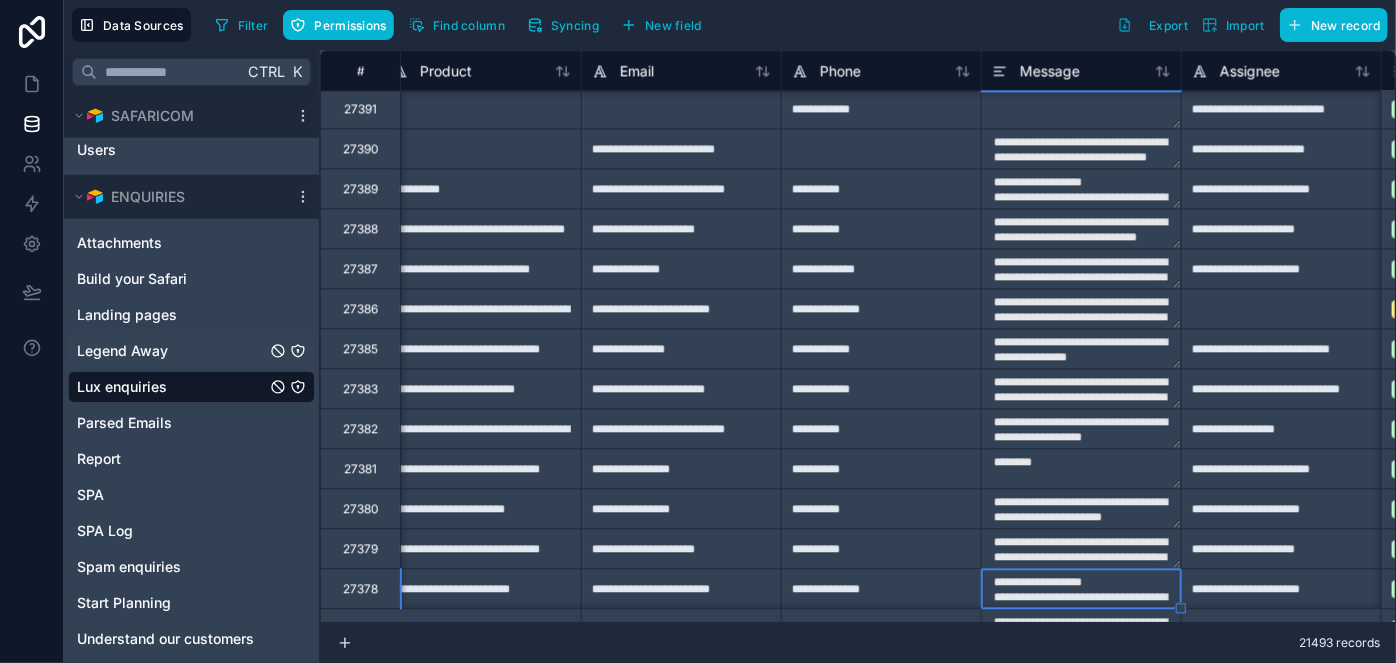 type on "**********" 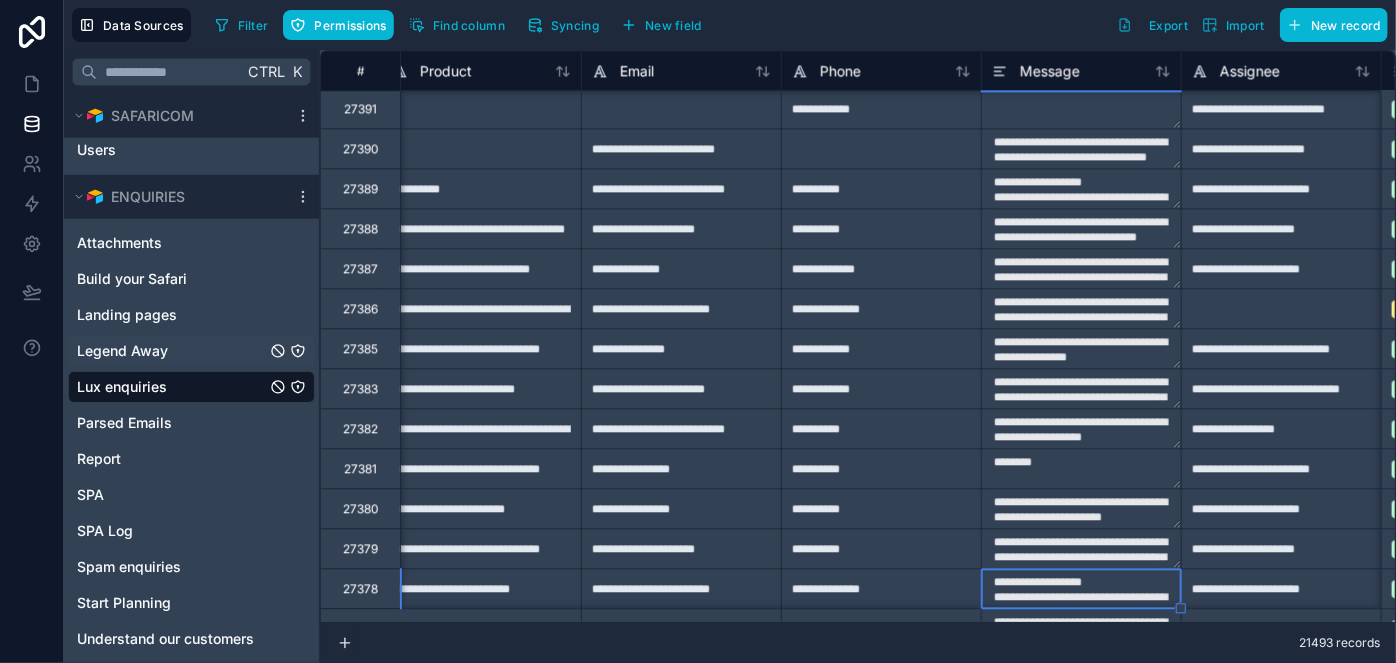 type on "**********" 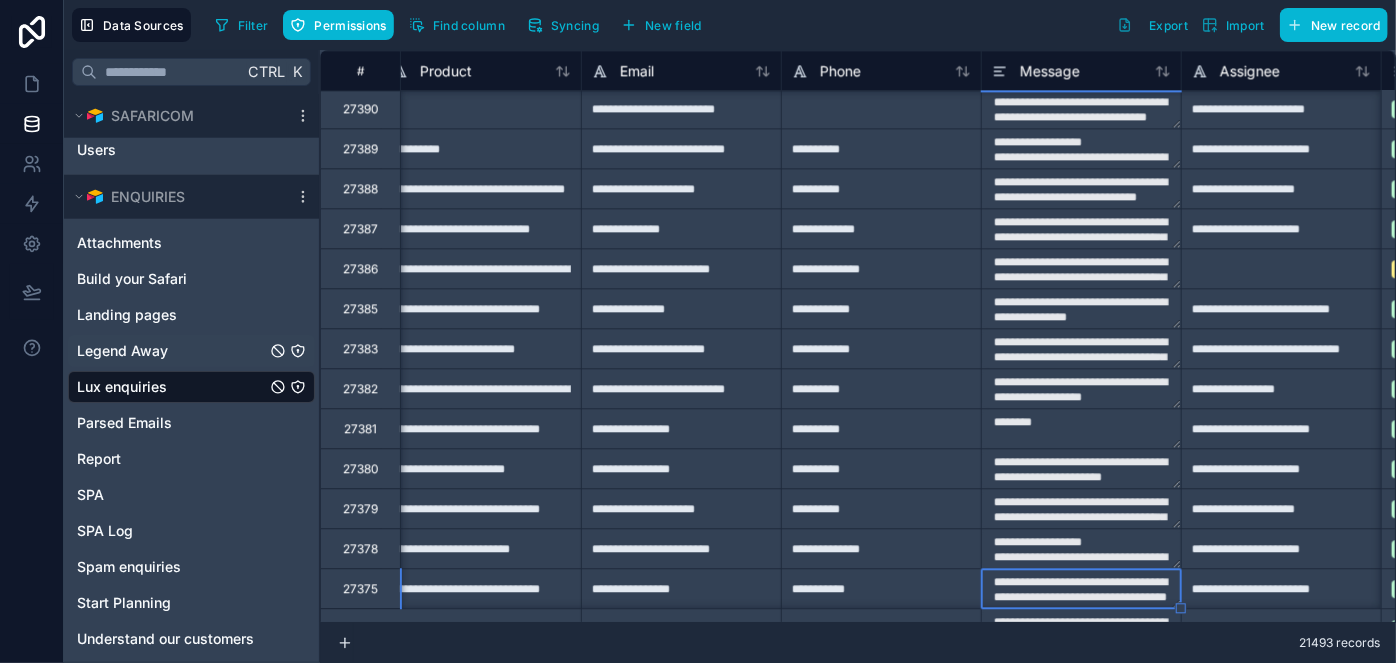 type on "**********" 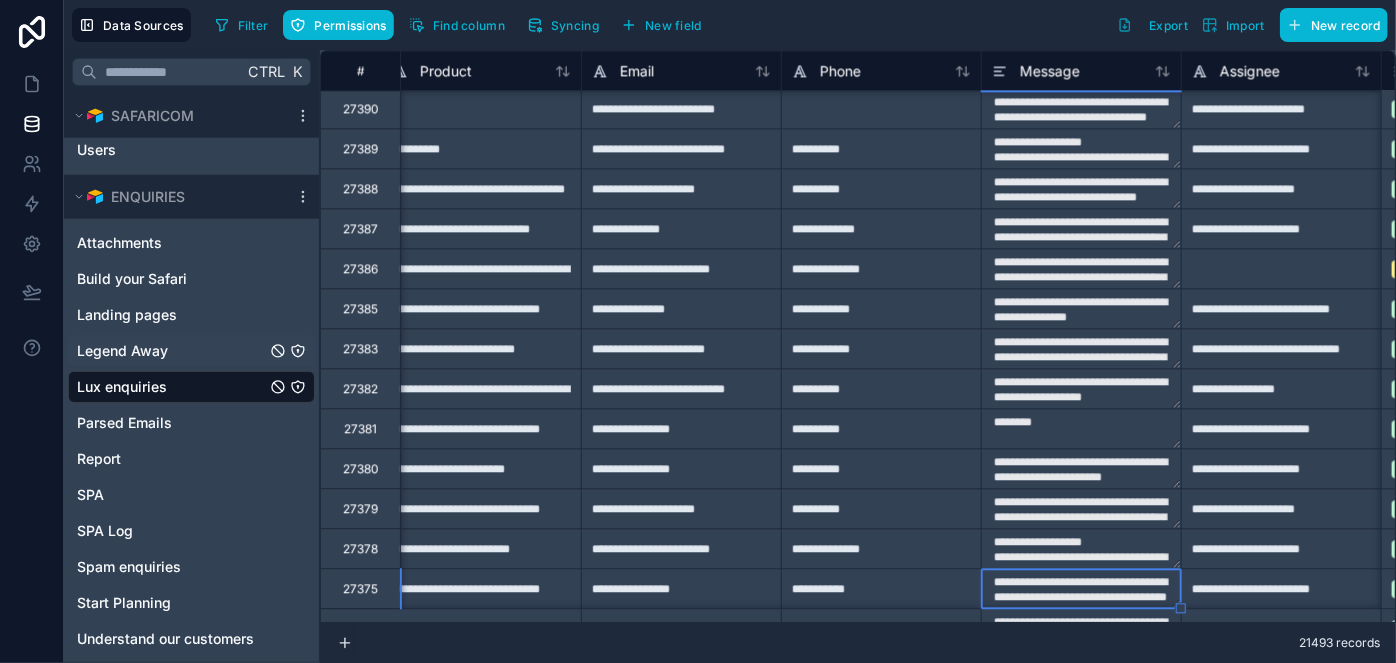 type on "**********" 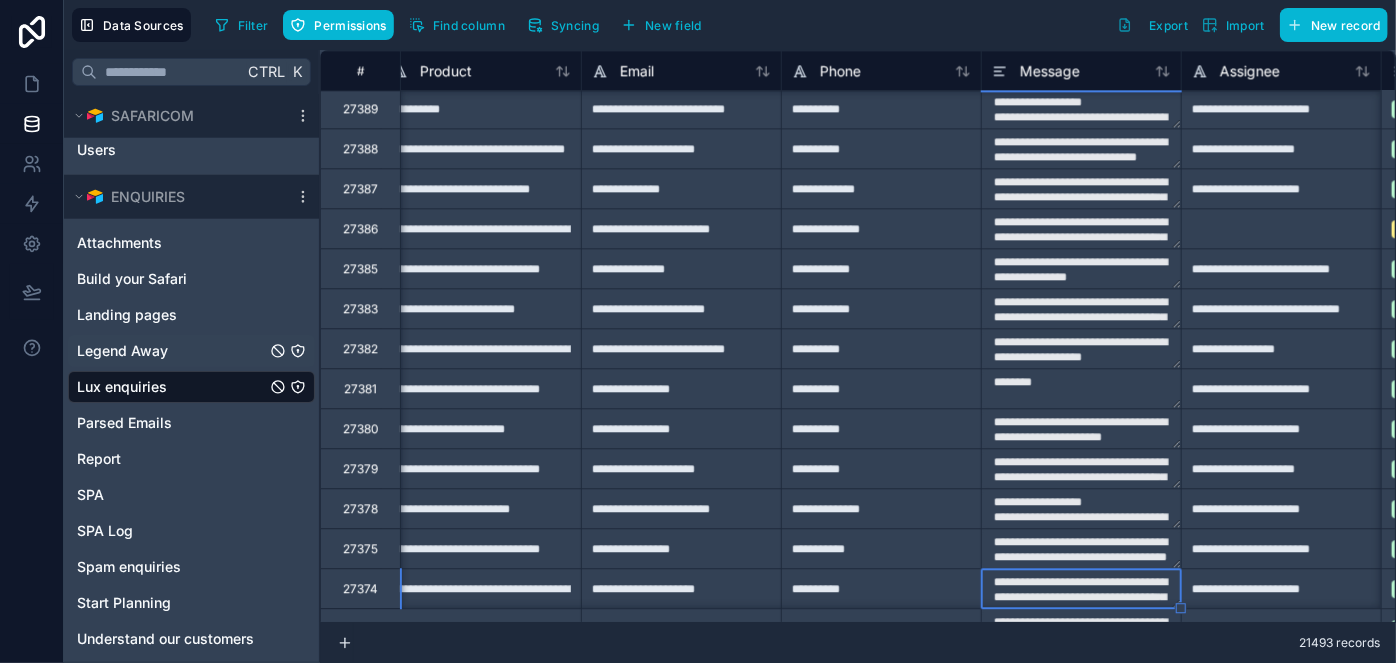 type on "**********" 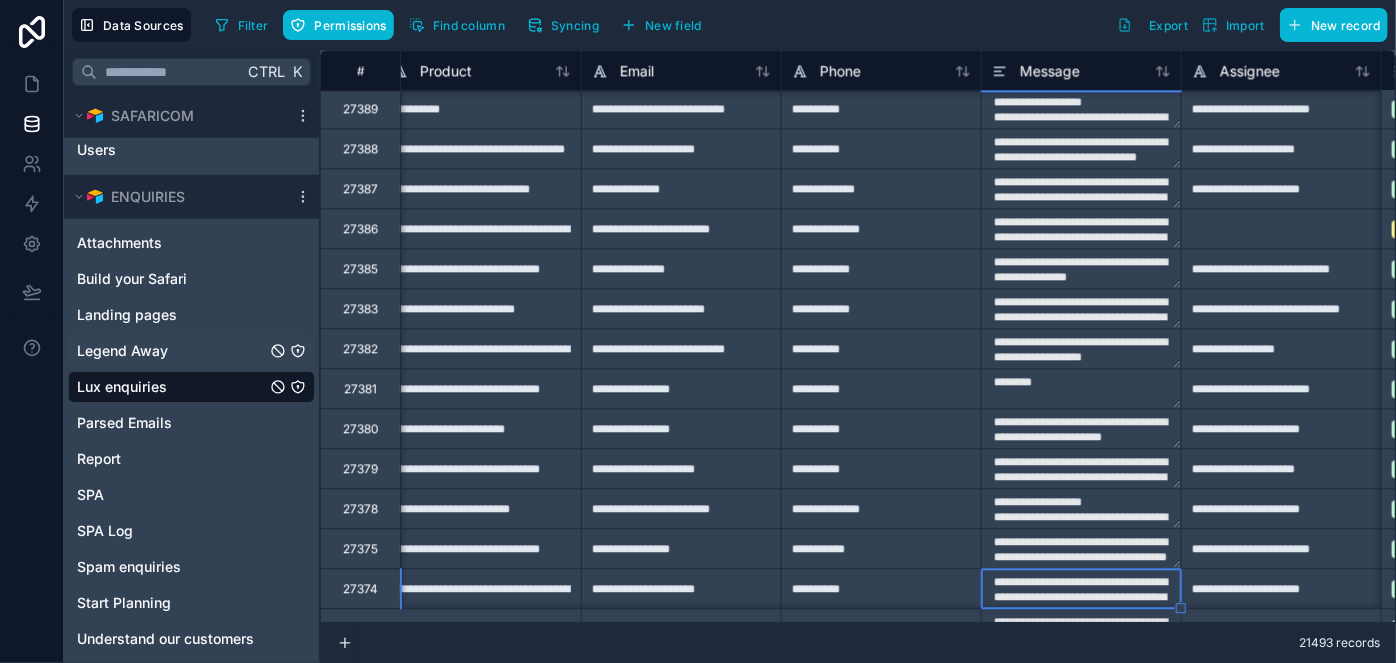type on "**********" 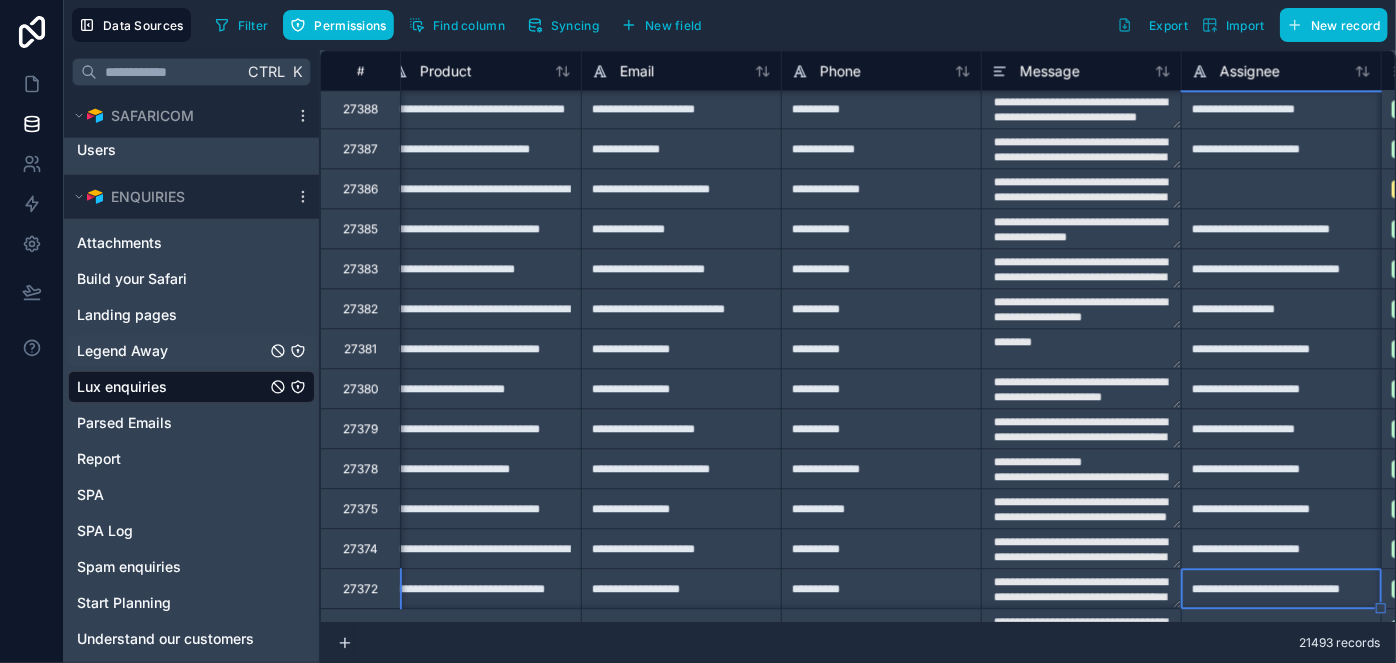 scroll, scrollTop: 2442, scrollLeft: 819, axis: both 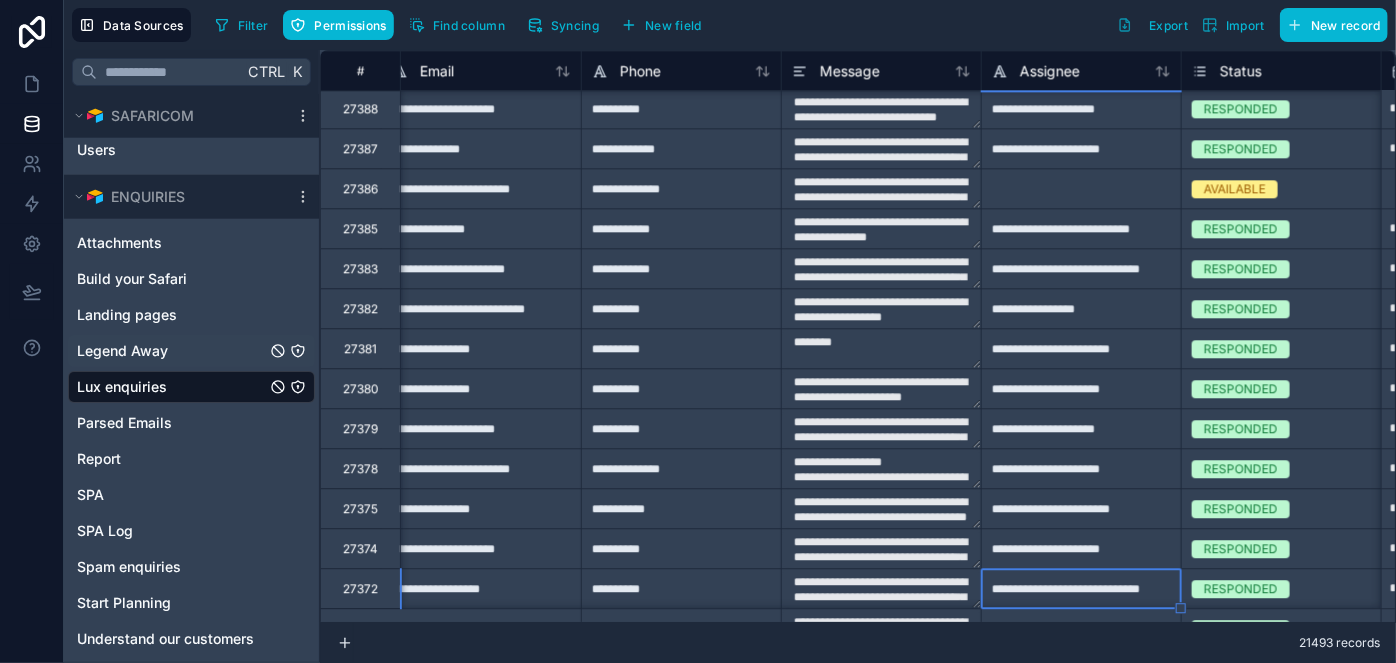type on "**********" 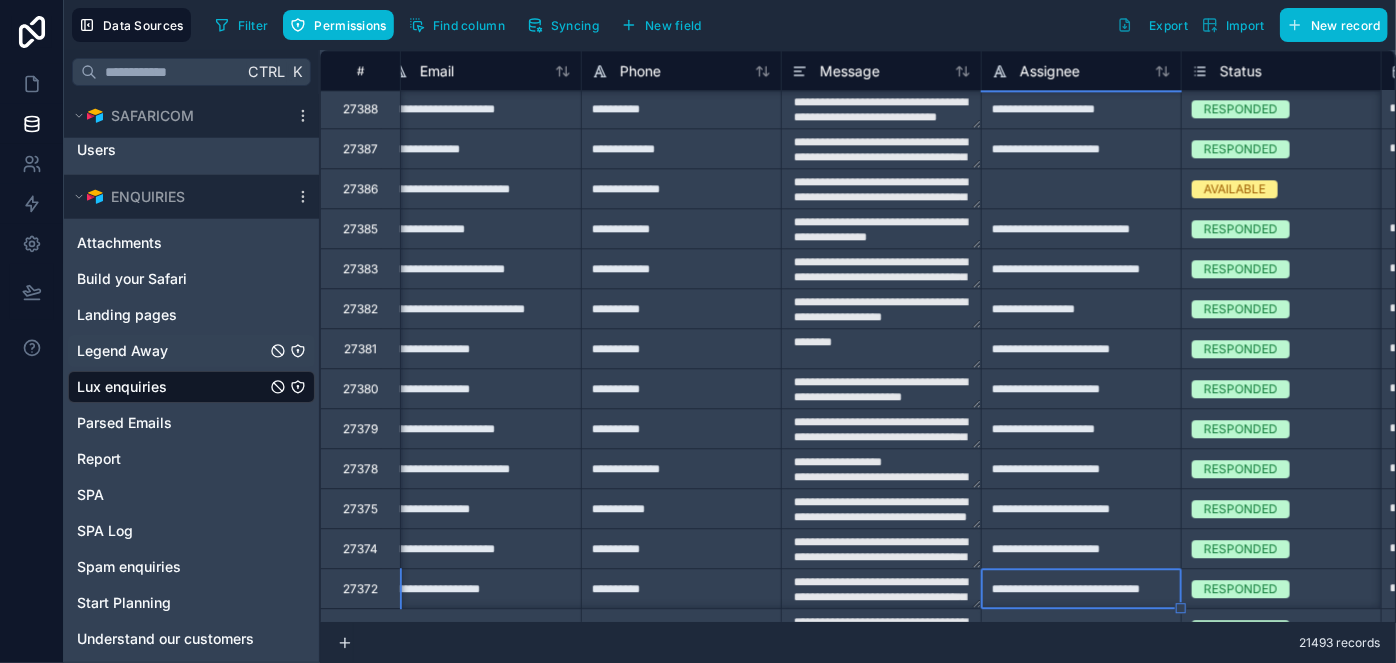 type on "**********" 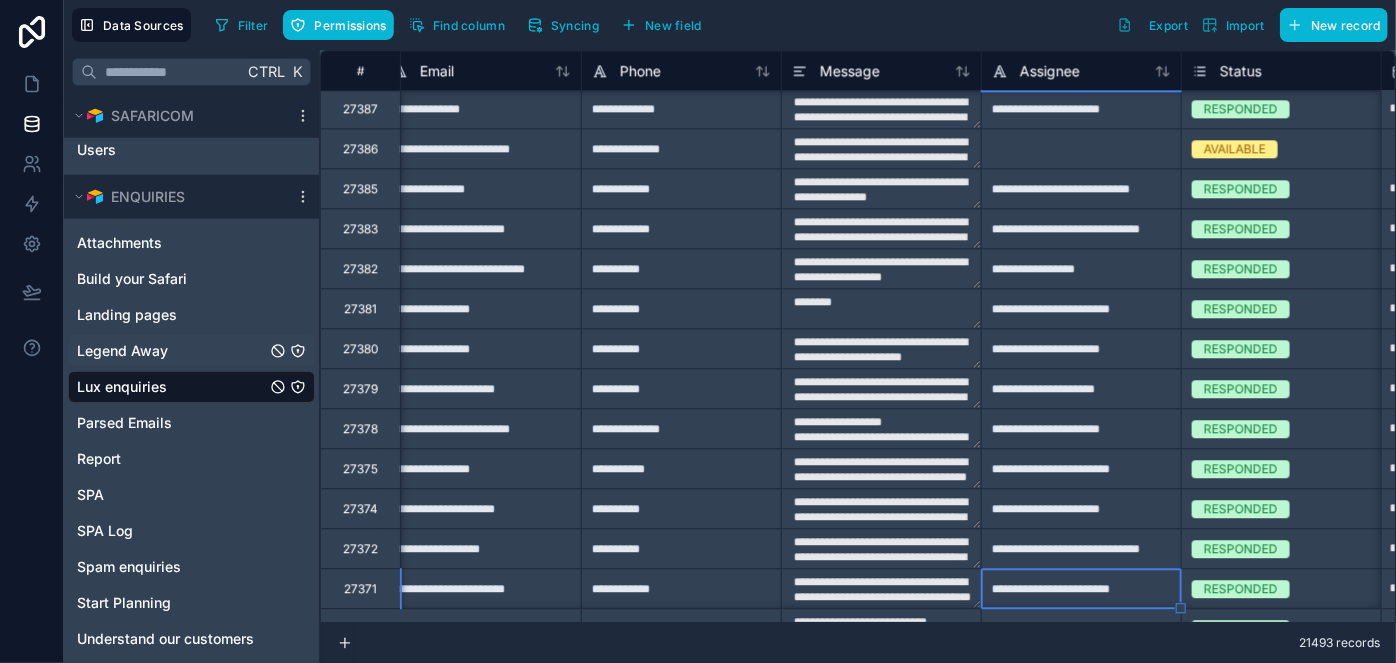 type on "**********" 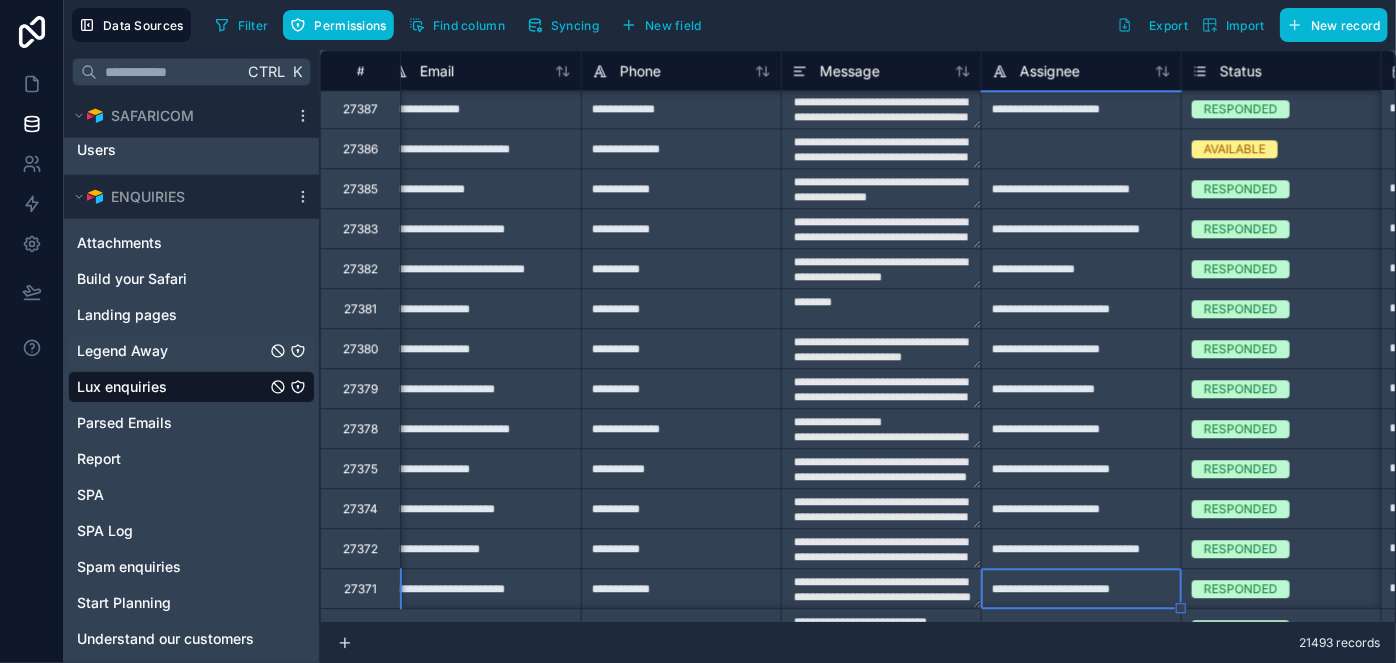 type on "**********" 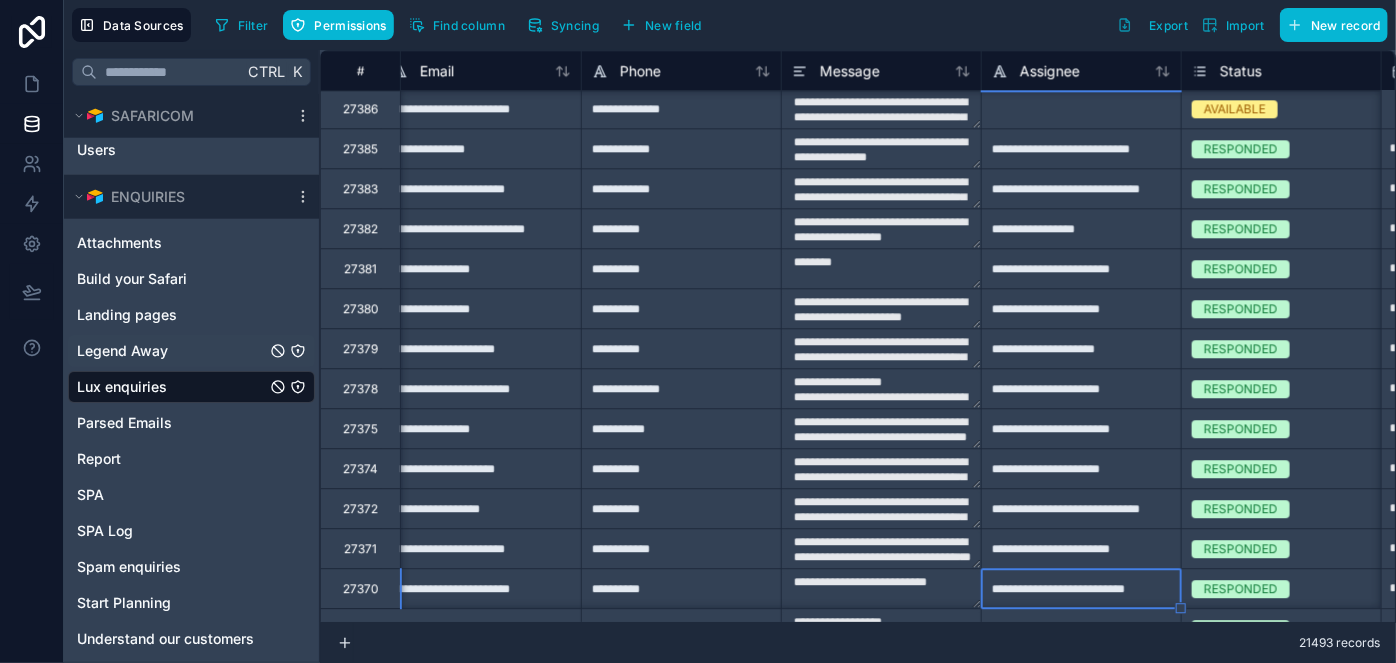 type on "**********" 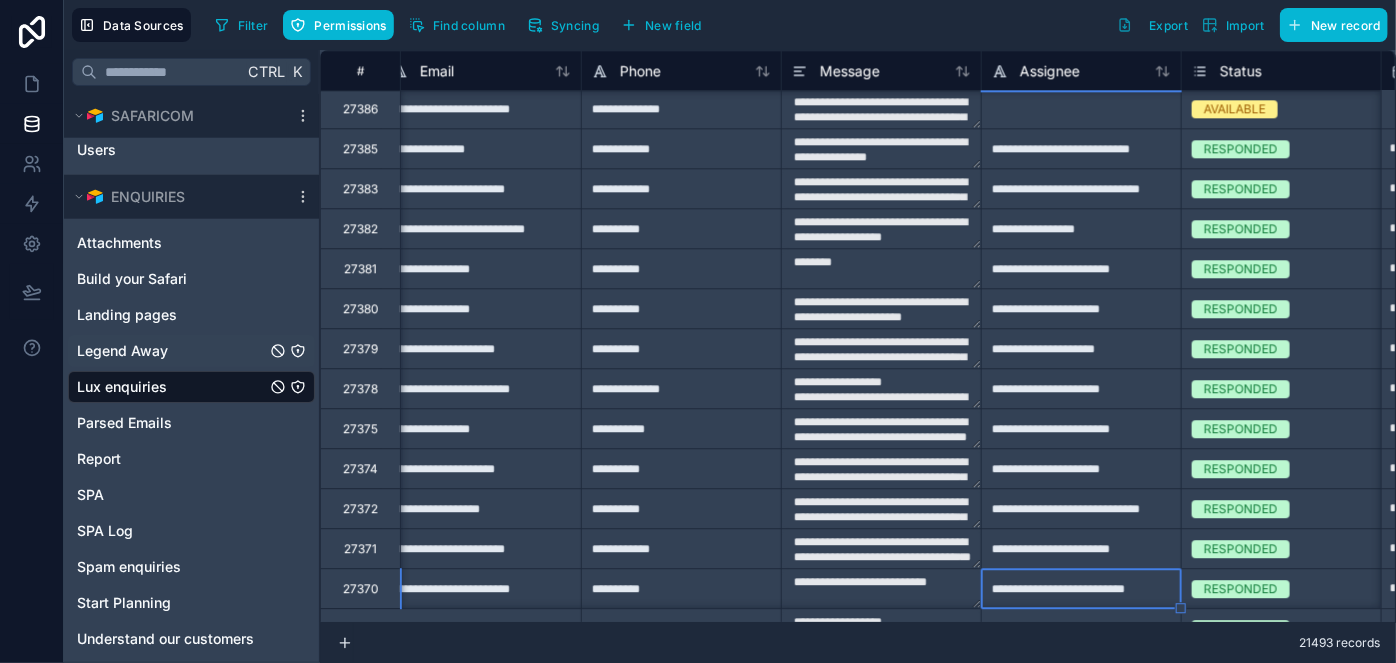 type on "**********" 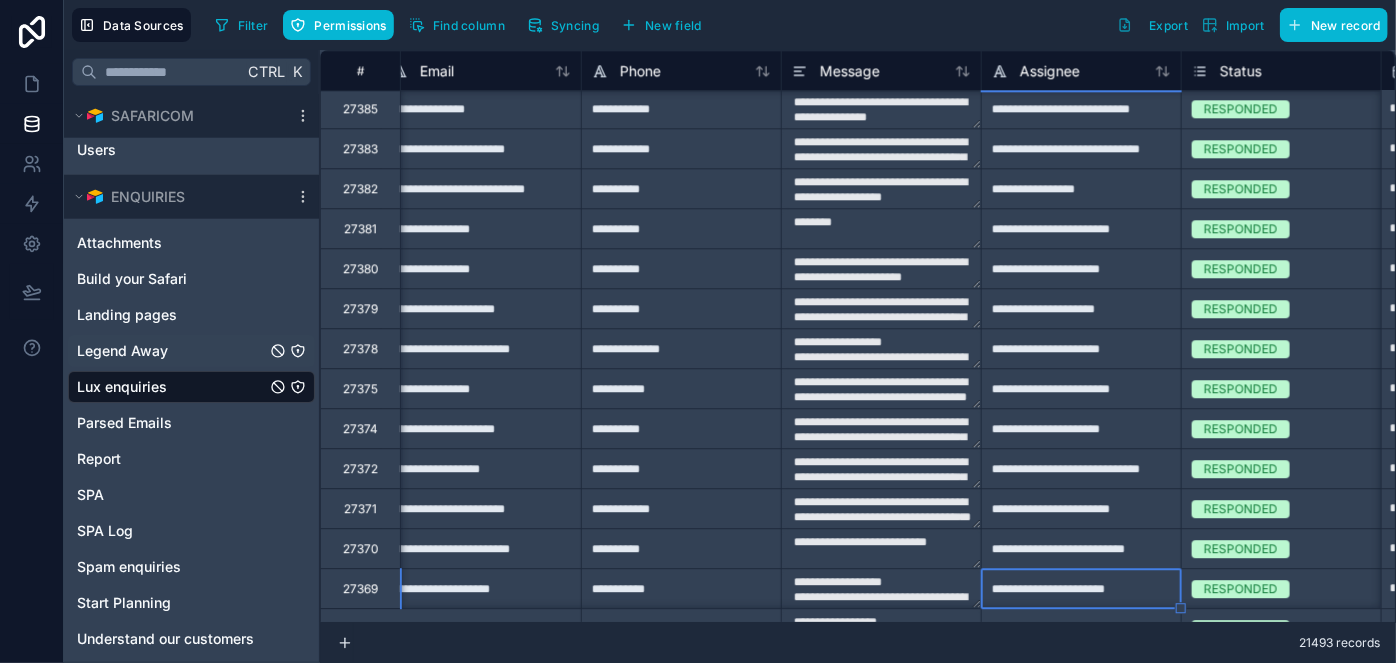 type on "**********" 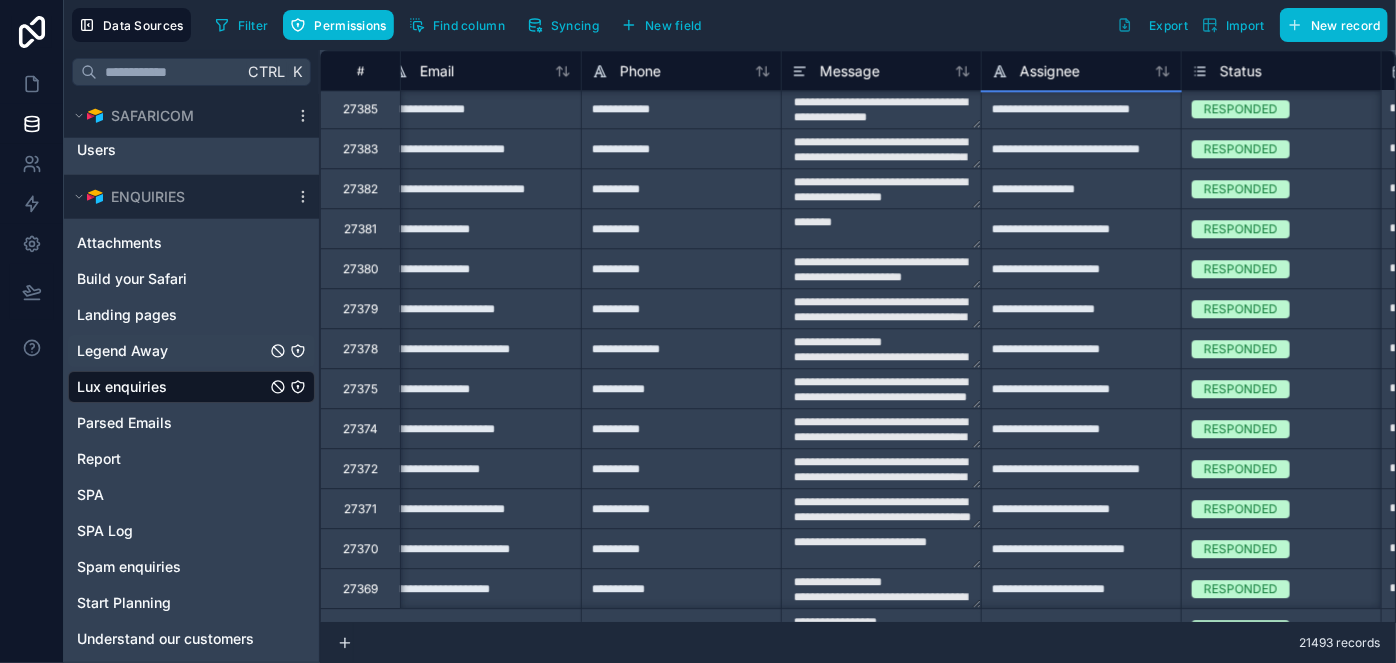 type on "**********" 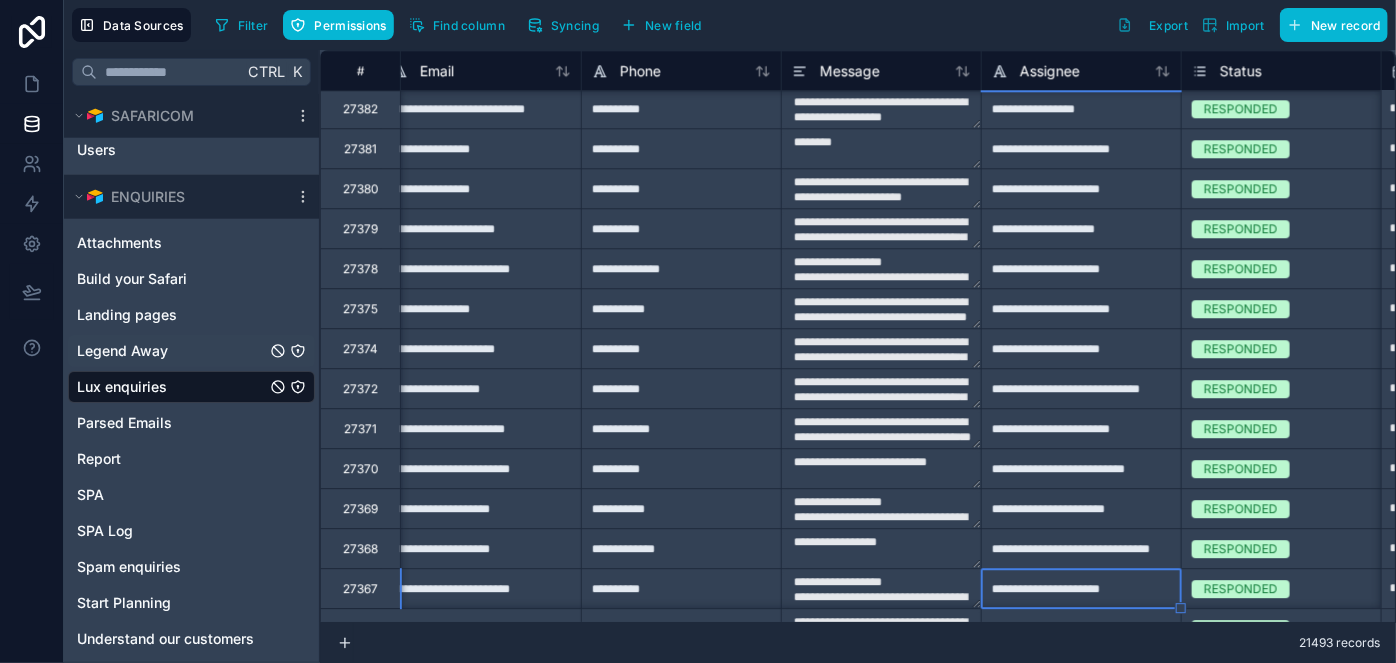 type on "**********" 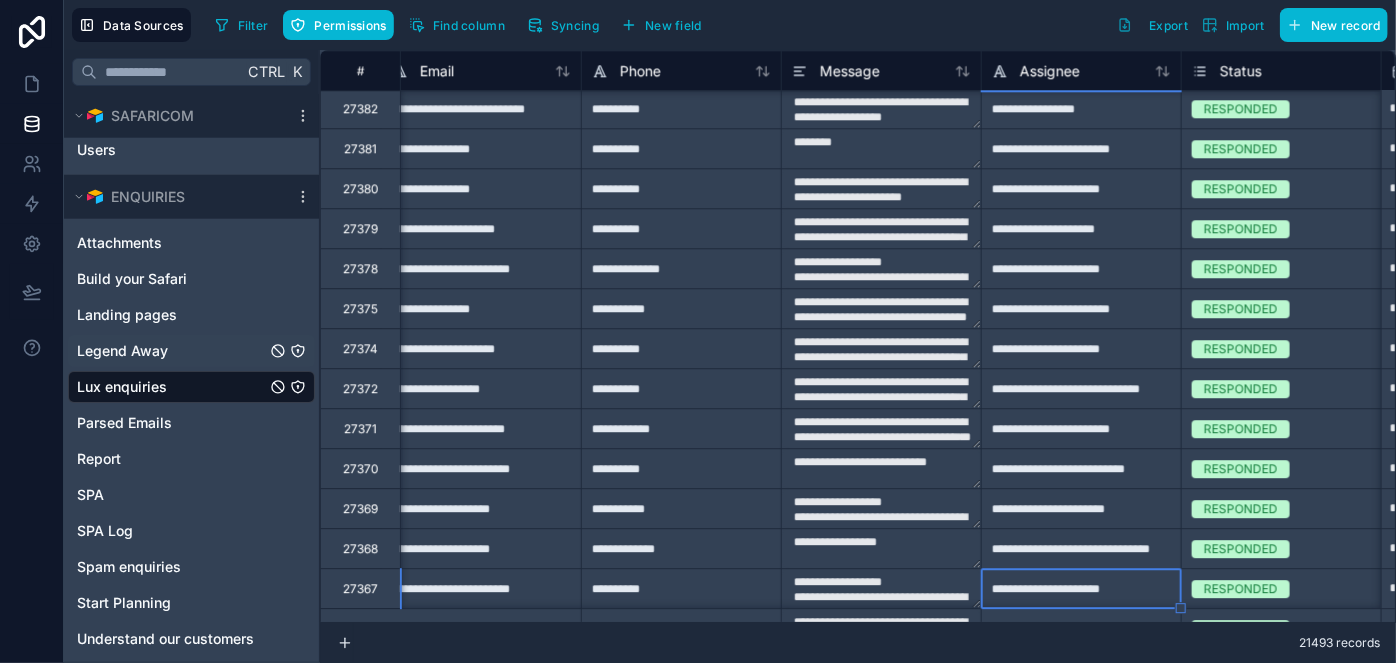 type on "**********" 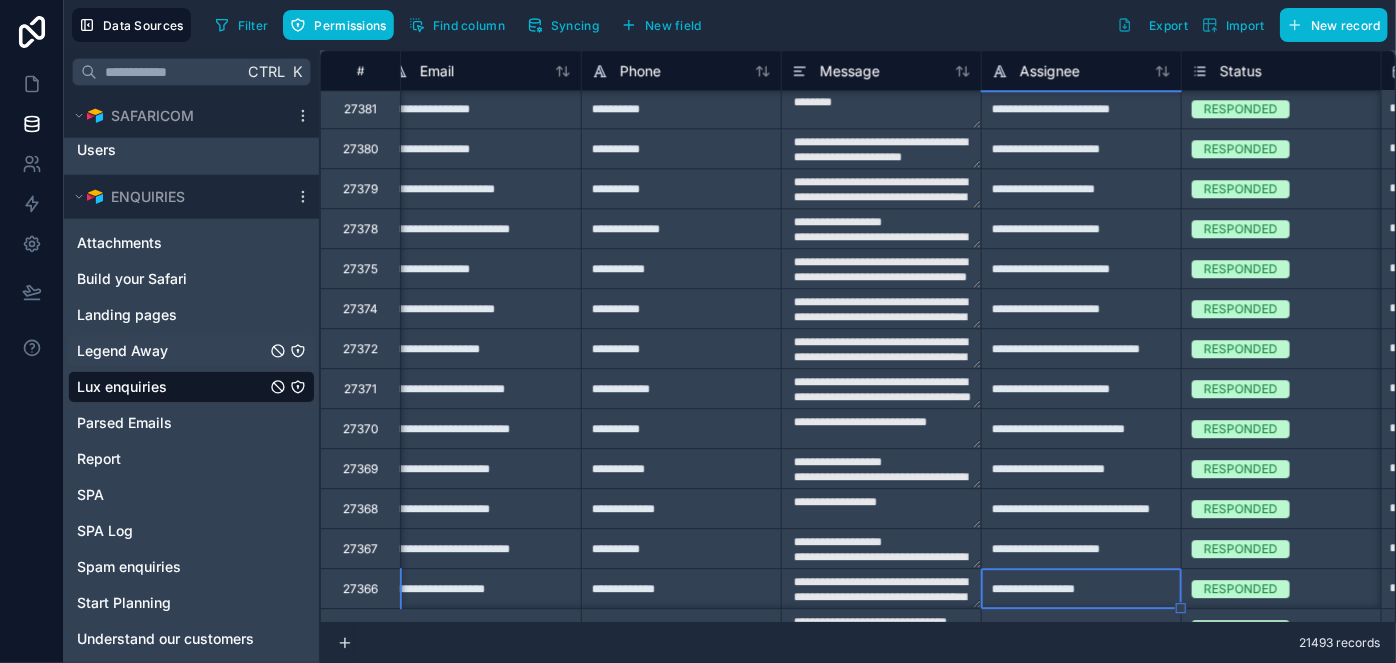 type on "**********" 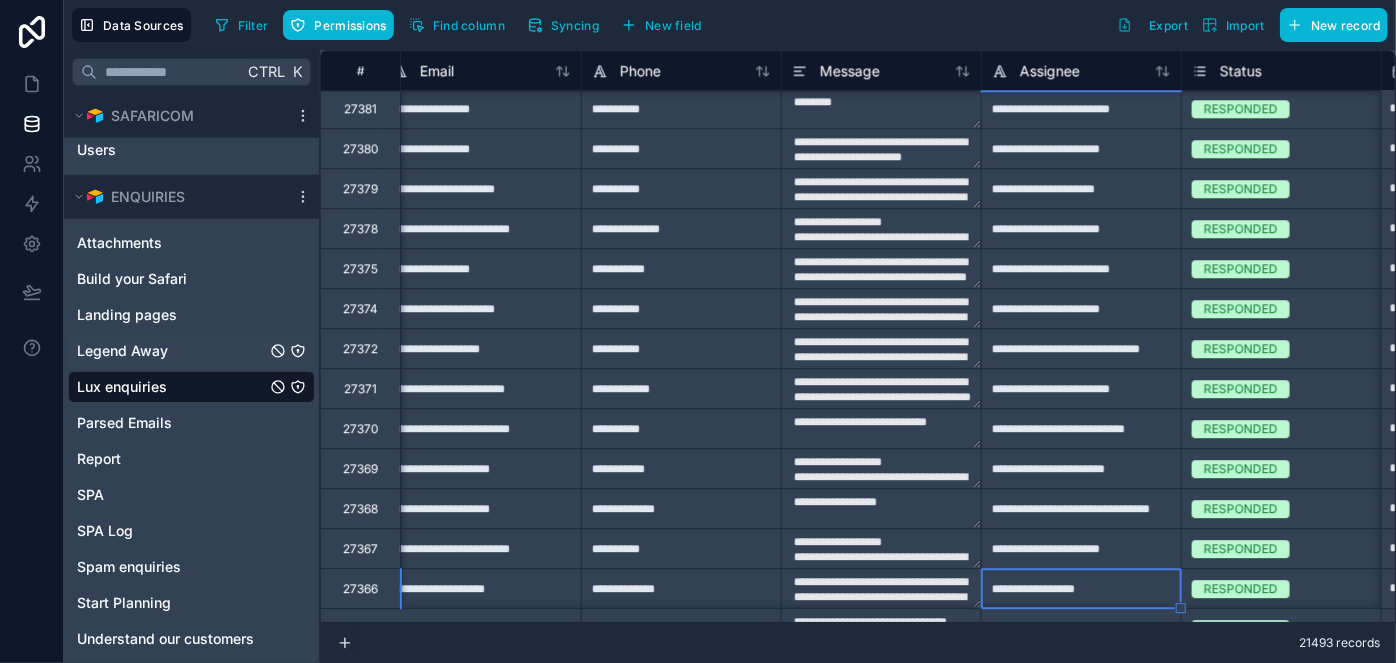type on "**********" 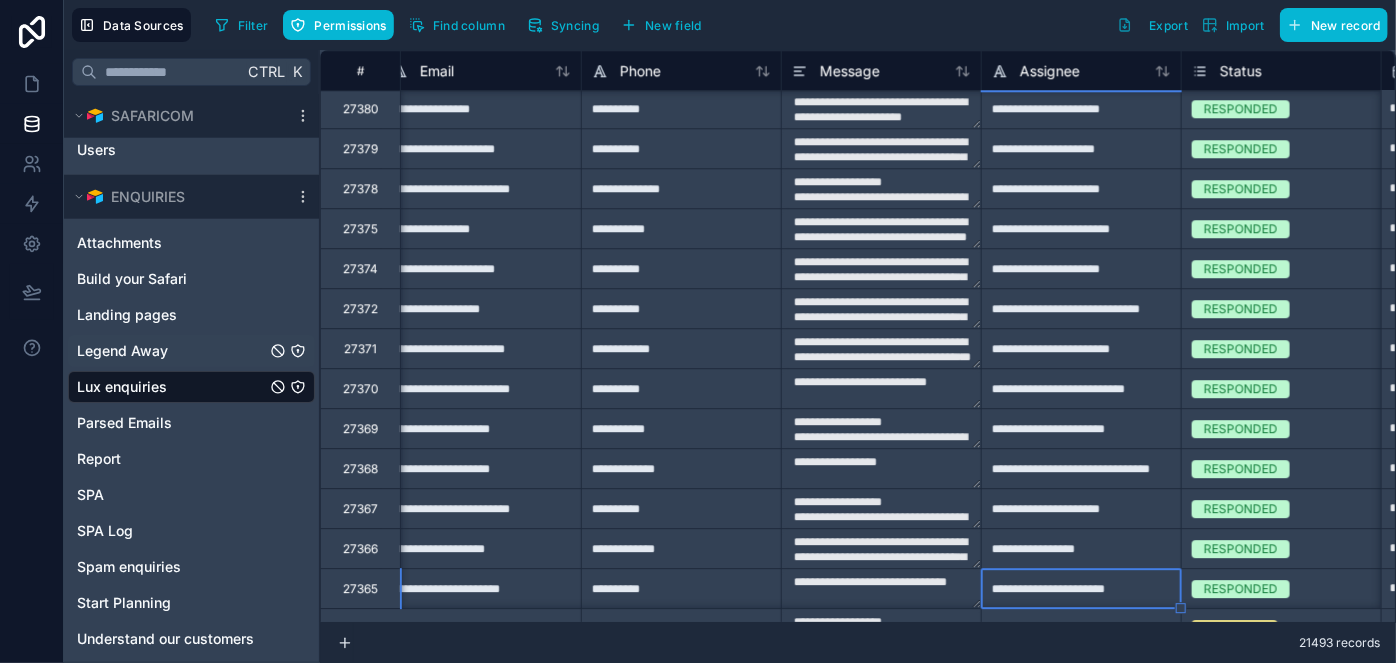 type on "**********" 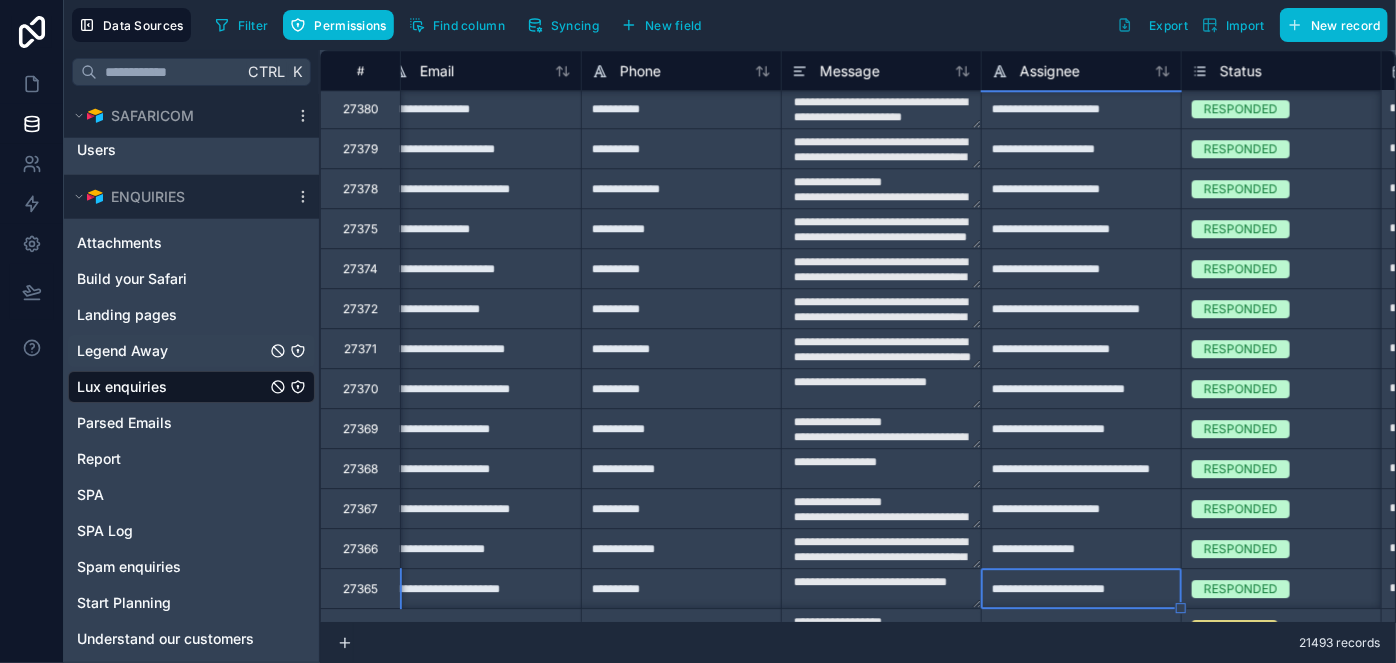 type on "**********" 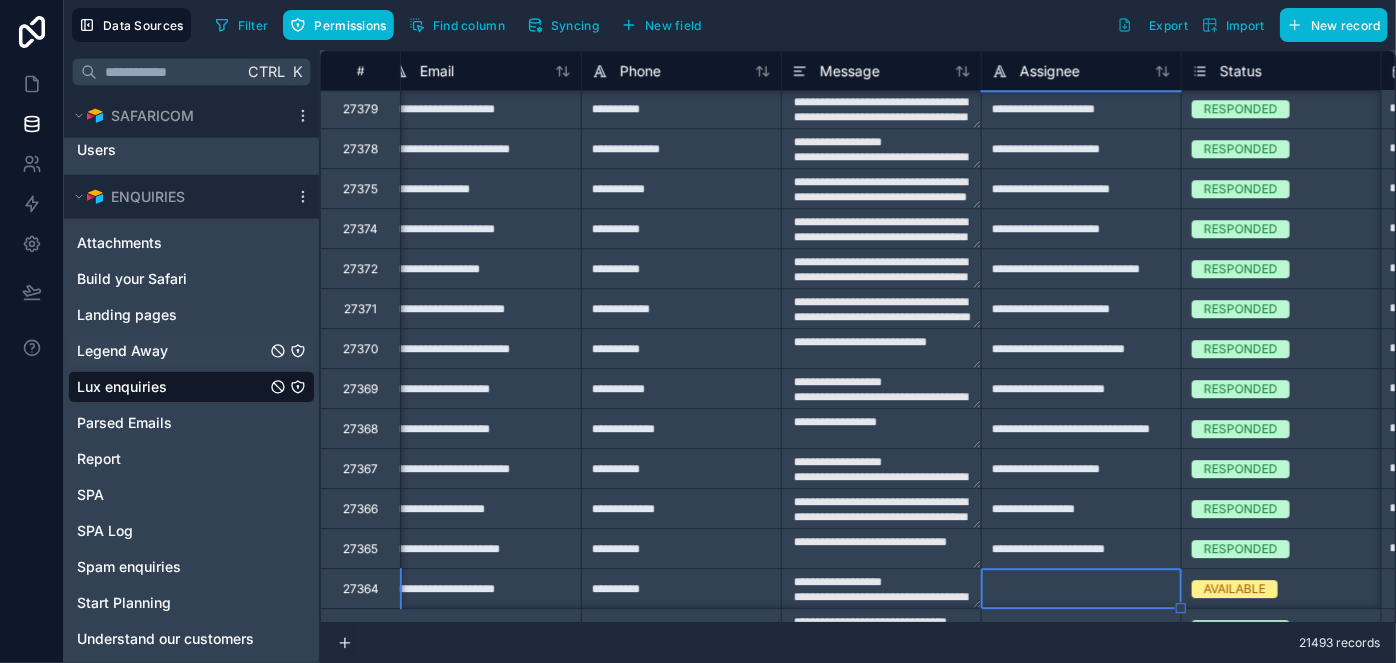 type on "**********" 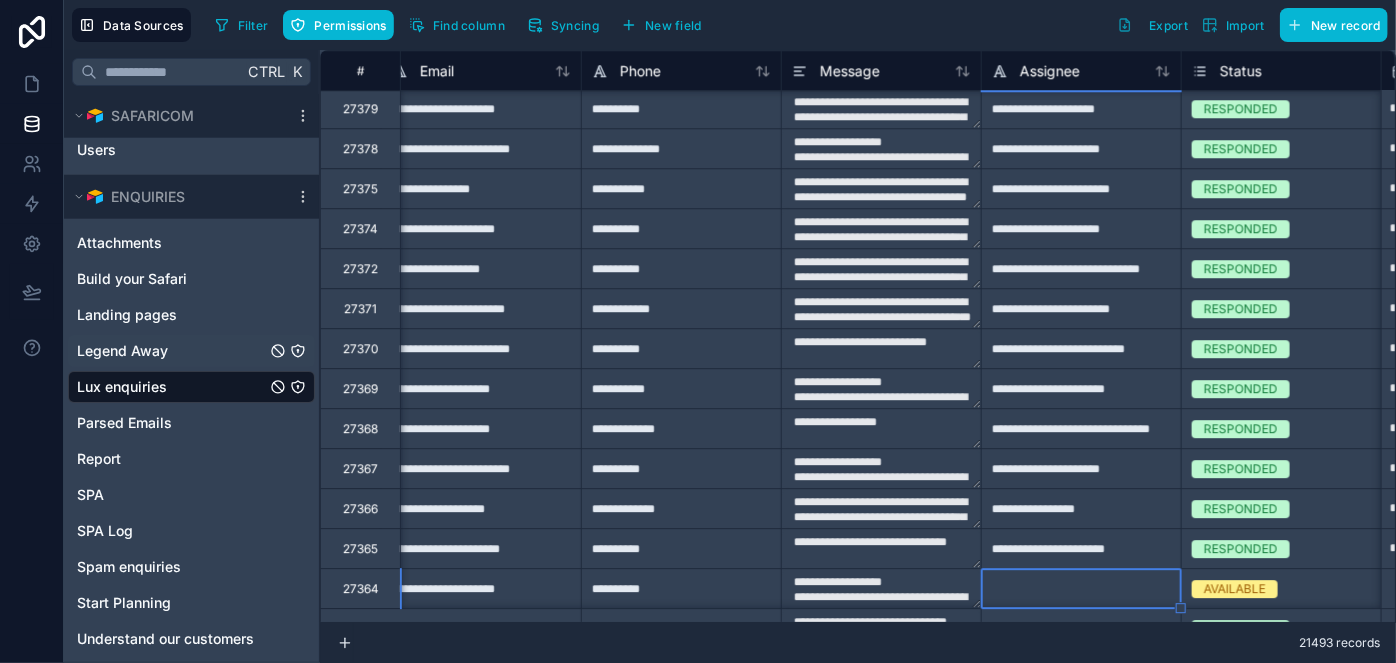 type on "**********" 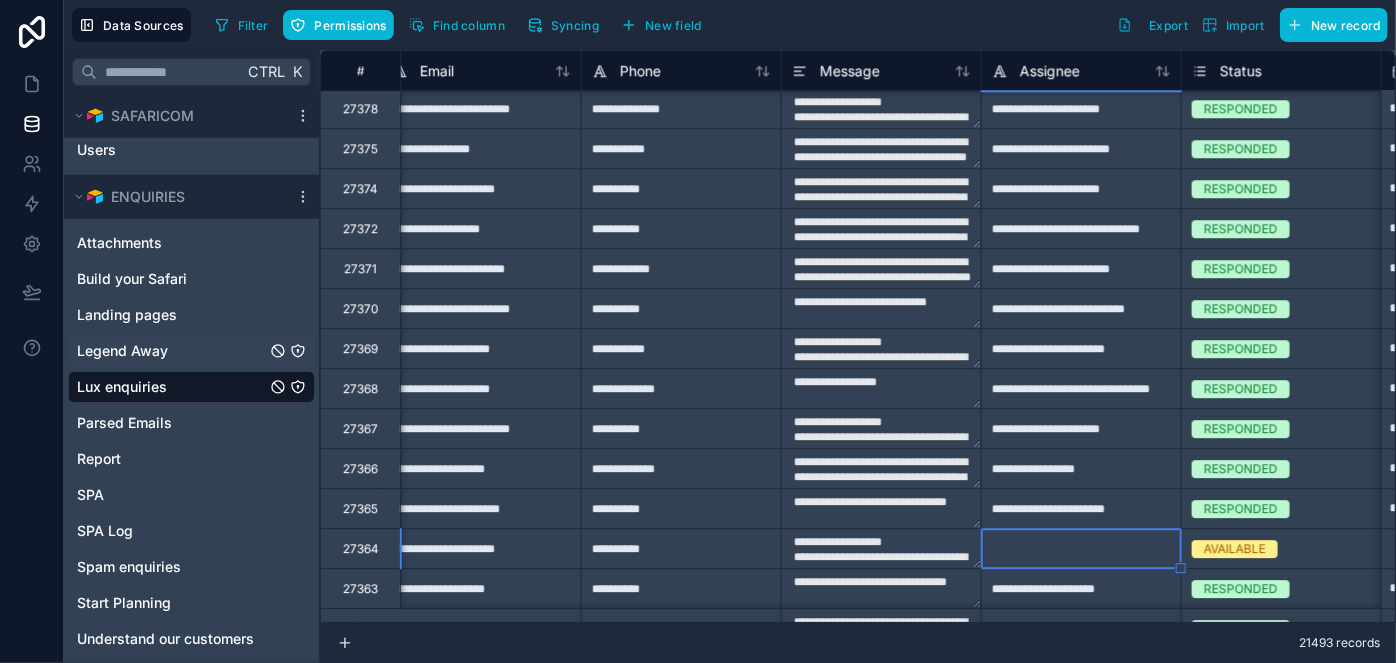 type on "**********" 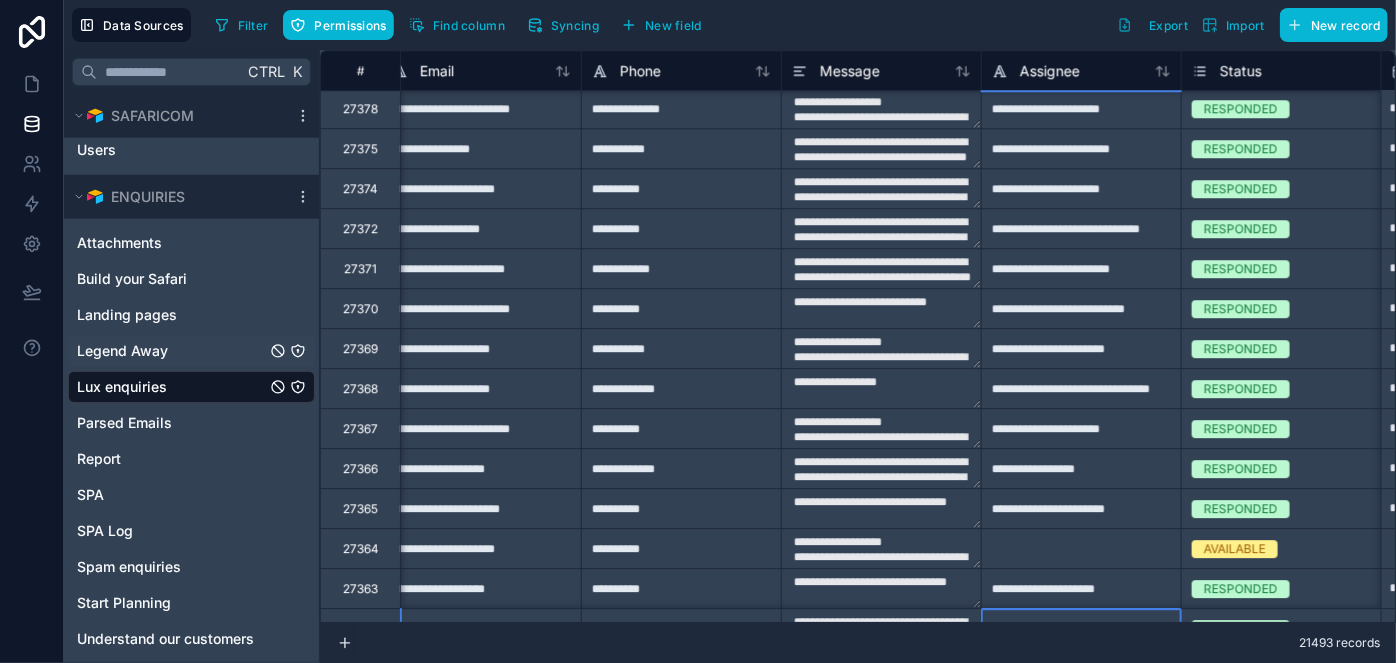 scroll, scrollTop: 2842, scrollLeft: 819, axis: both 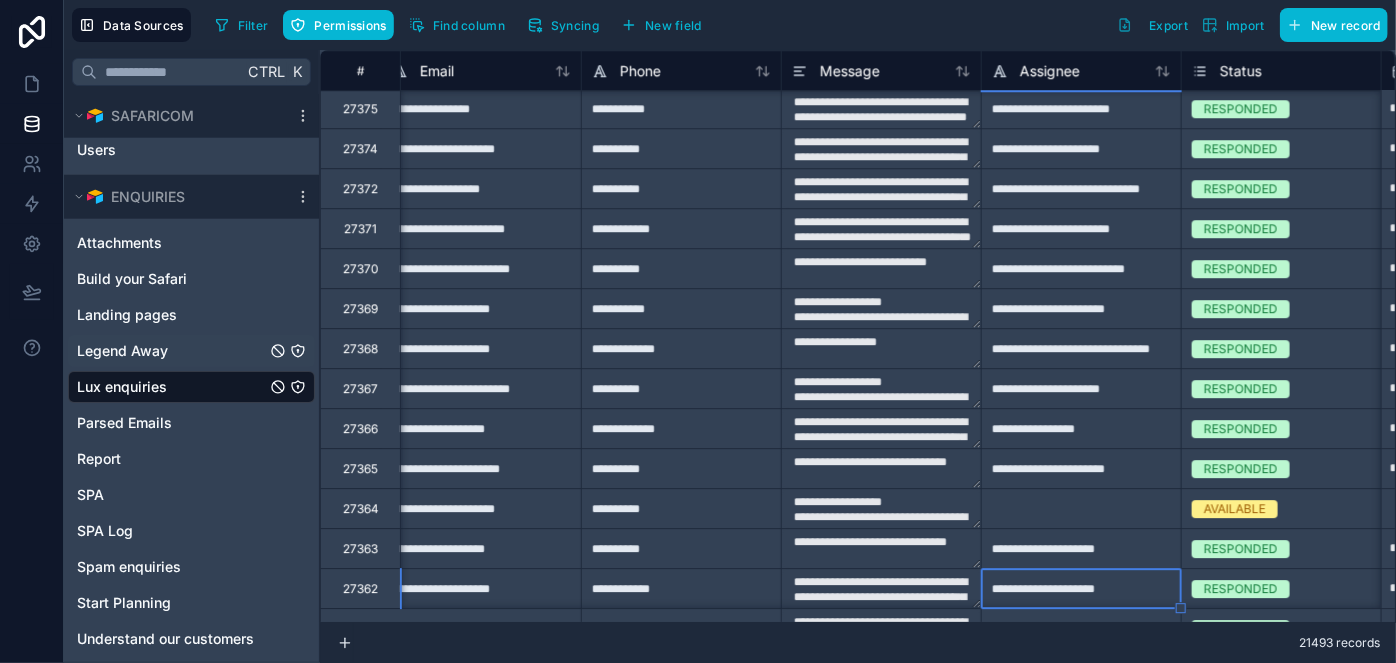 type on "**********" 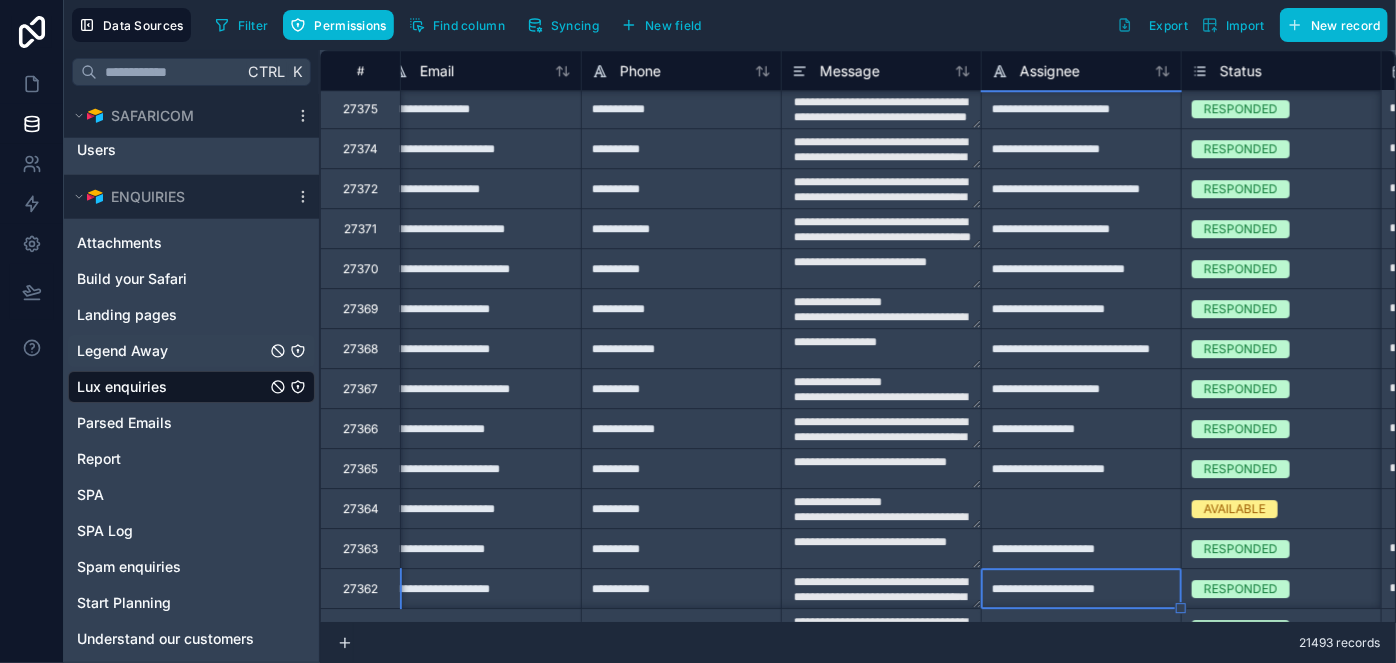 type on "**********" 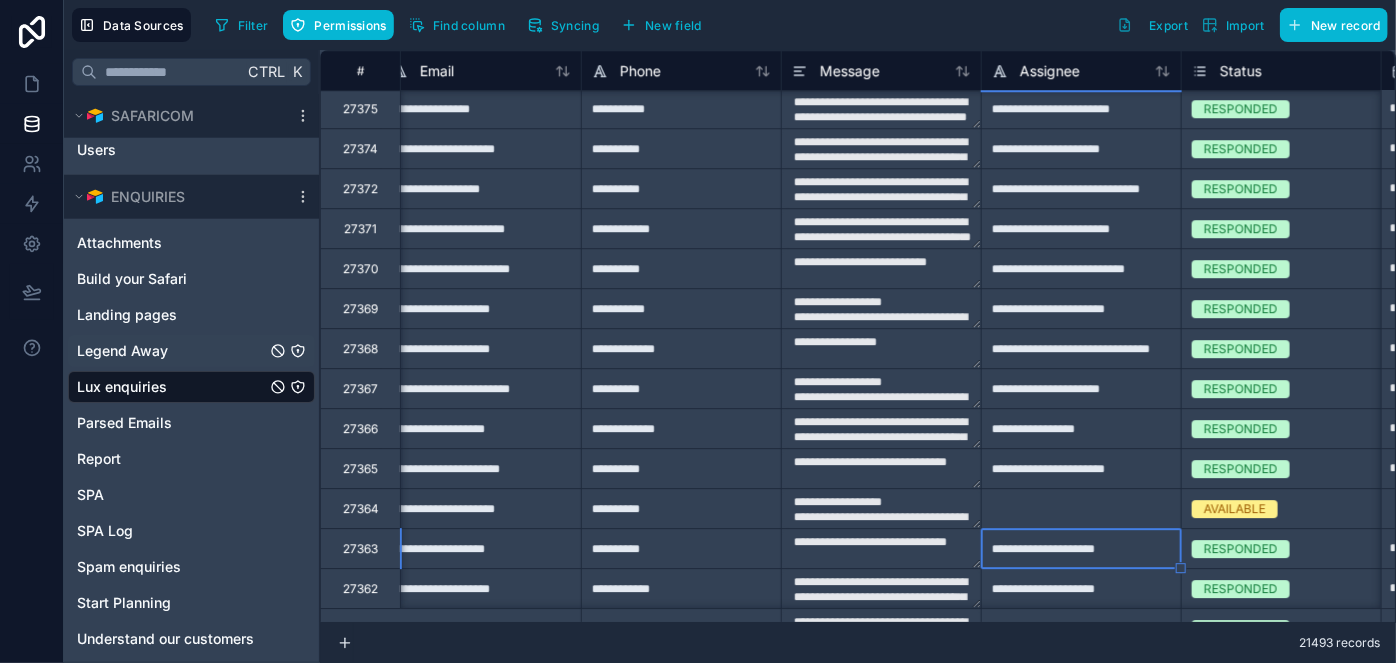 type on "**********" 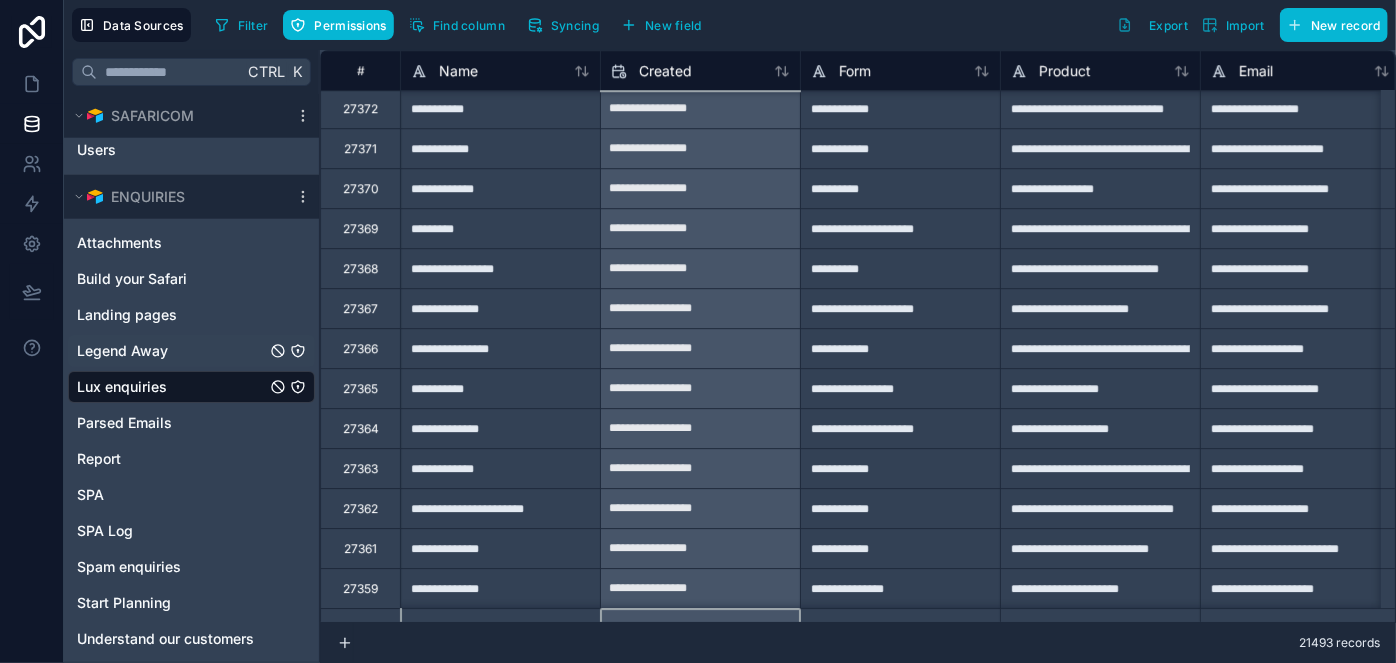scroll, scrollTop: 2962, scrollLeft: 0, axis: vertical 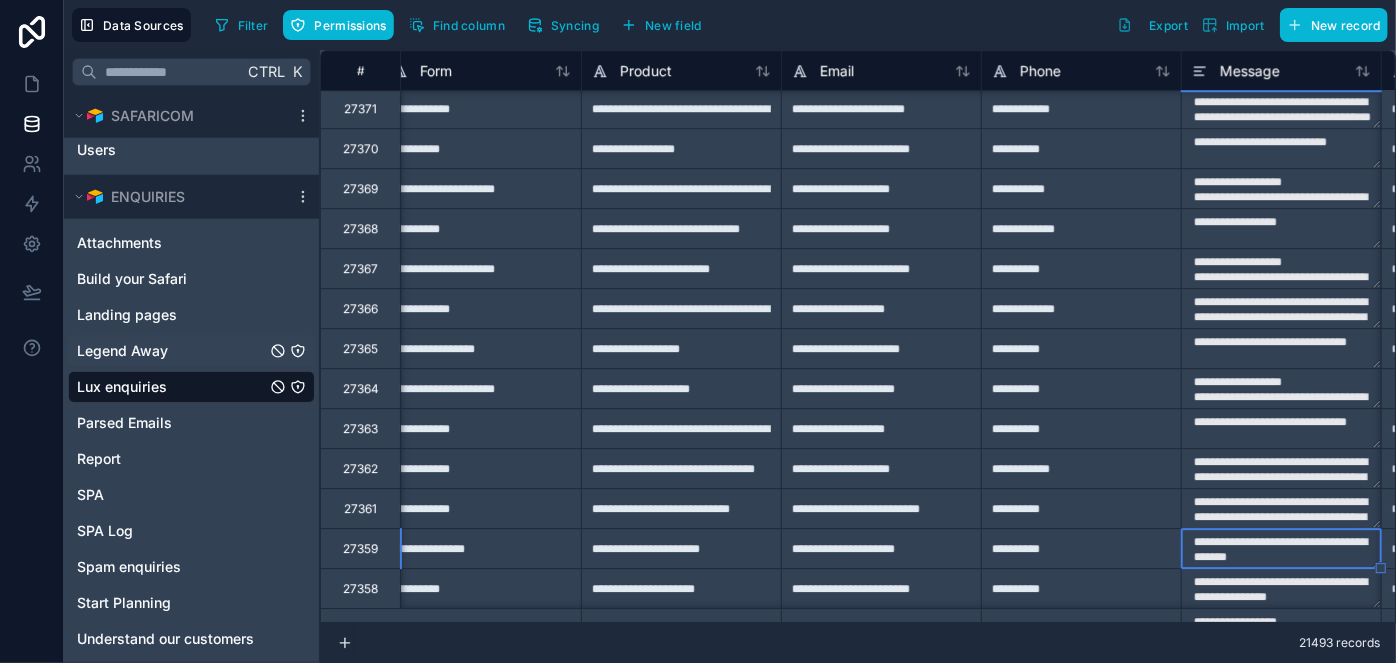 type on "**********" 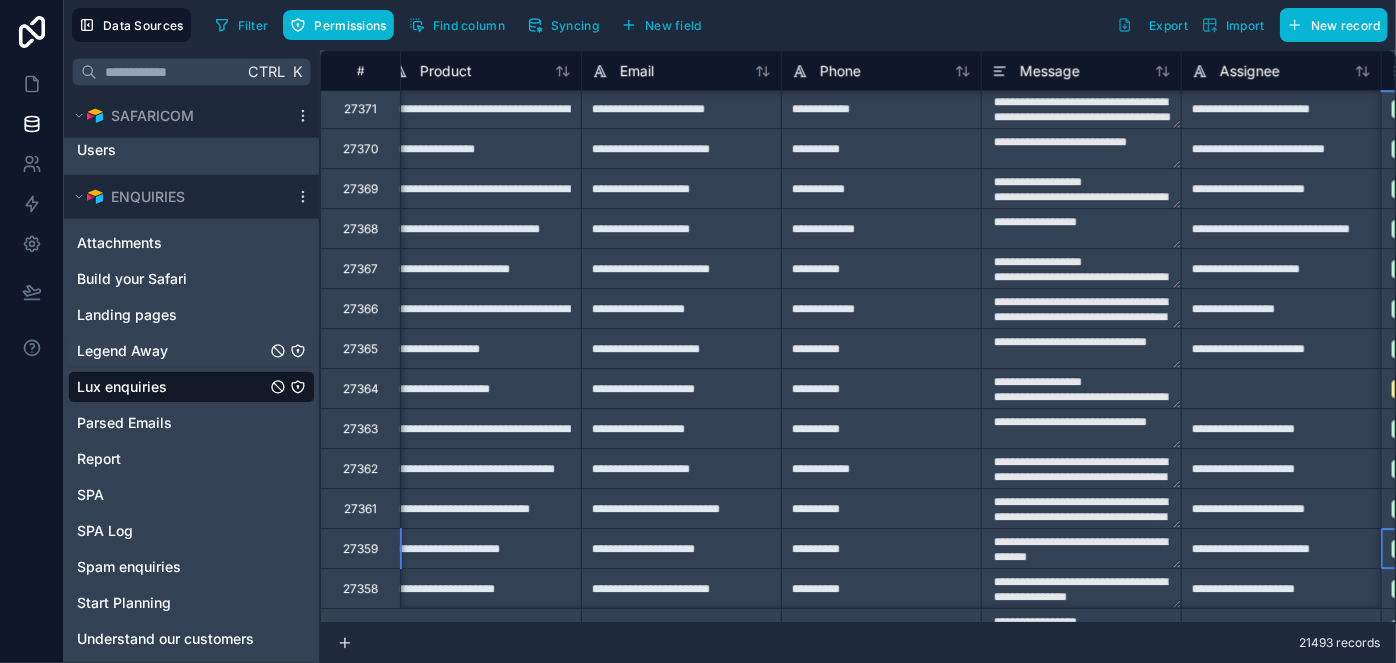 scroll, scrollTop: 2962, scrollLeft: 819, axis: both 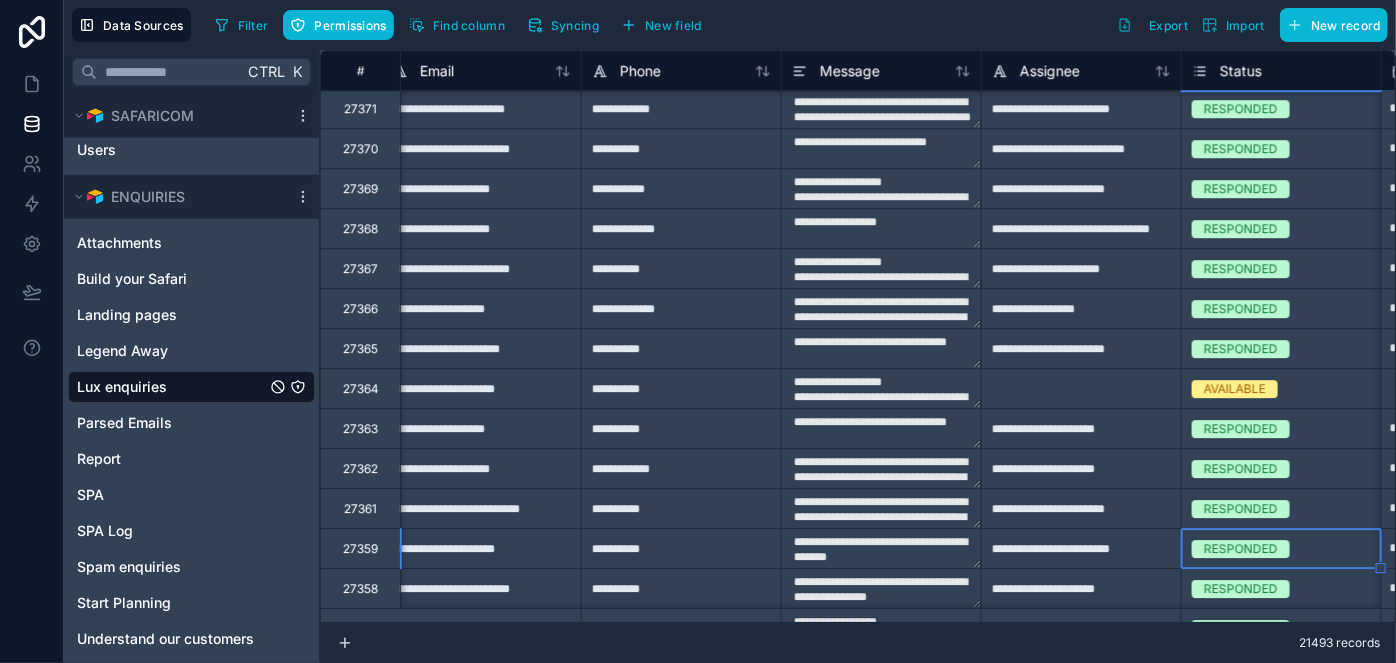 type on "**********" 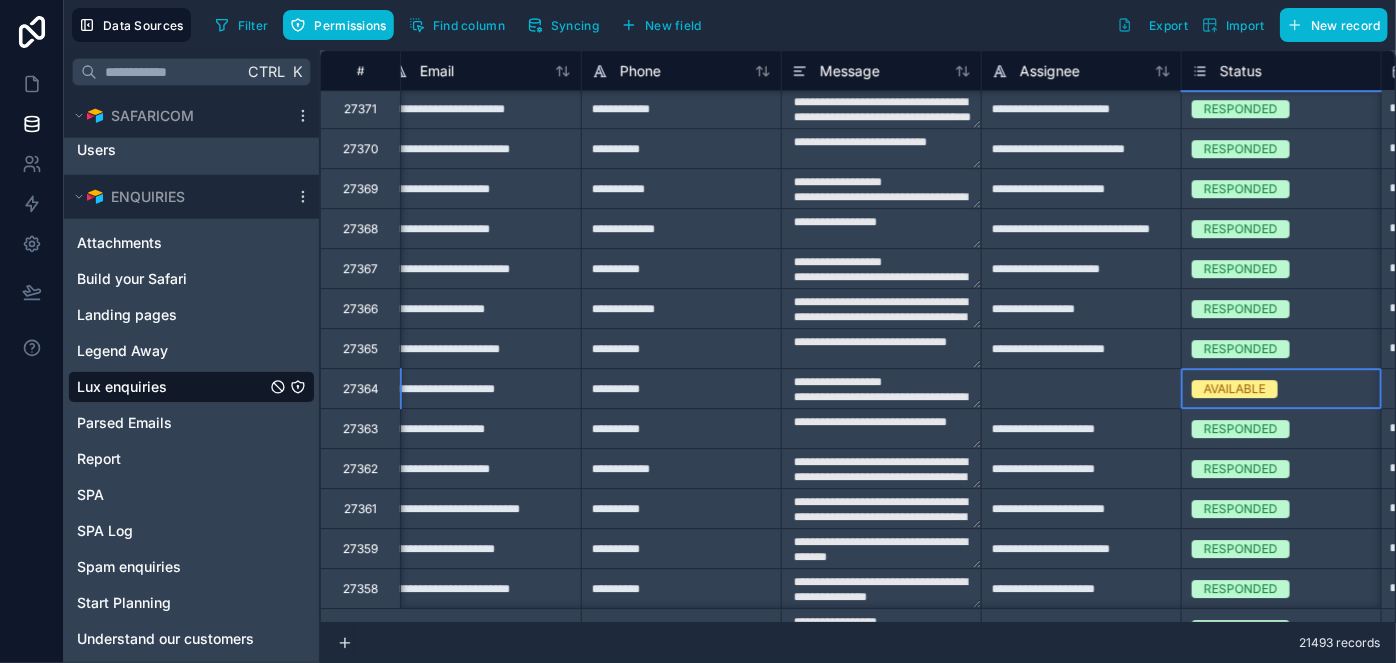 click on "AVAILABLE" at bounding box center (1235, 389) 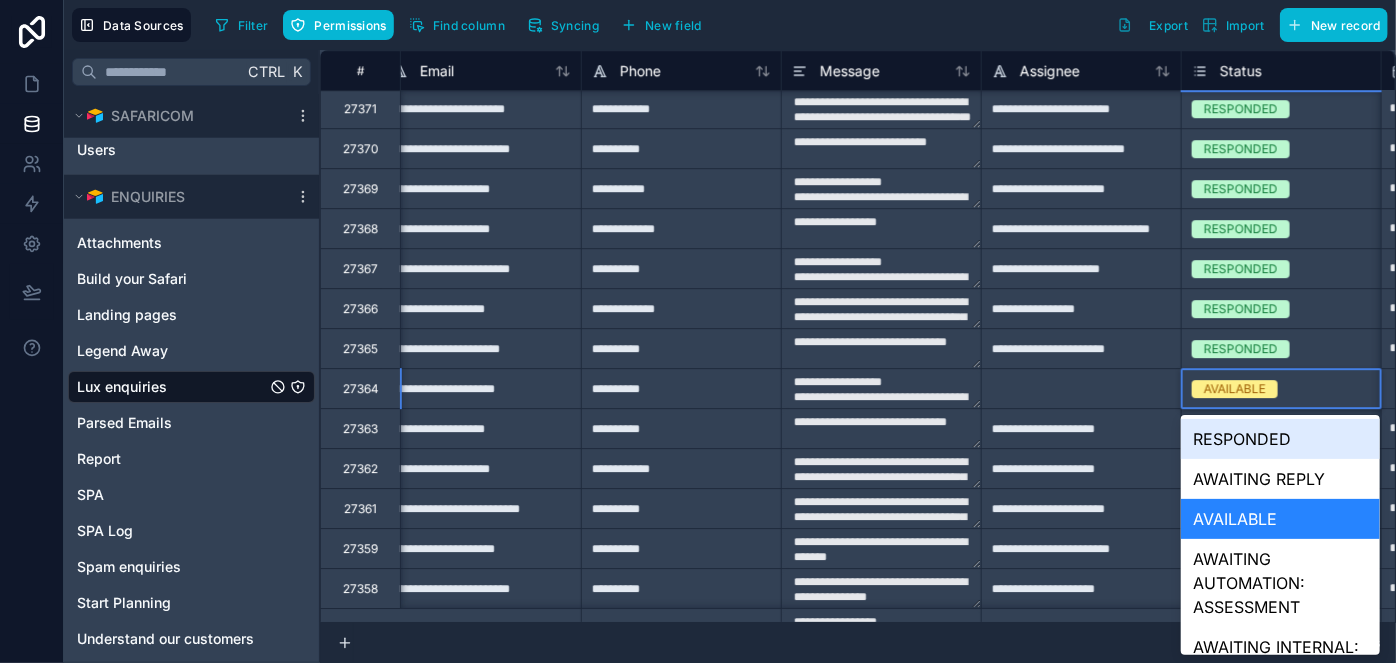 click on "AVAILABLE" at bounding box center (1235, 389) 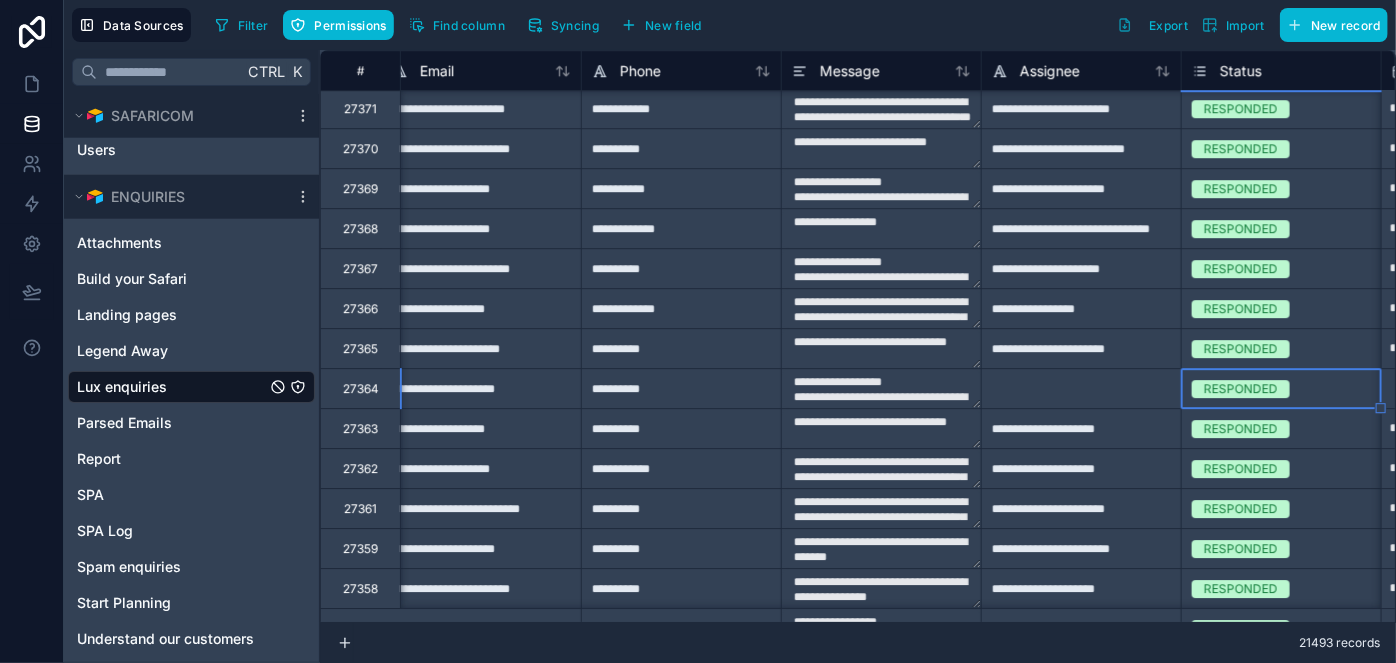 type on "**********" 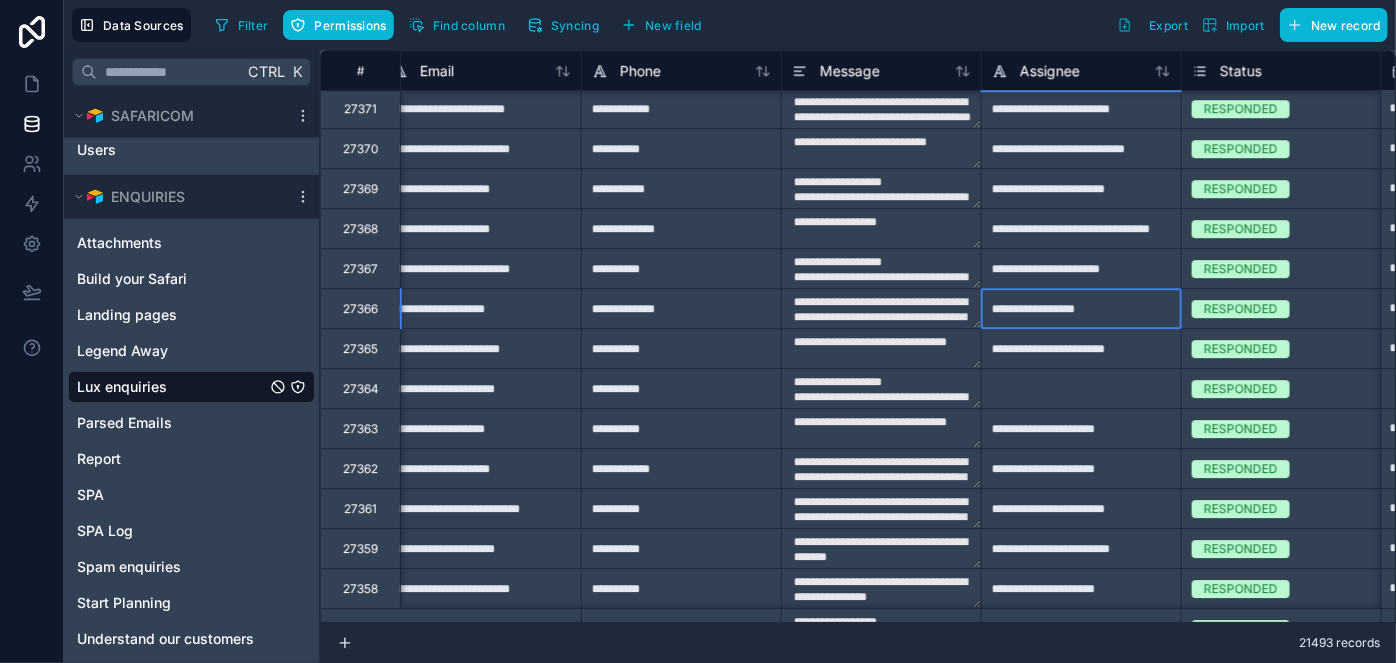 click on "**********" at bounding box center (1081, 308) 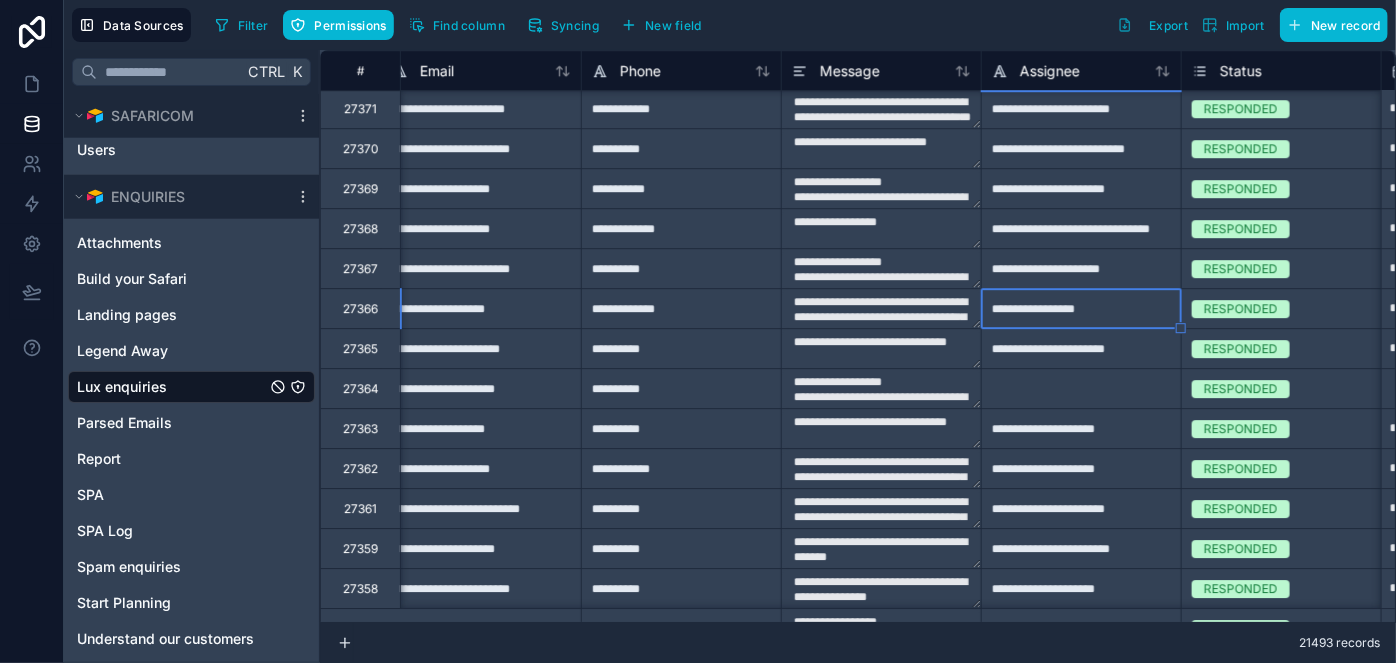 type on "**********" 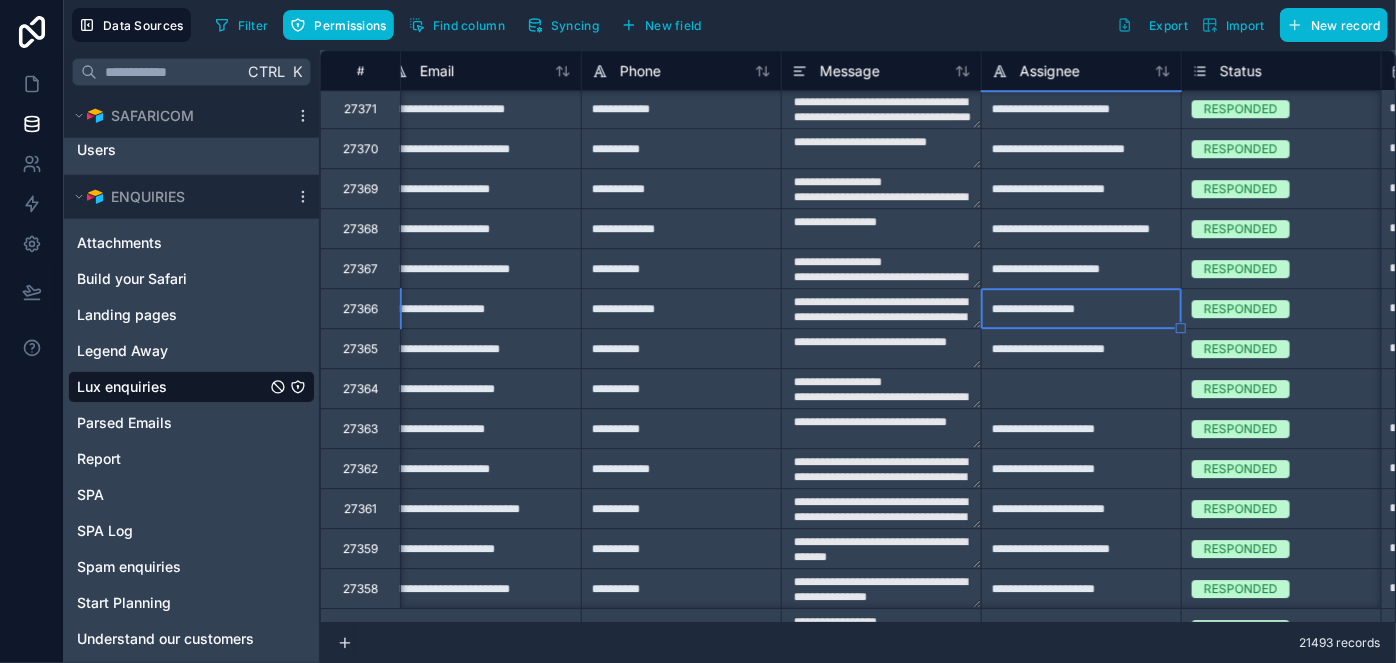type on "**********" 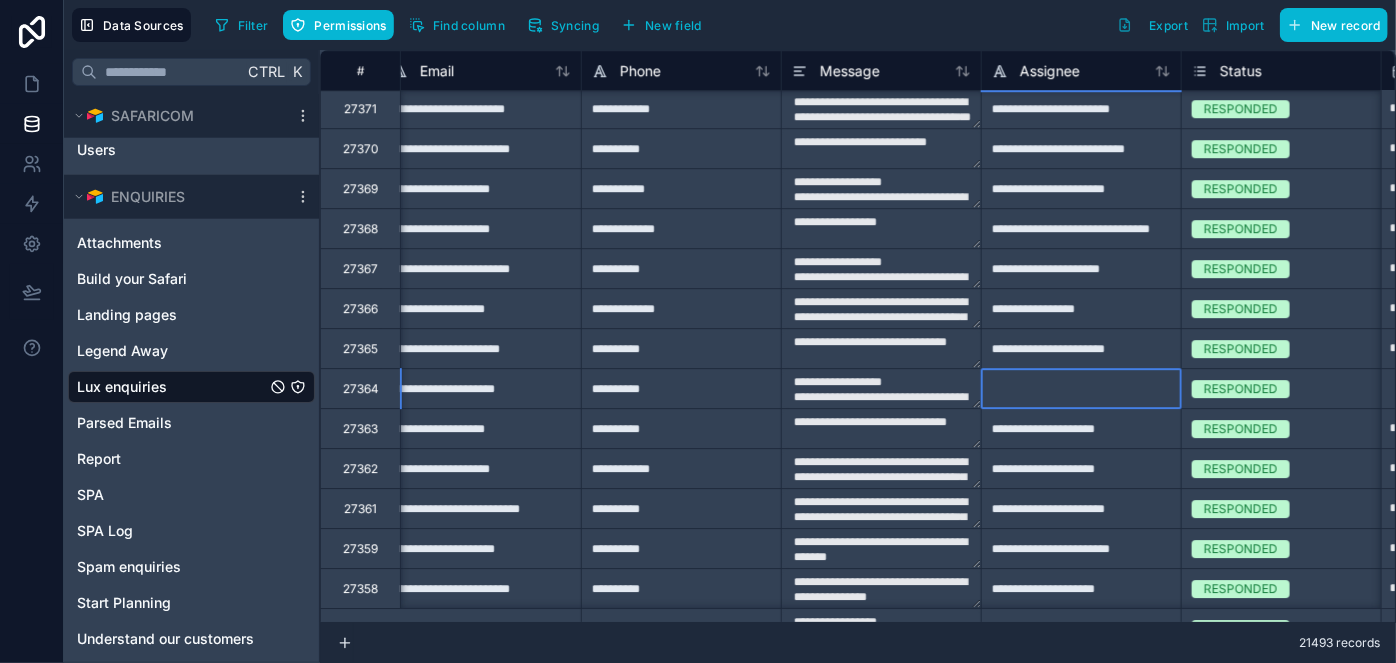 click at bounding box center (1081, 388) 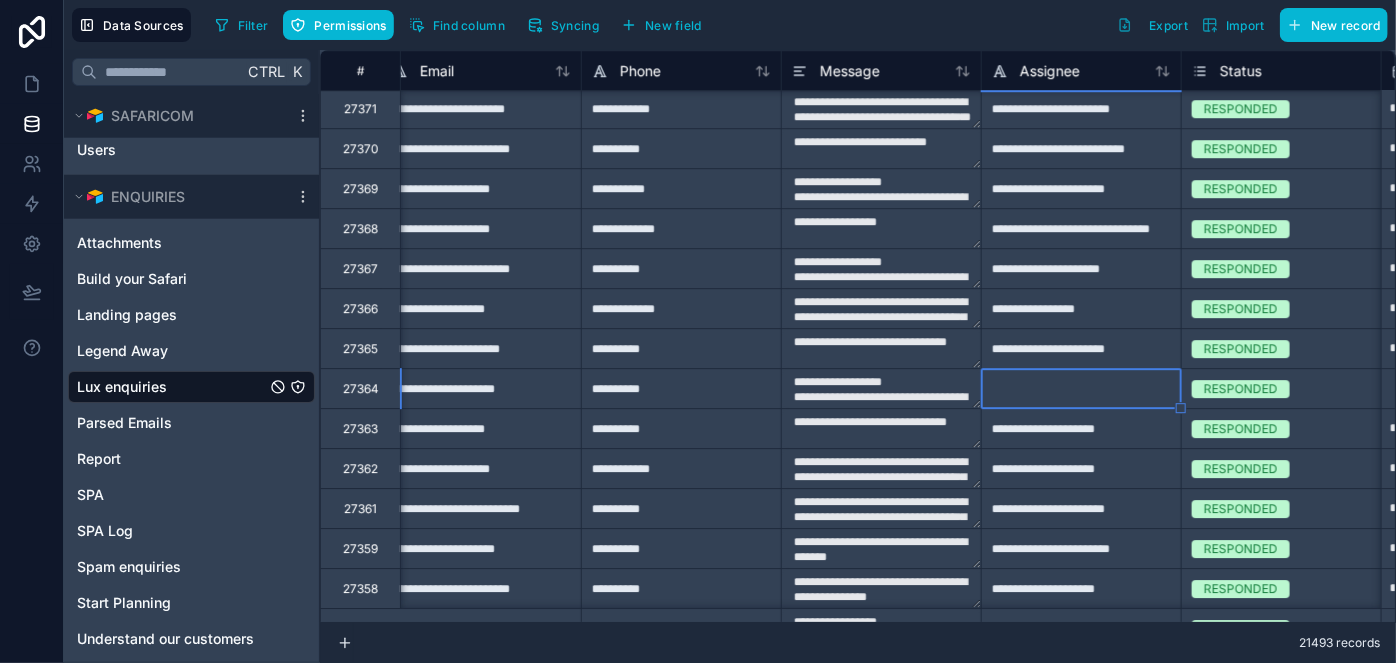 type on "**********" 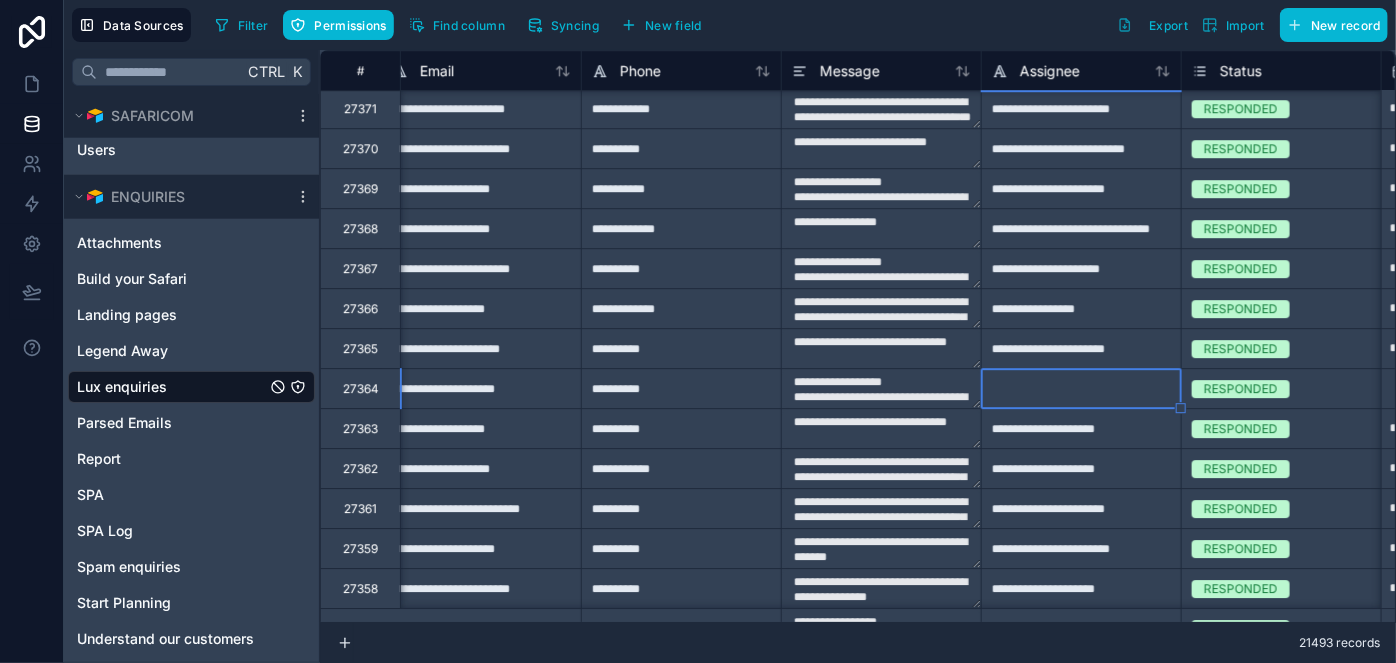 type on "**********" 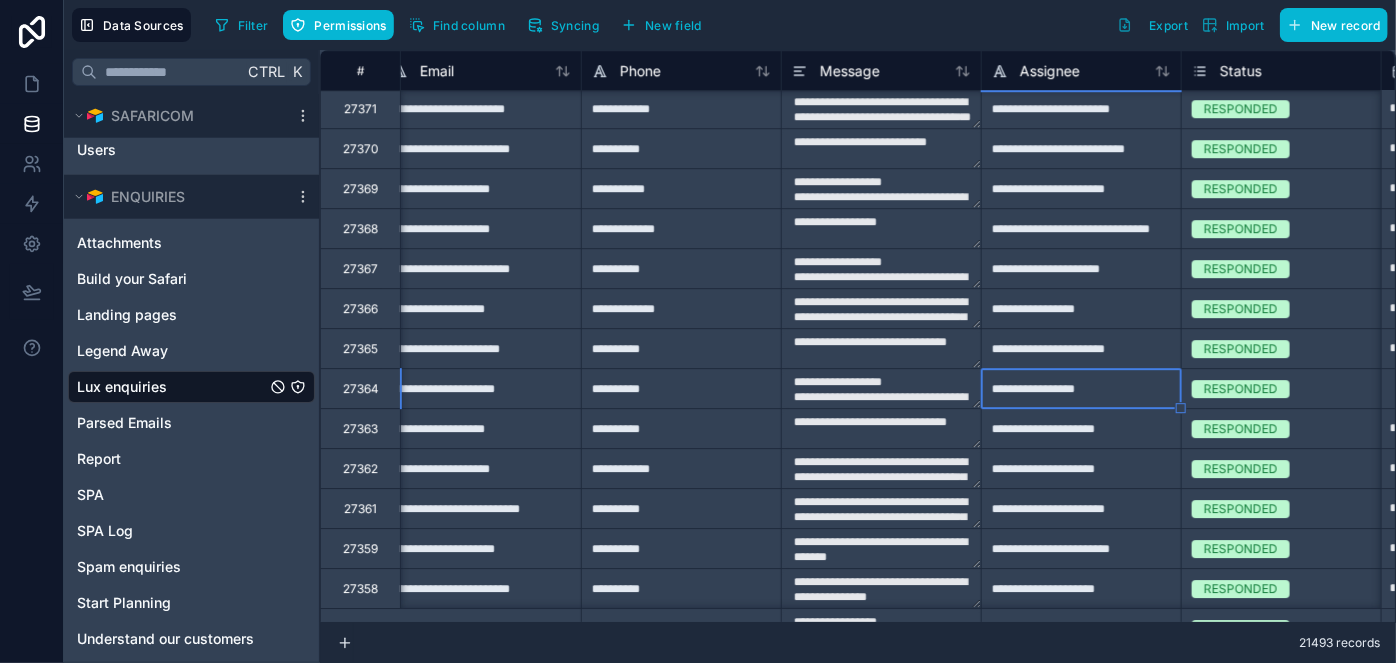 type on "**********" 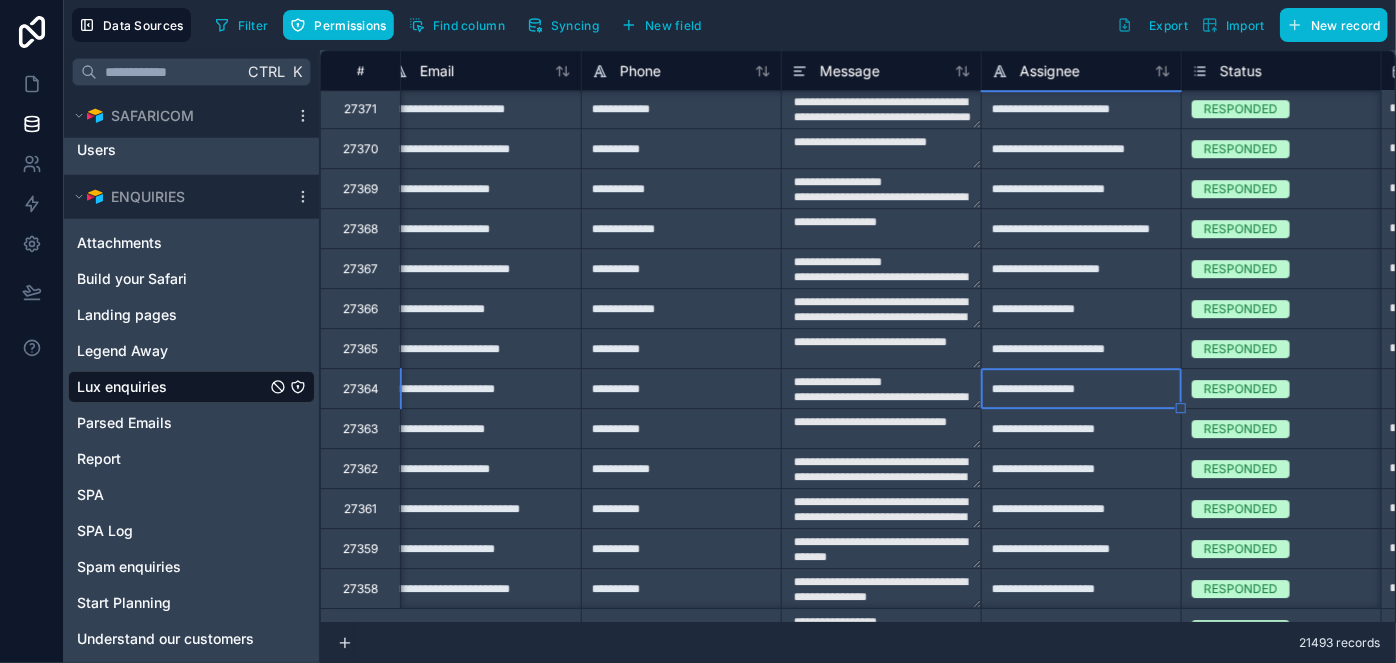 type on "**********" 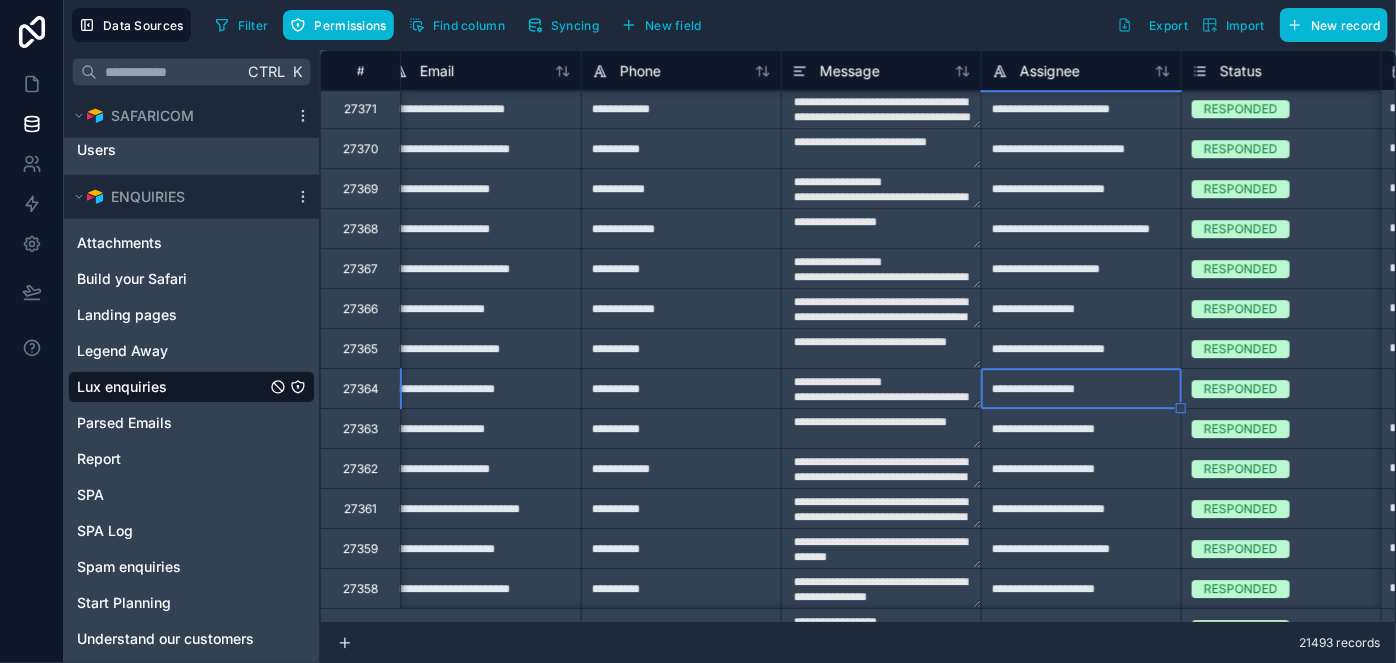 type on "**********" 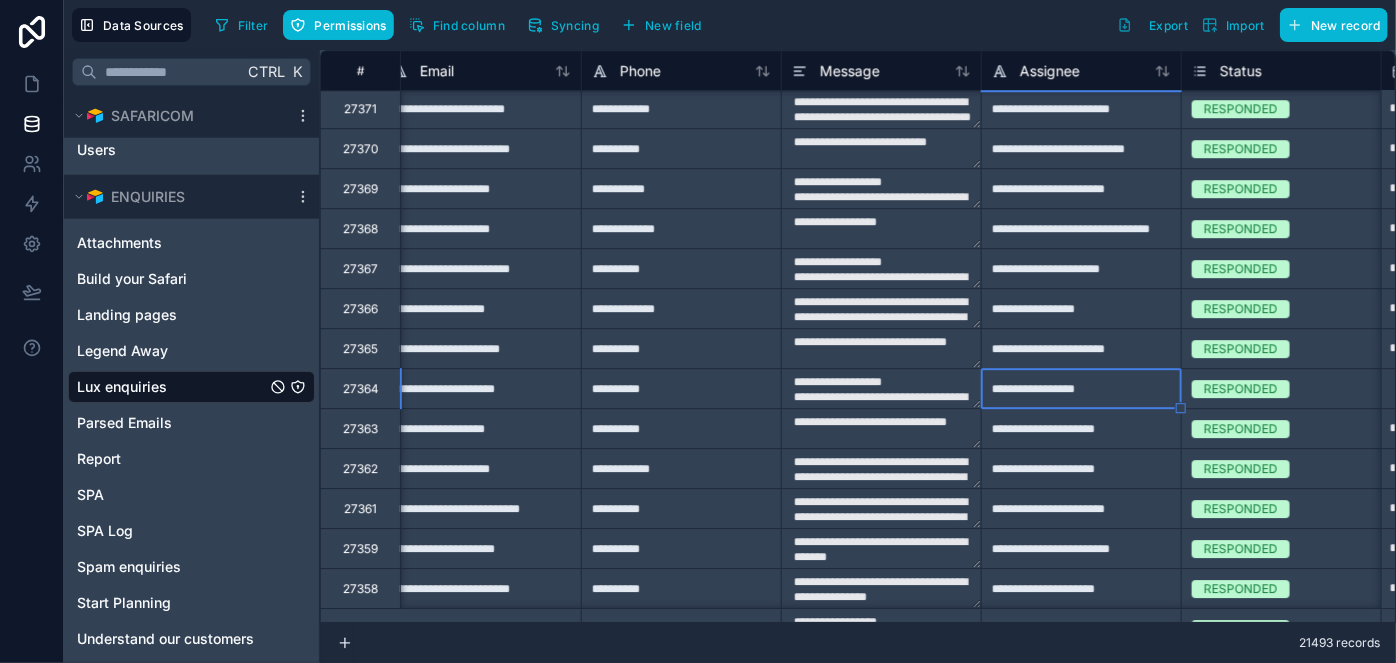 type on "**********" 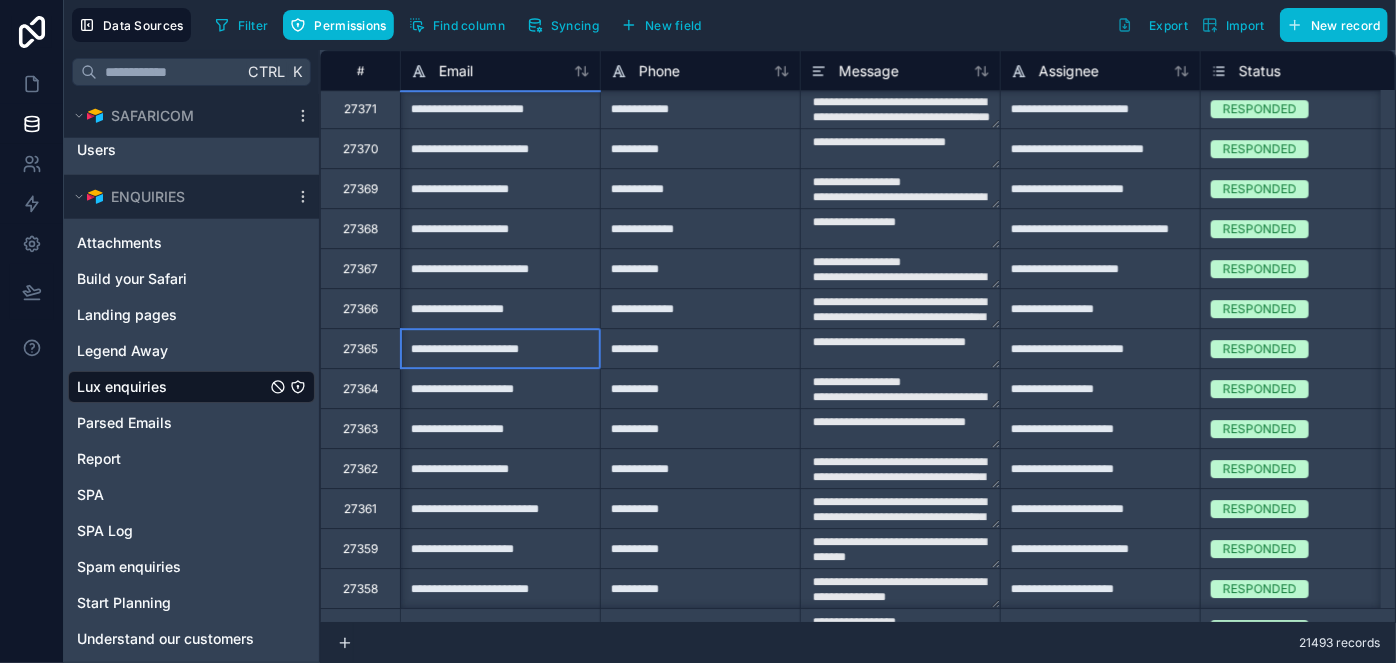 click on "**********" at bounding box center [500, 348] 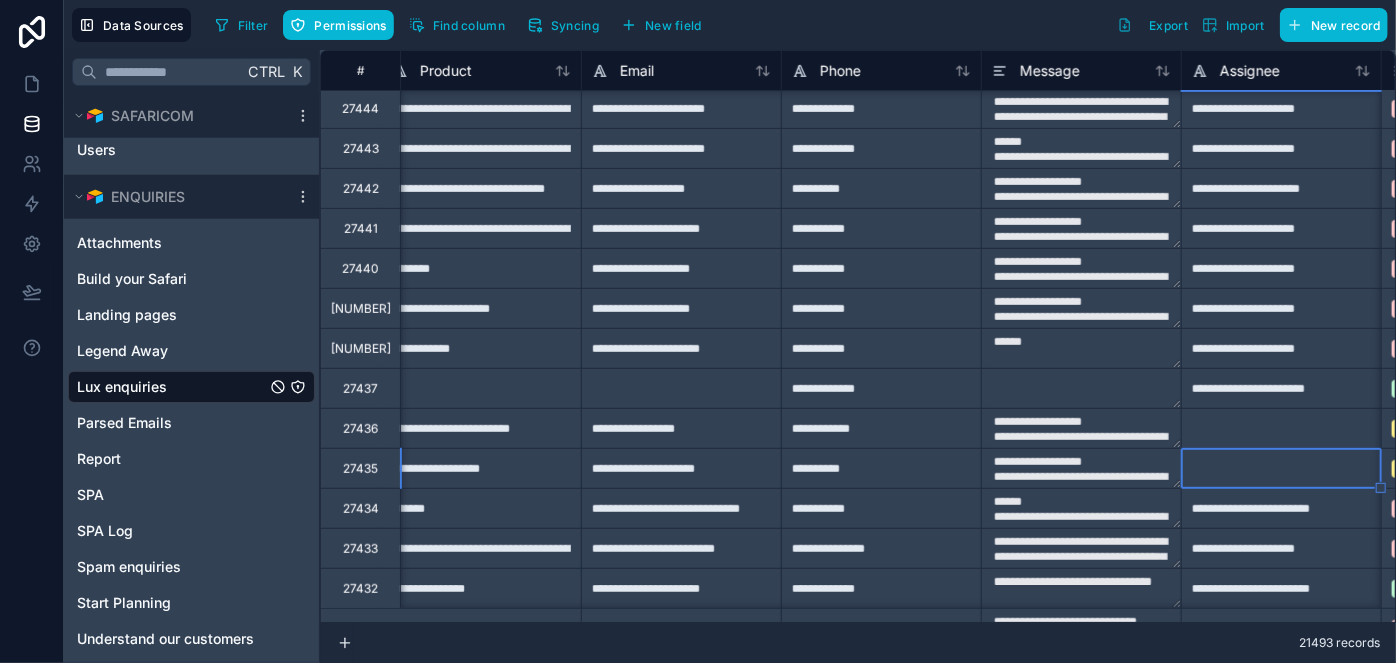 scroll, scrollTop: 482, scrollLeft: 819, axis: both 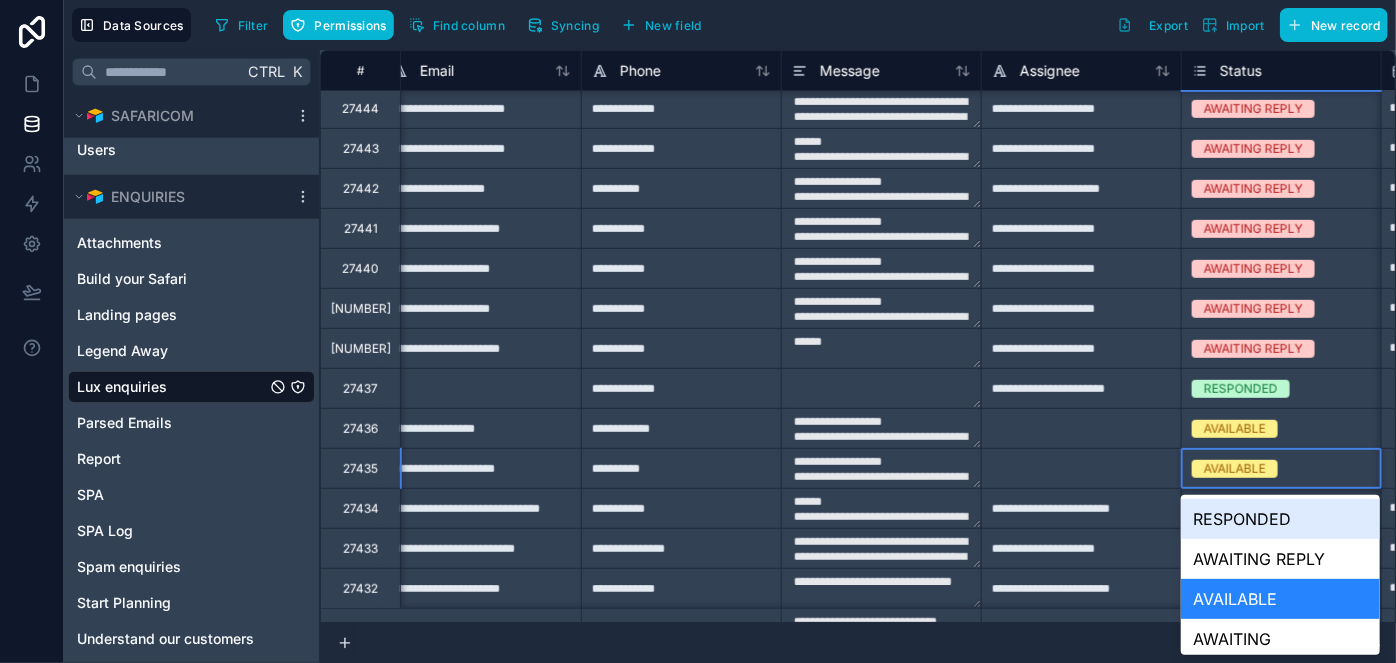 click on "AVAILABLE" at bounding box center [1235, 469] 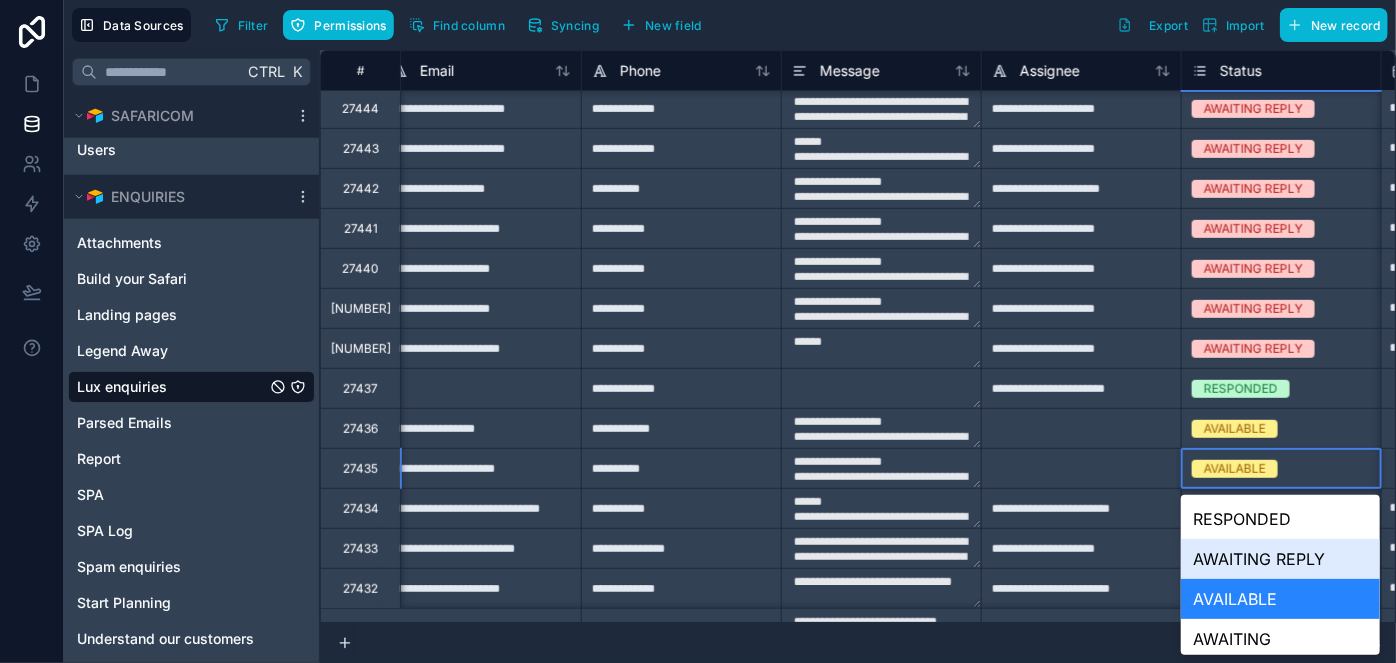 click on "AWAITING REPLY" at bounding box center [1280, 559] 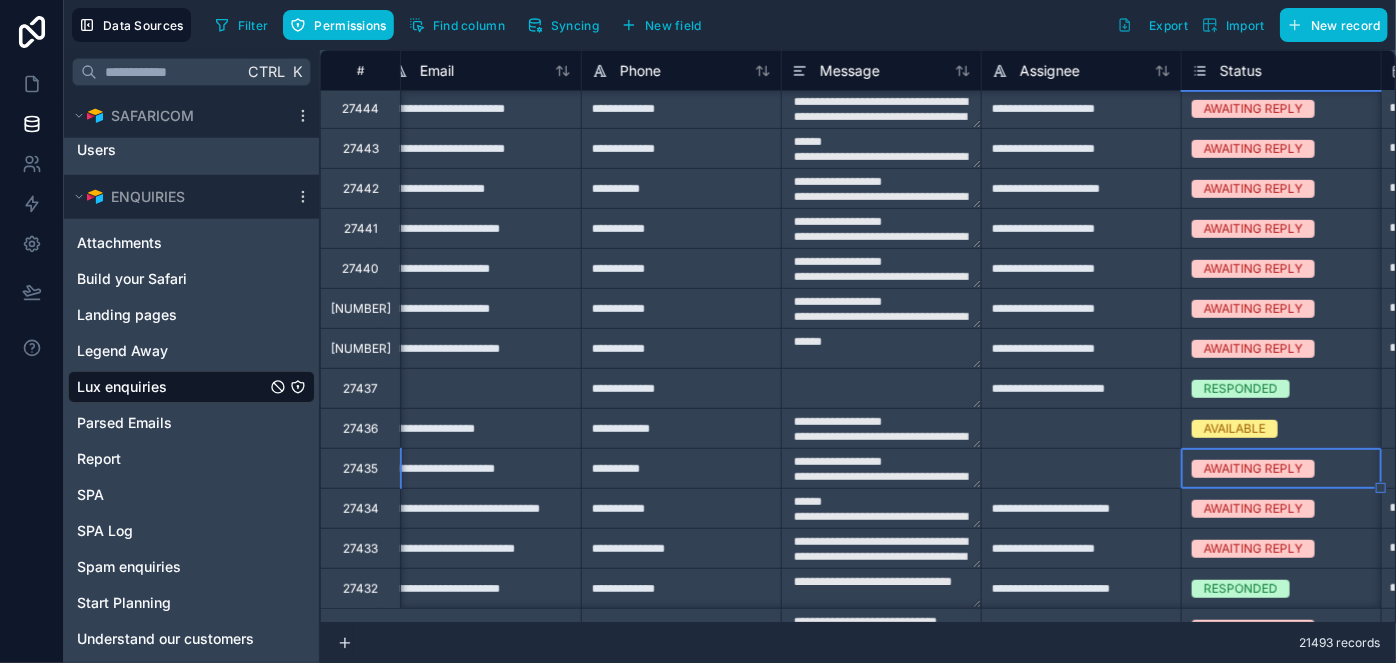 click at bounding box center (1081, 468) 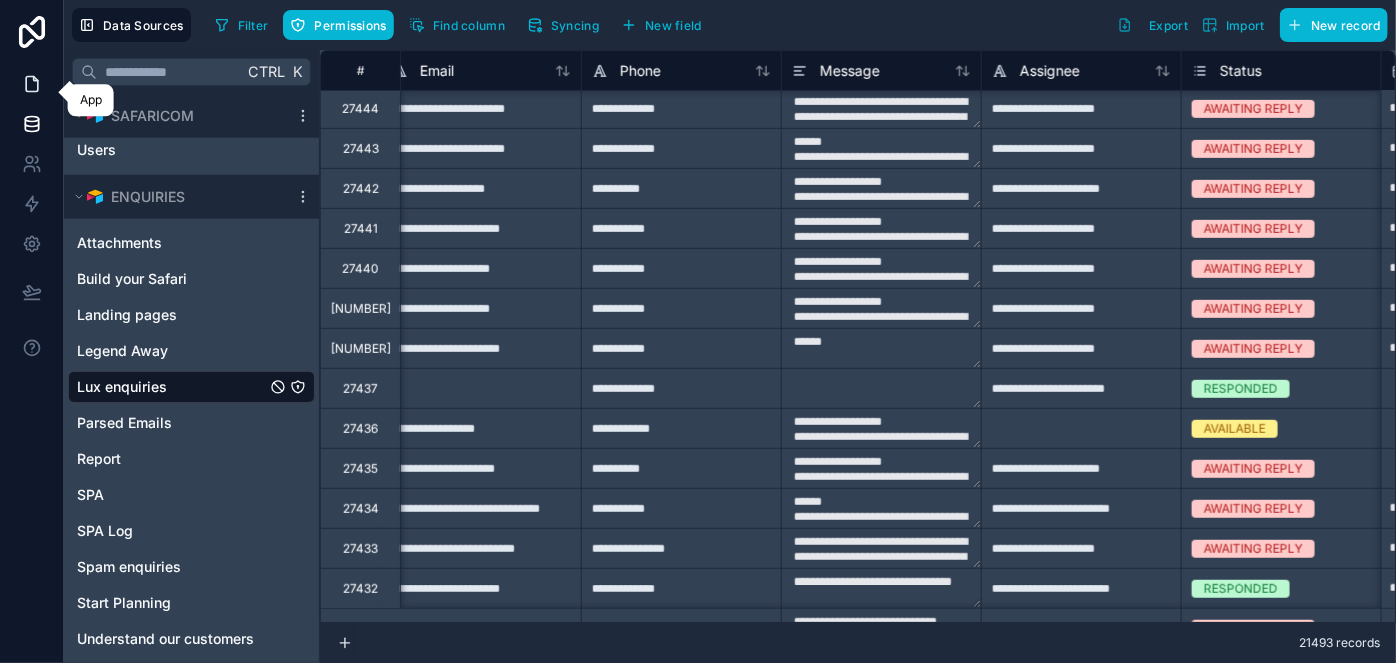 click 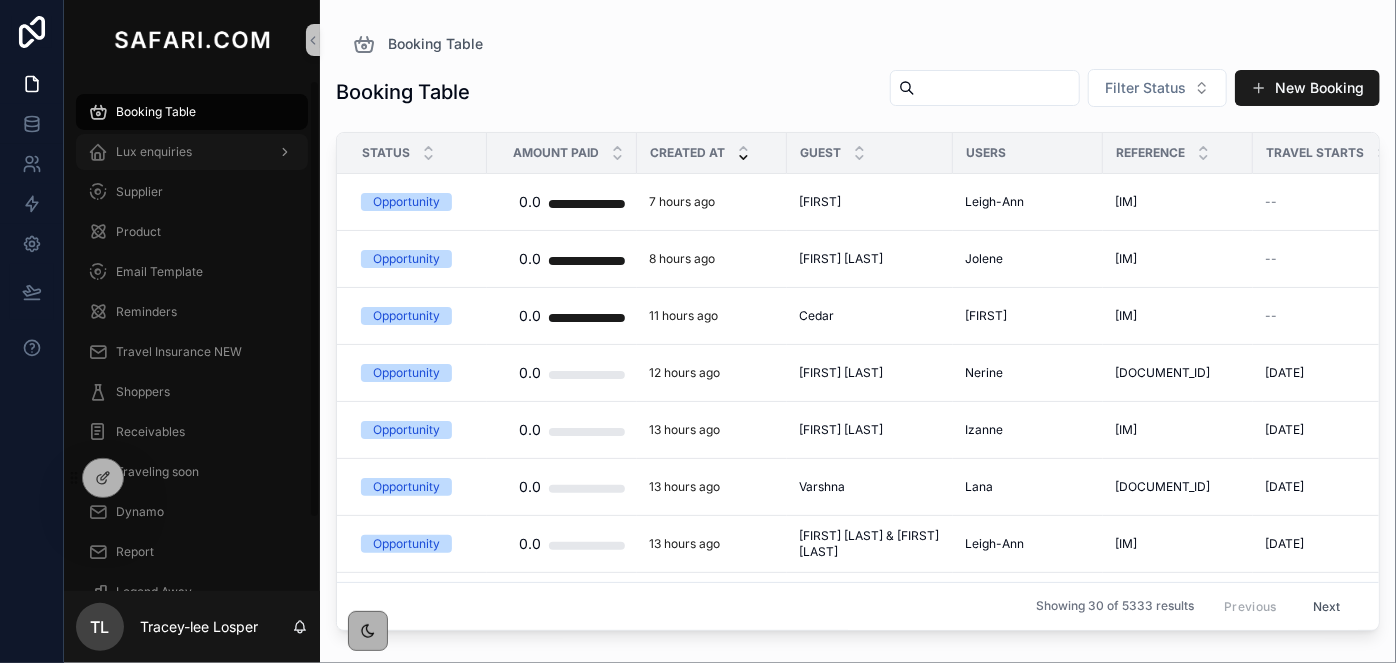 click on "Lux enquiries" at bounding box center (154, 152) 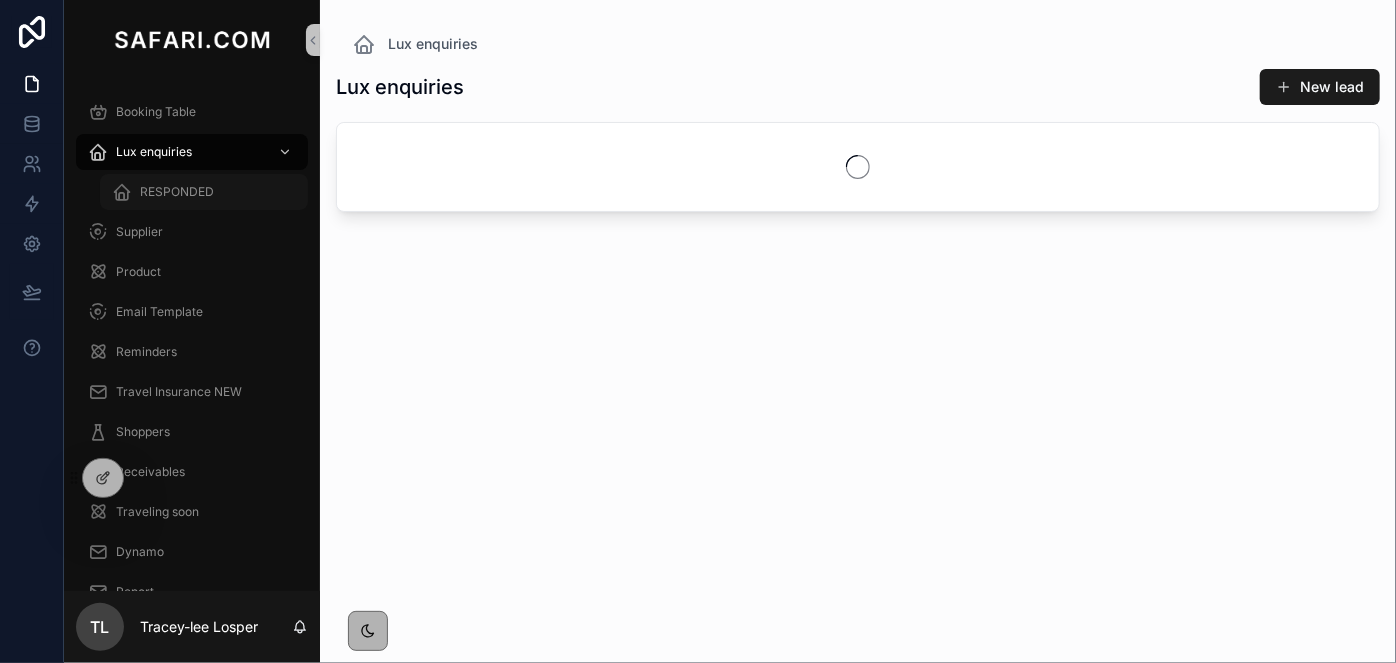 click on "RESPONDED" at bounding box center (204, 192) 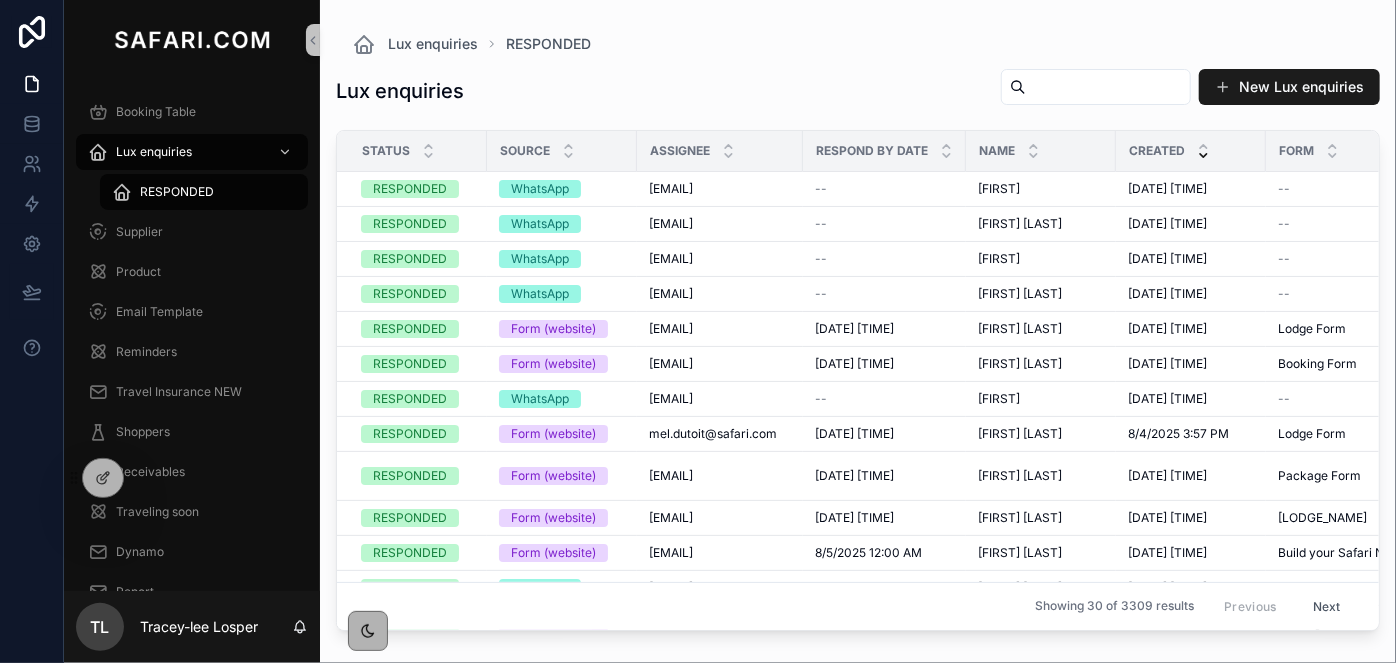 click at bounding box center [1108, 87] 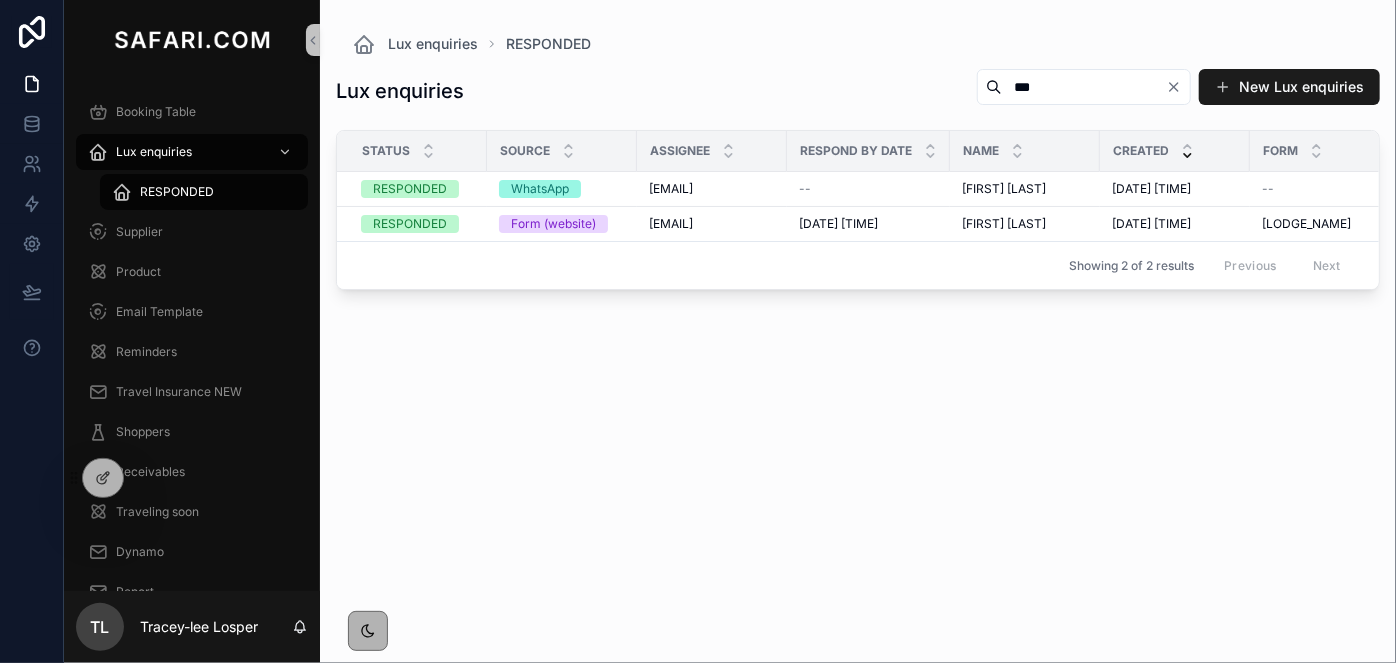 click on "***" at bounding box center (1084, 87) 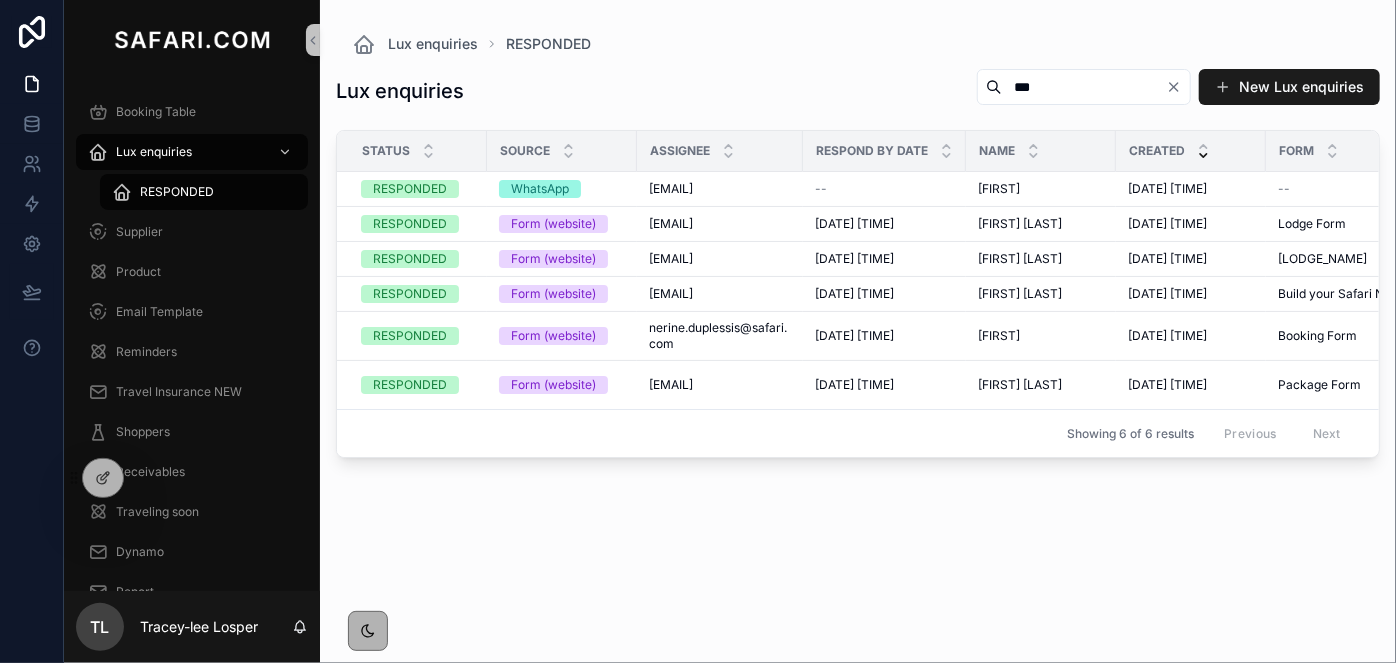click on "***" at bounding box center [1084, 87] 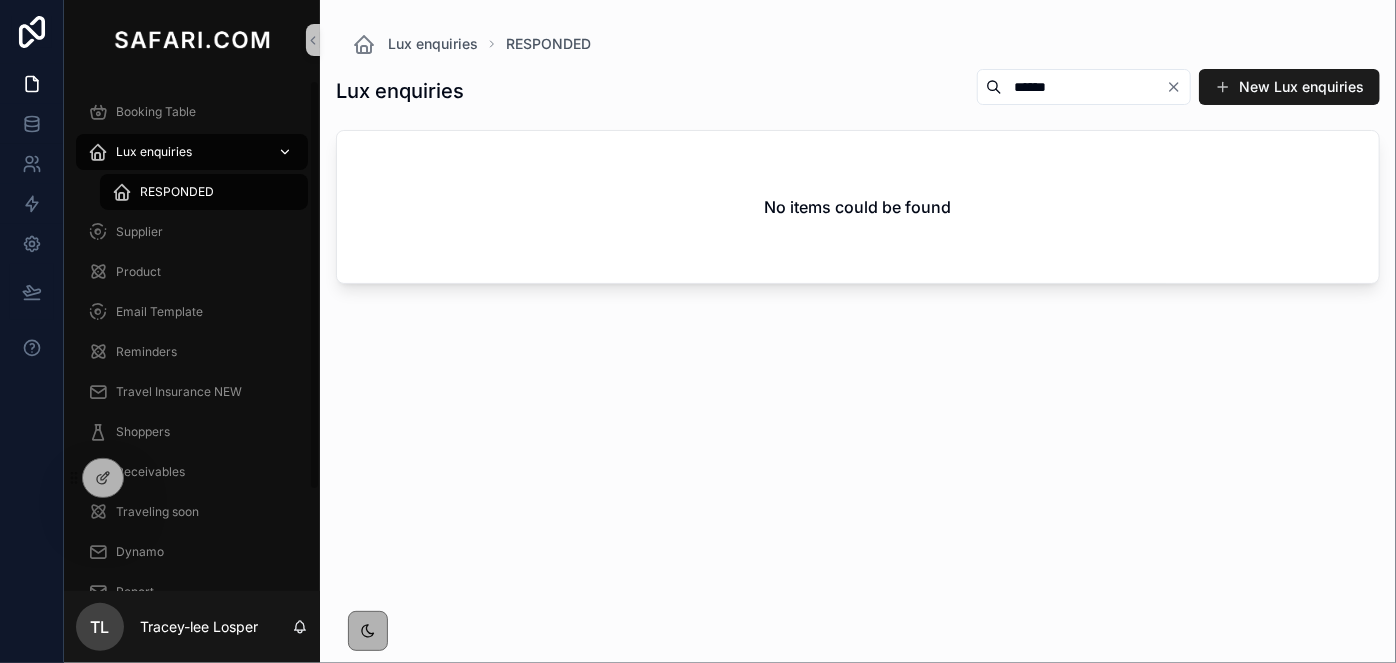 click on "Lux enquiries" at bounding box center (192, 152) 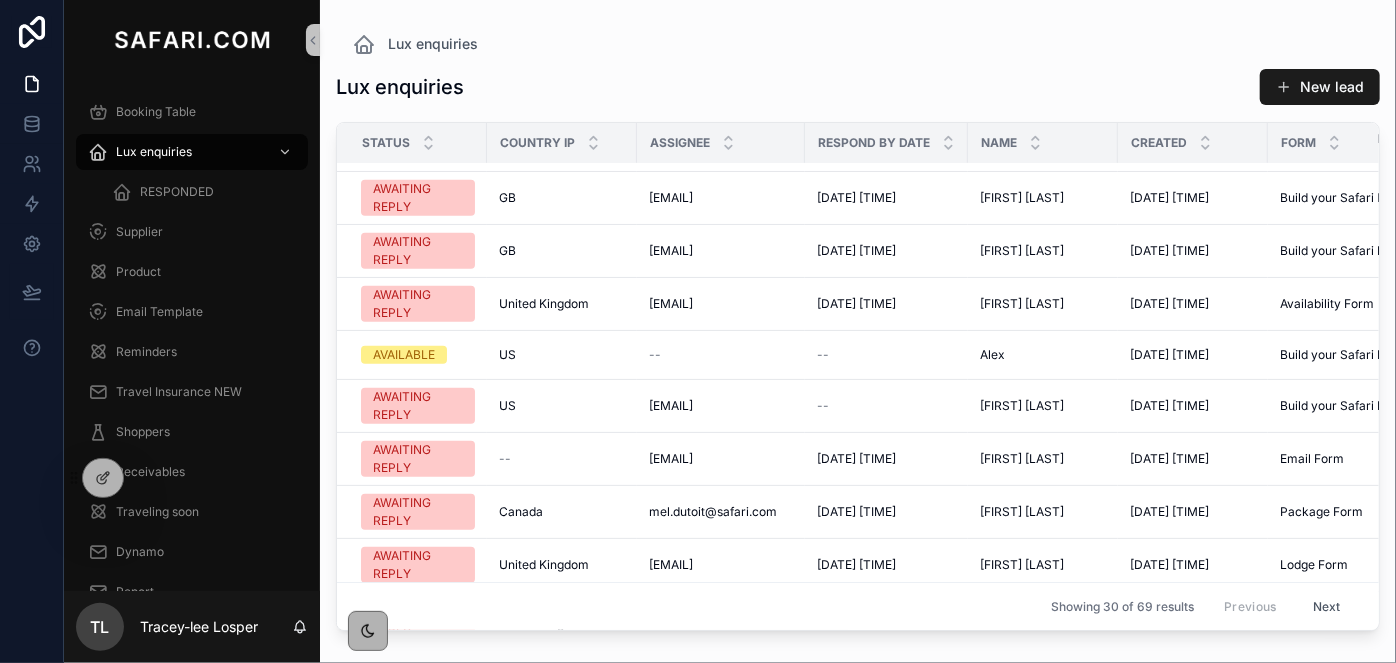 scroll, scrollTop: 861, scrollLeft: 0, axis: vertical 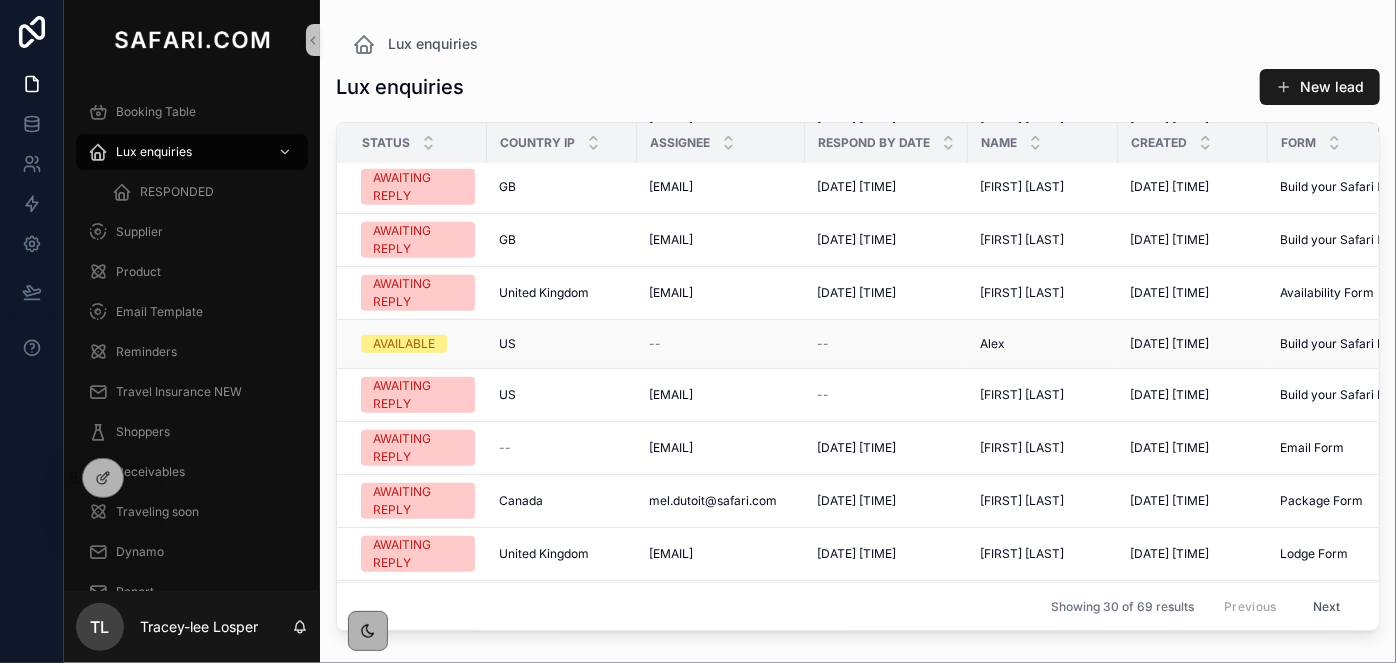 click on "8/4/2025 10:52 PM" at bounding box center (1169, 344) 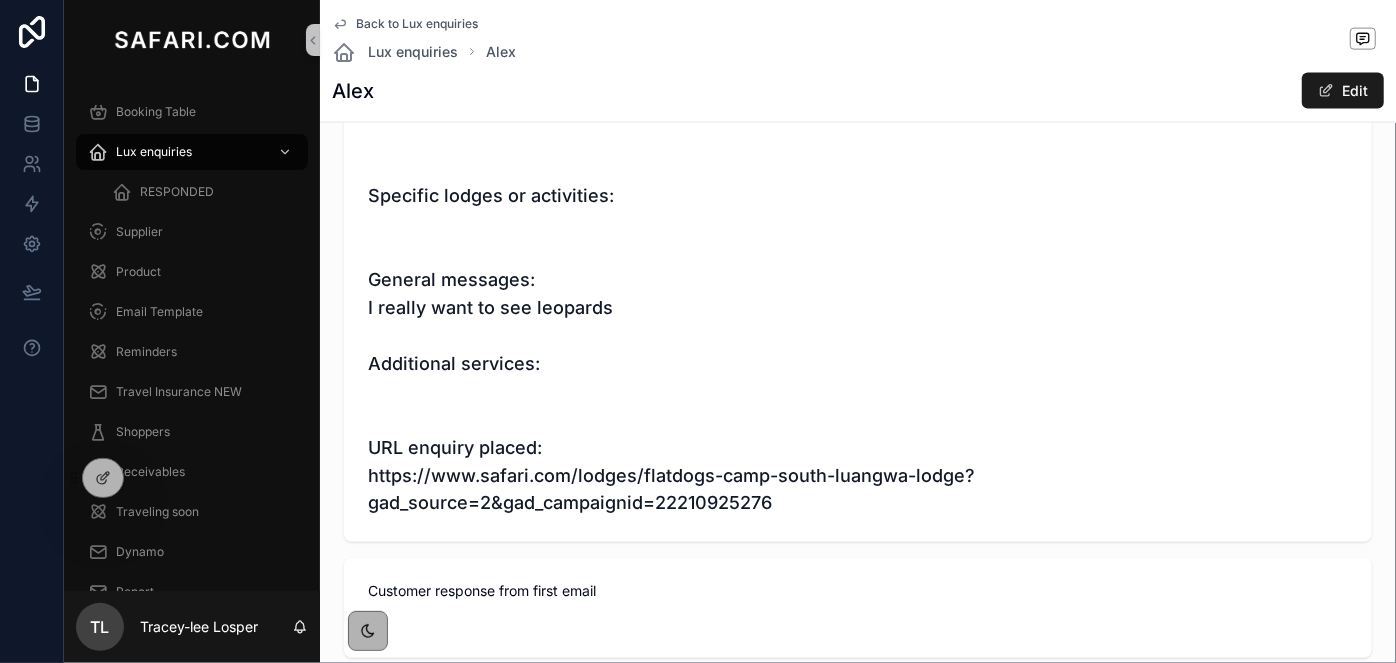 scroll, scrollTop: 1418, scrollLeft: 0, axis: vertical 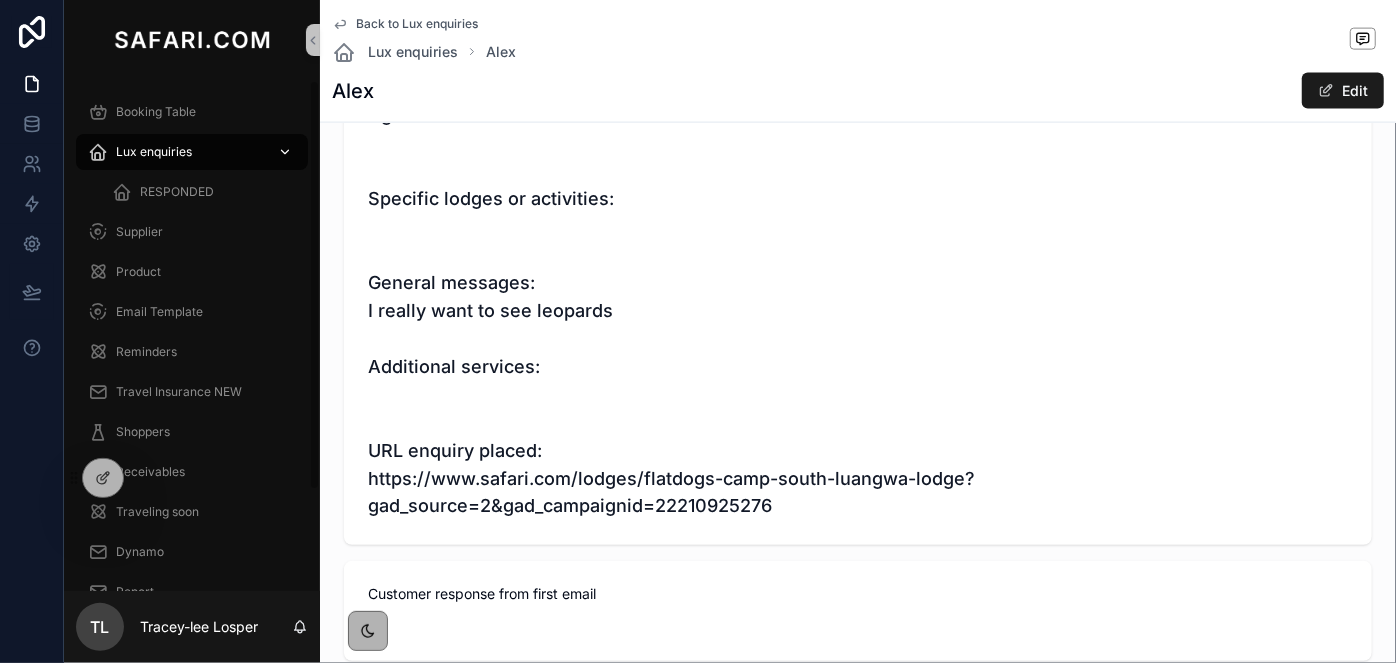 click on "Lux enquiries" at bounding box center [192, 152] 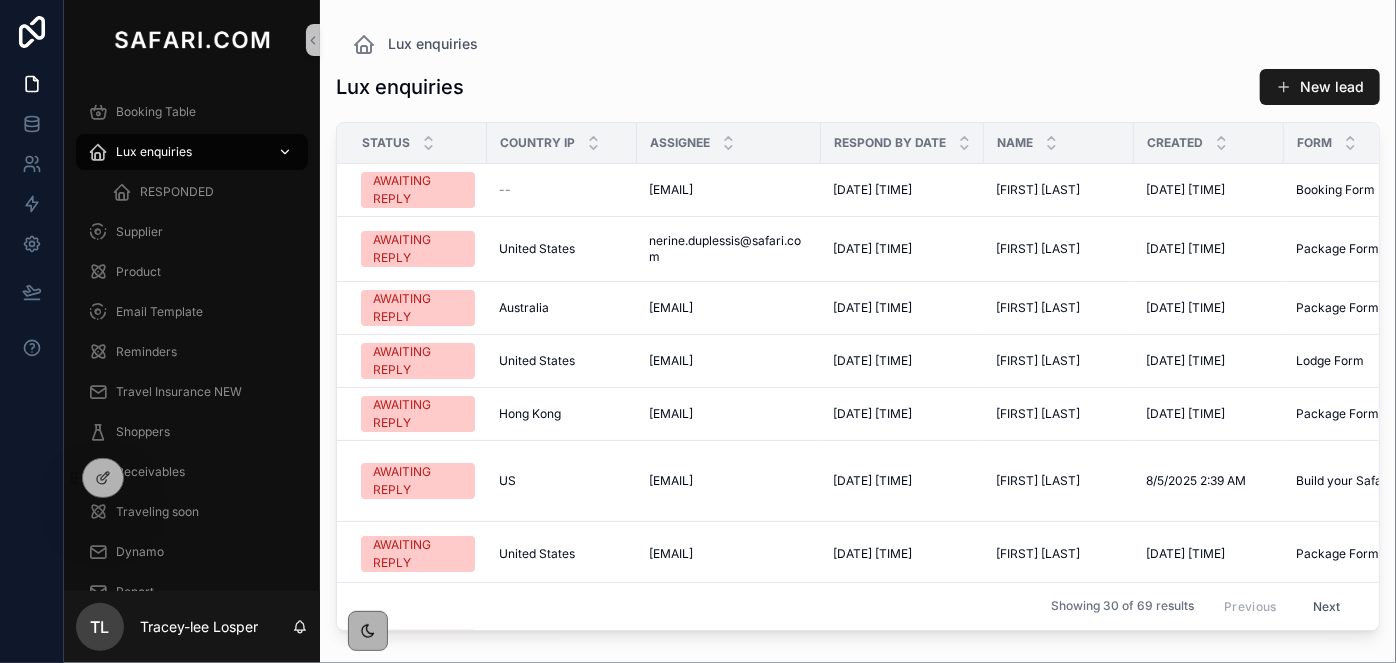 scroll, scrollTop: 0, scrollLeft: 0, axis: both 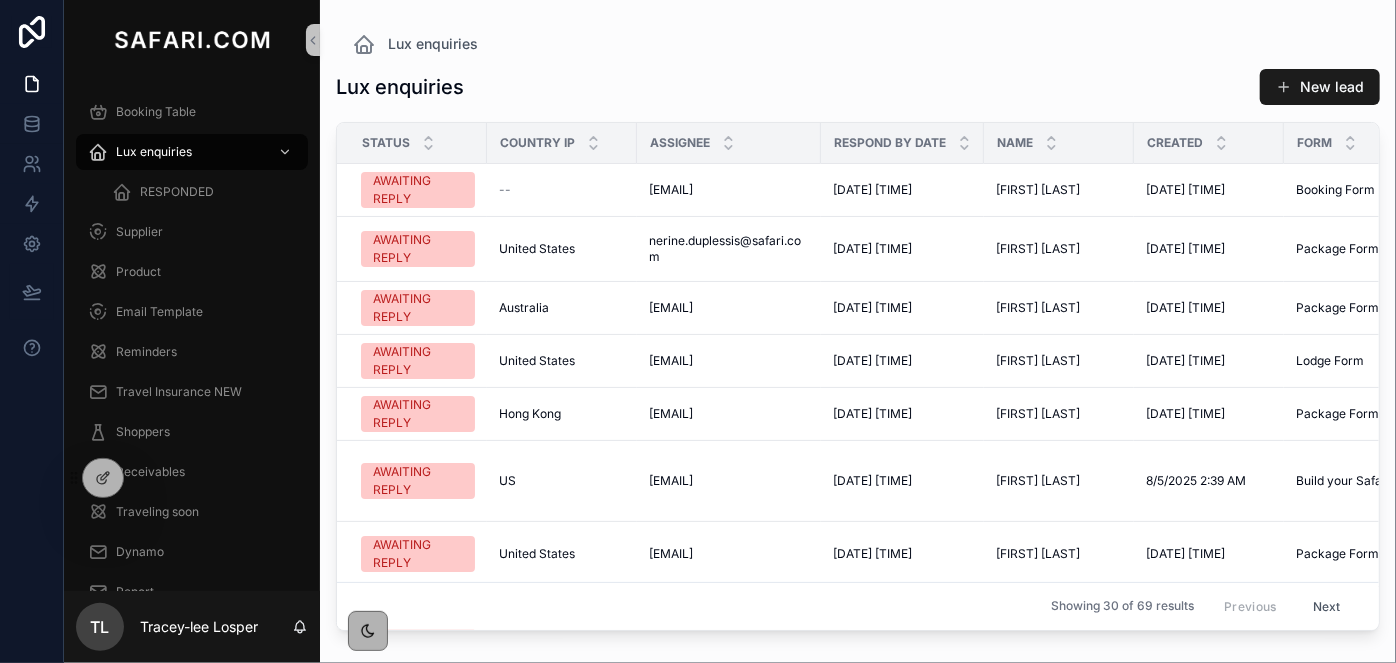 click on "Lux enquiries New lead" at bounding box center (858, 91) 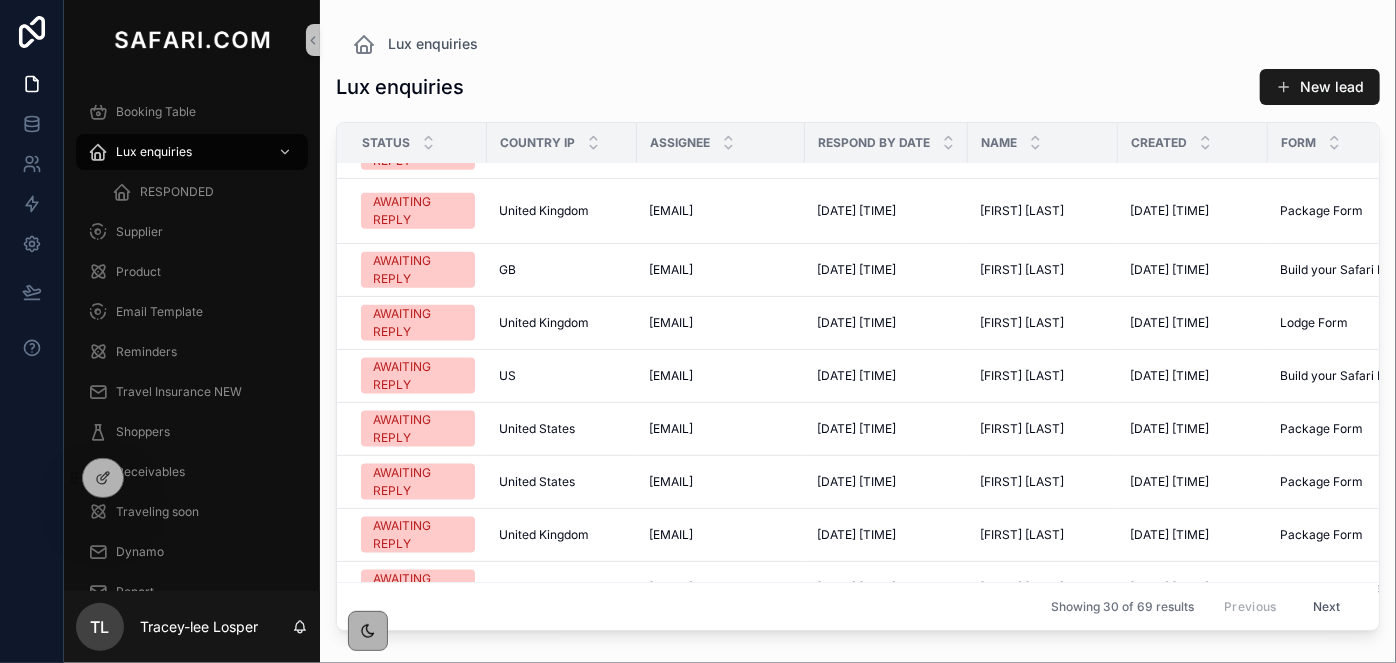 scroll, scrollTop: 1285, scrollLeft: 0, axis: vertical 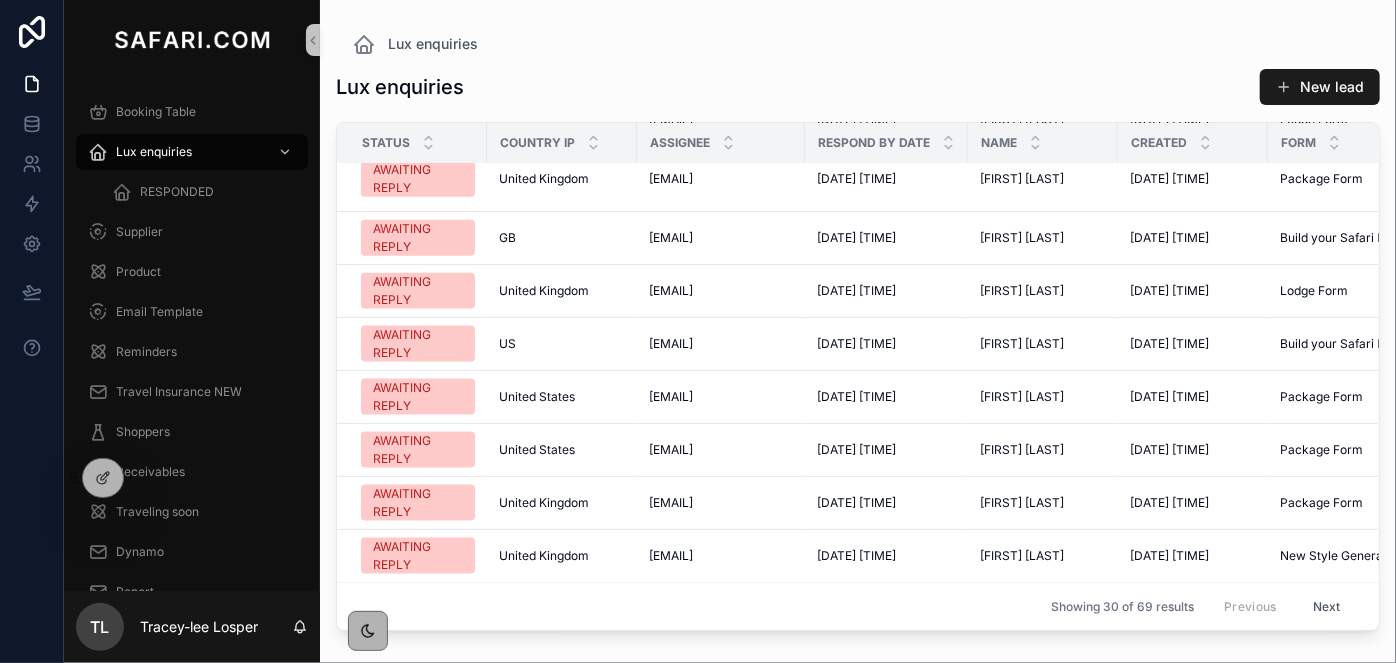 click on "Next" at bounding box center [1327, 606] 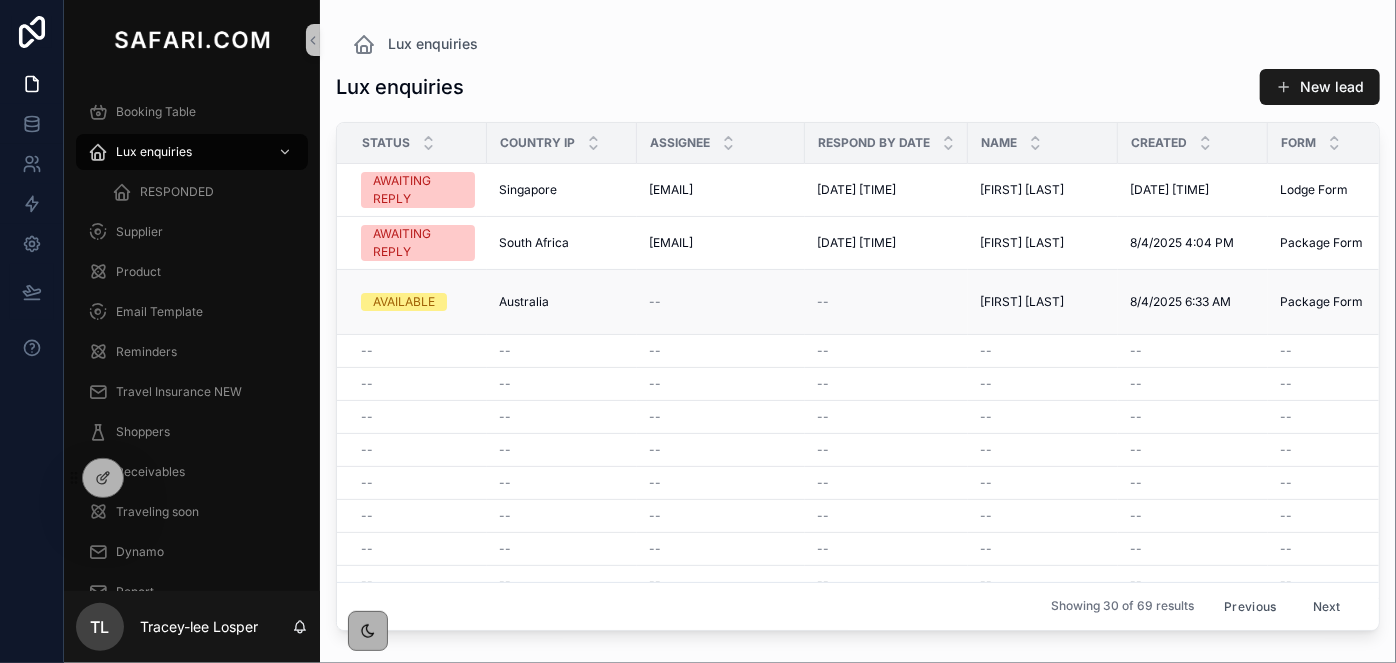 click on "Martha Robertson" at bounding box center [1022, 302] 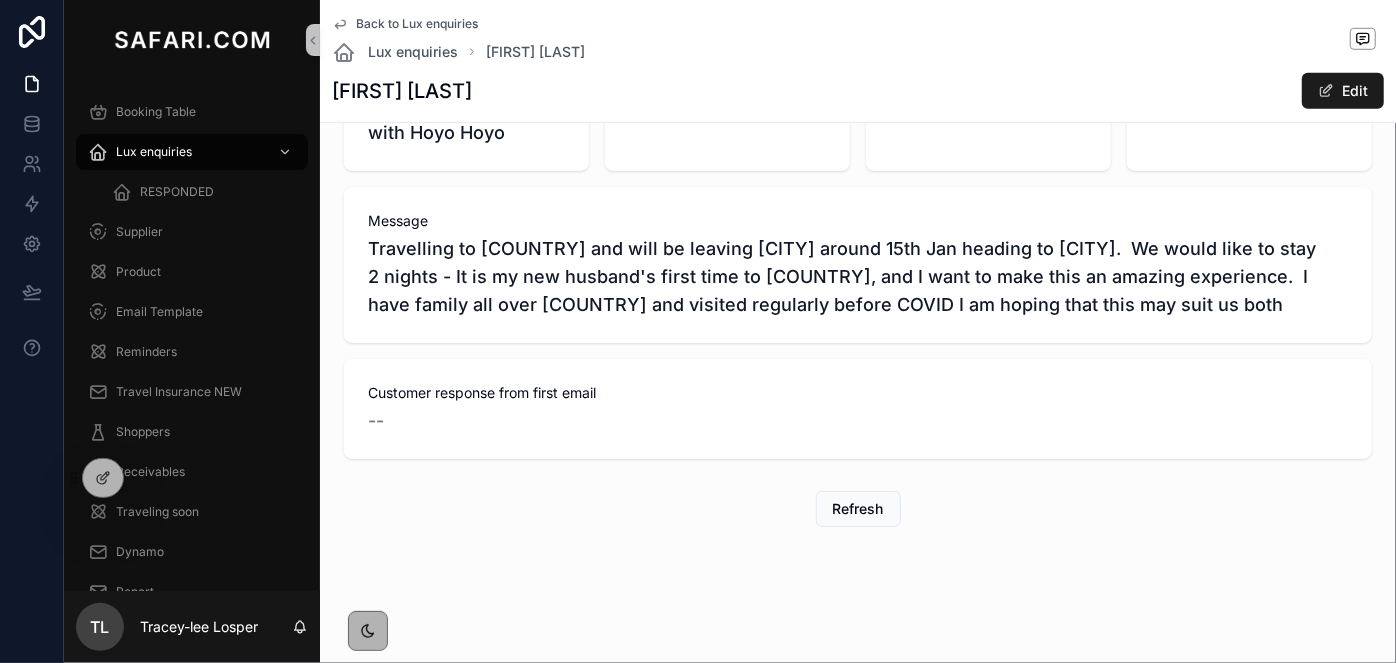 scroll, scrollTop: 253, scrollLeft: 0, axis: vertical 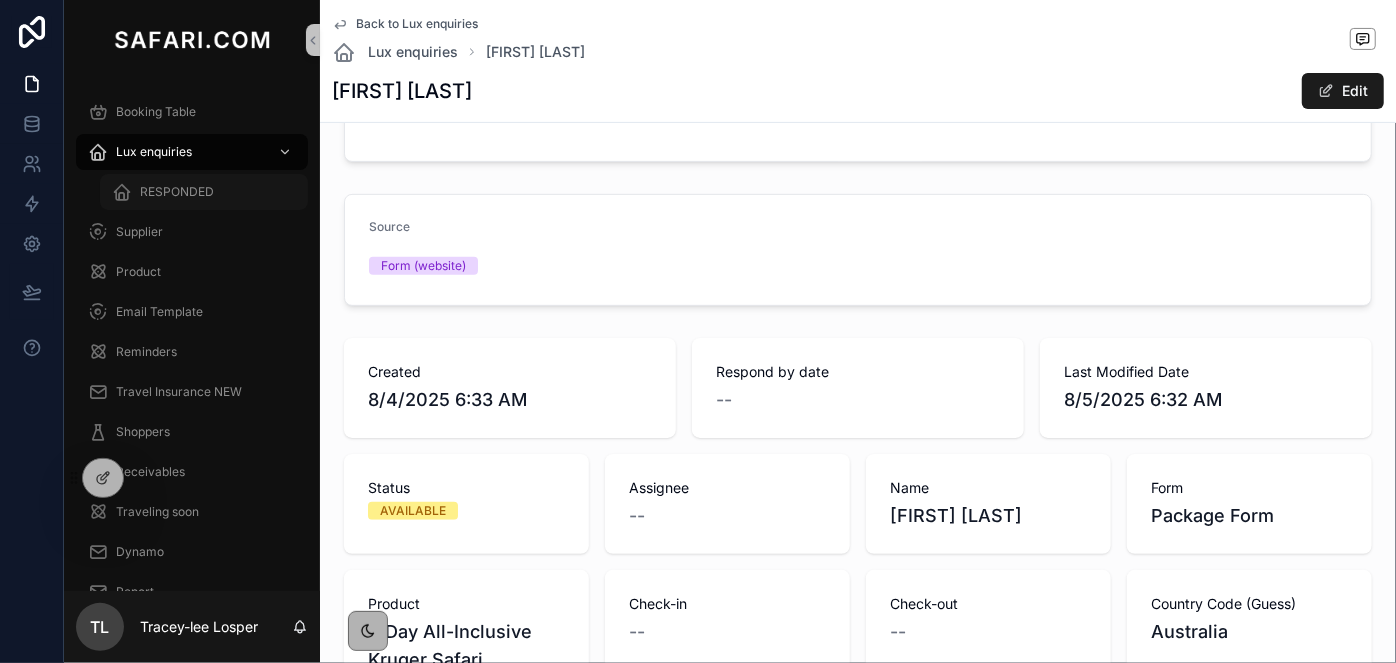 click on "RESPONDED" at bounding box center [177, 192] 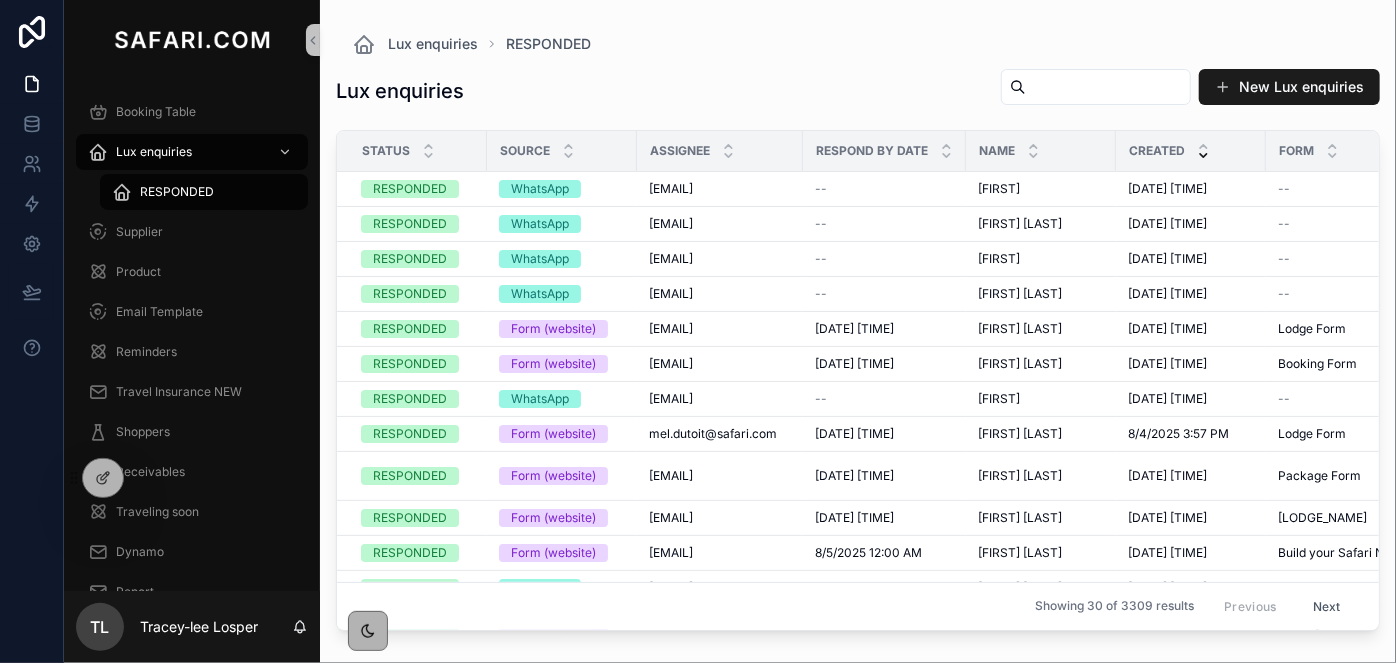 scroll, scrollTop: 0, scrollLeft: 0, axis: both 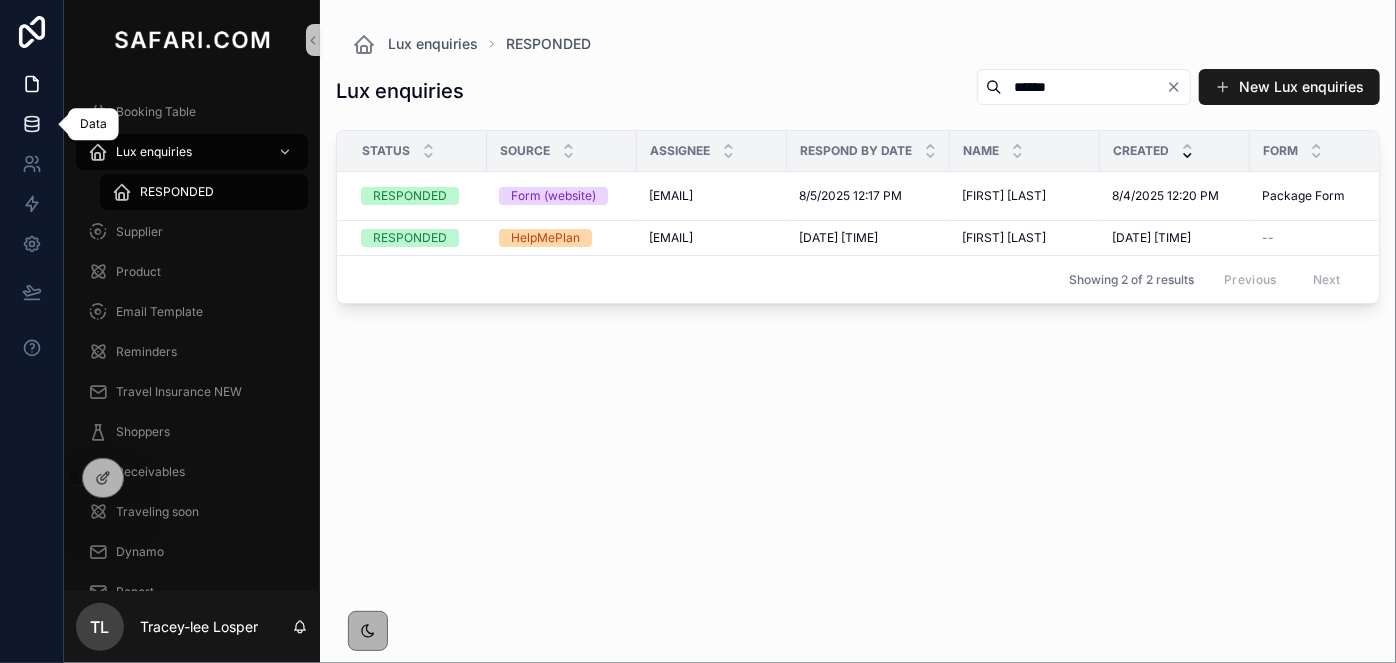 click 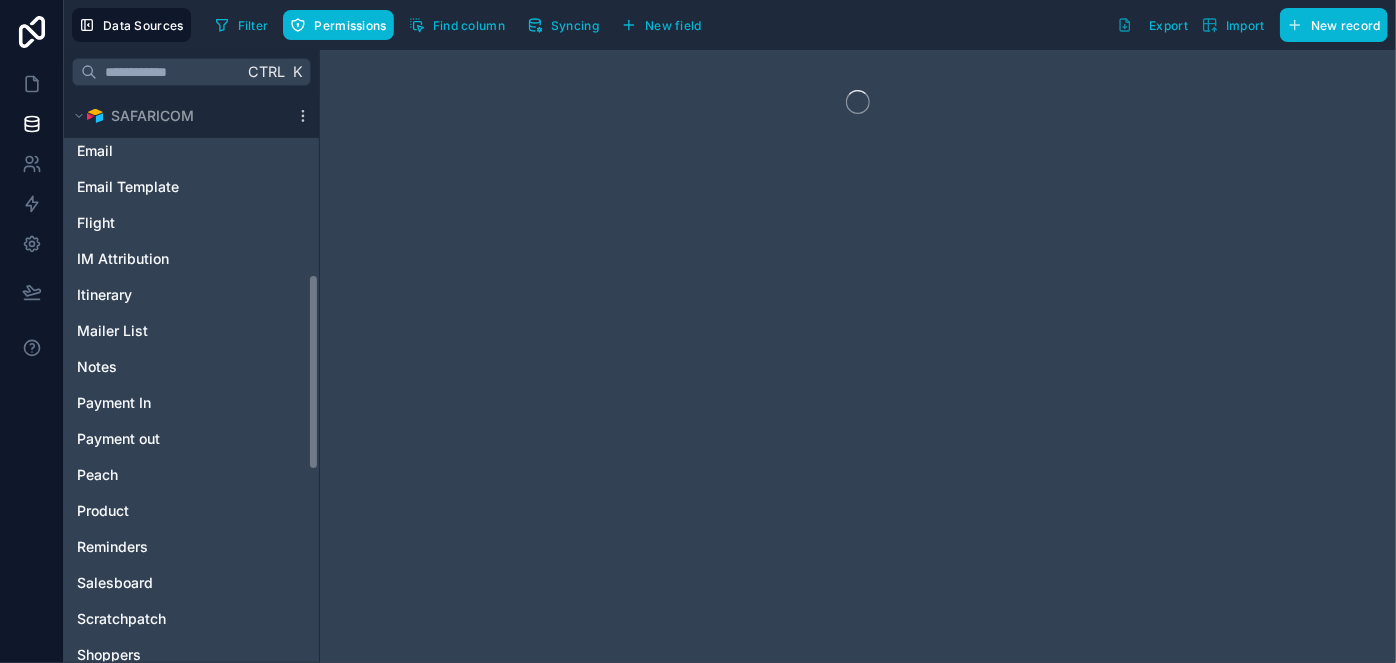 click on "Affiliates Booking Booking Option Call Log Consultant enquiries Currencies Email Email Template Flight IM Attribution Itinerary Mailer List Notes Payment In Payment out Peach Product Reminders Salesboard Scratchpatch Shoppers Suppler Invoice Supplier Travel Insurance NEW Traveler TrustPilot Understand our customers Users" at bounding box center [191, 417] 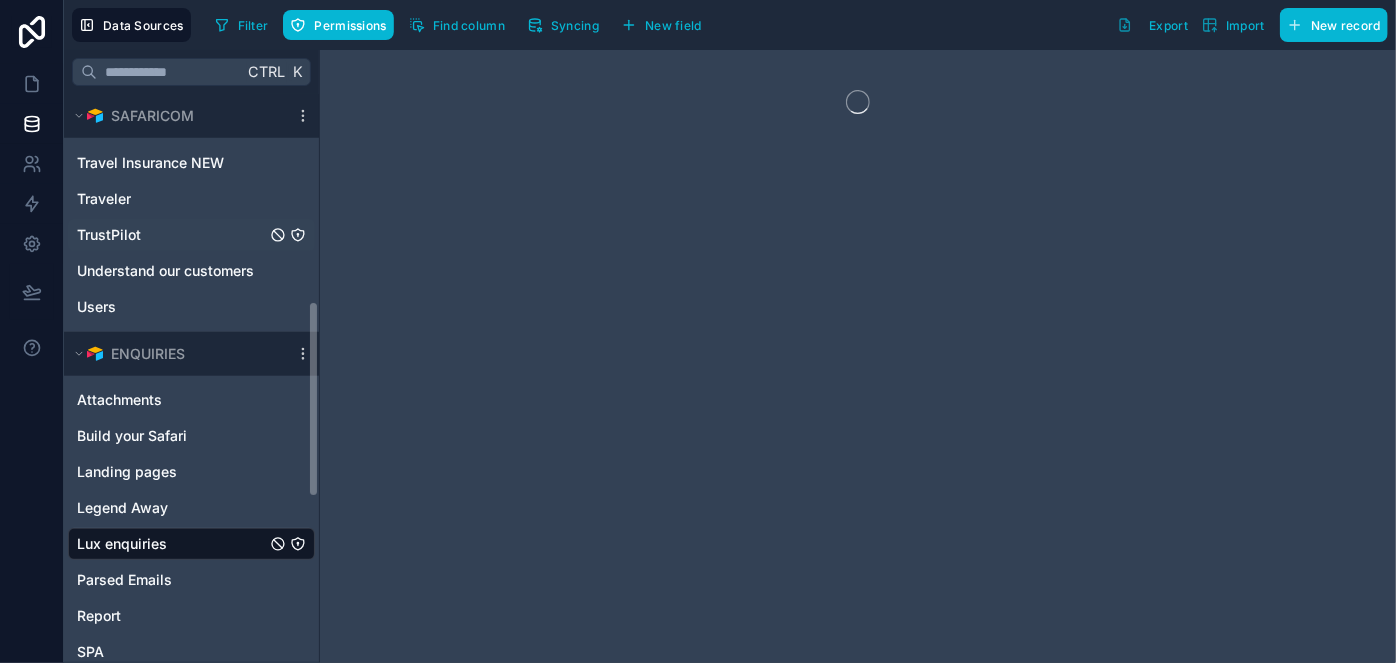 click on "Noloco tables User SAFARICOM Affiliates Booking Booking Option Call Log Consultant enquiries Currencies Email Email Template Flight IM Attribution Itinerary Mailer List Notes Payment In Payment out Peach Product Reminders Salesboard Scratchpatch Shoppers Suppler Invoice Supplier Travel Insurance NEW Traveler TrustPilot Understand our customers Users ENQUIRIES Attachments Build your Safari Landing pages Legend Away Lux enquiries Parsed Emails Report SPA SPA Log Spam enquiries Start Planning Understand our customers" at bounding box center (191, -3) 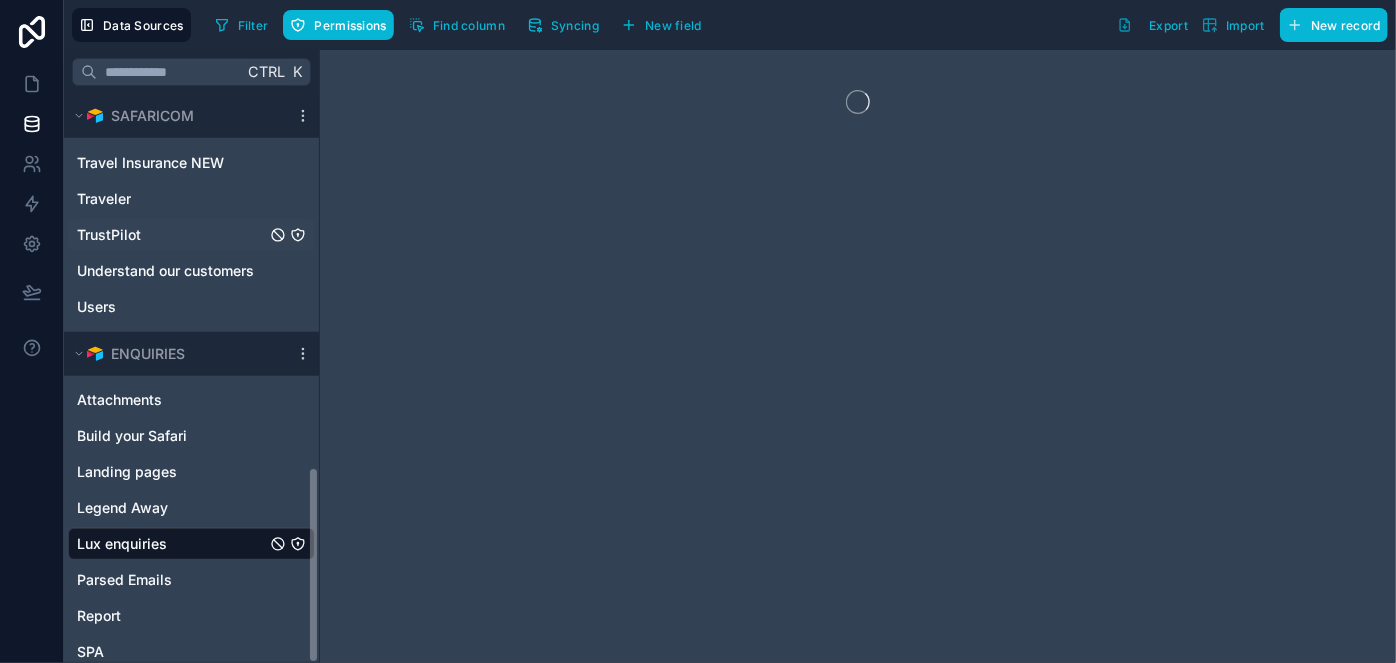 scroll, scrollTop: 1077, scrollLeft: 0, axis: vertical 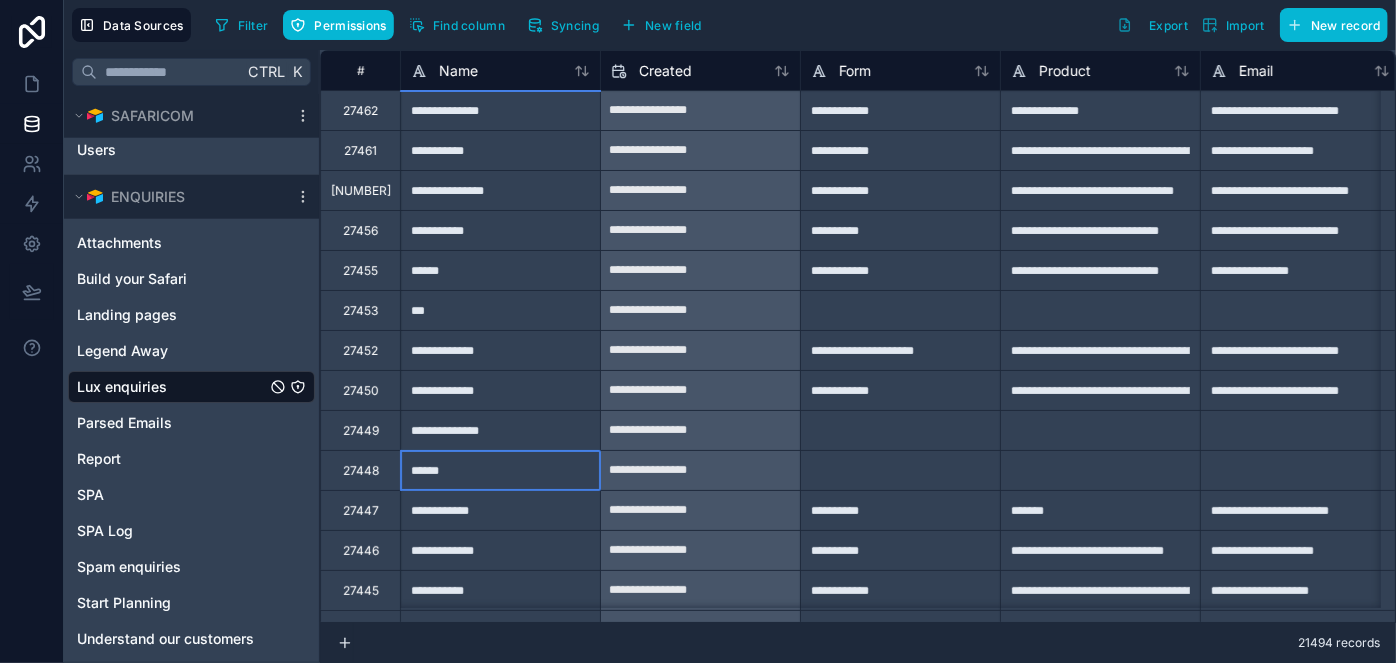 click on "******" at bounding box center (500, 470) 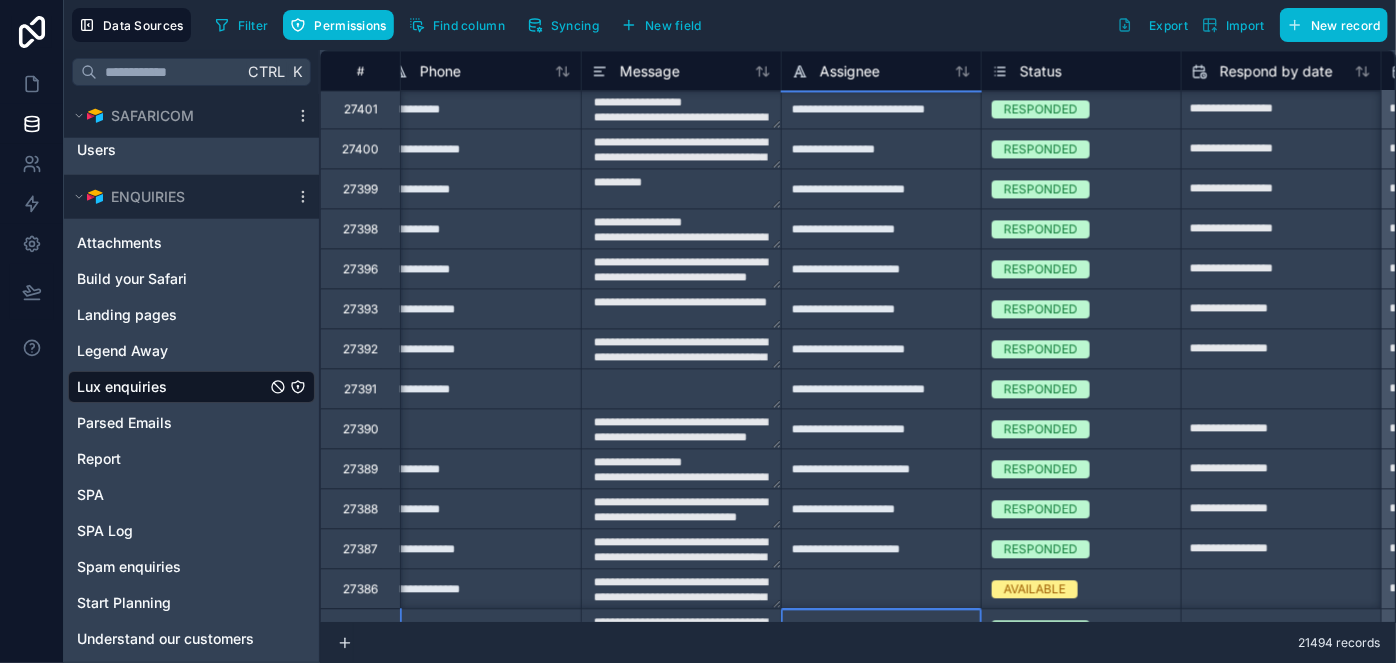 scroll, scrollTop: 2122, scrollLeft: 1019, axis: both 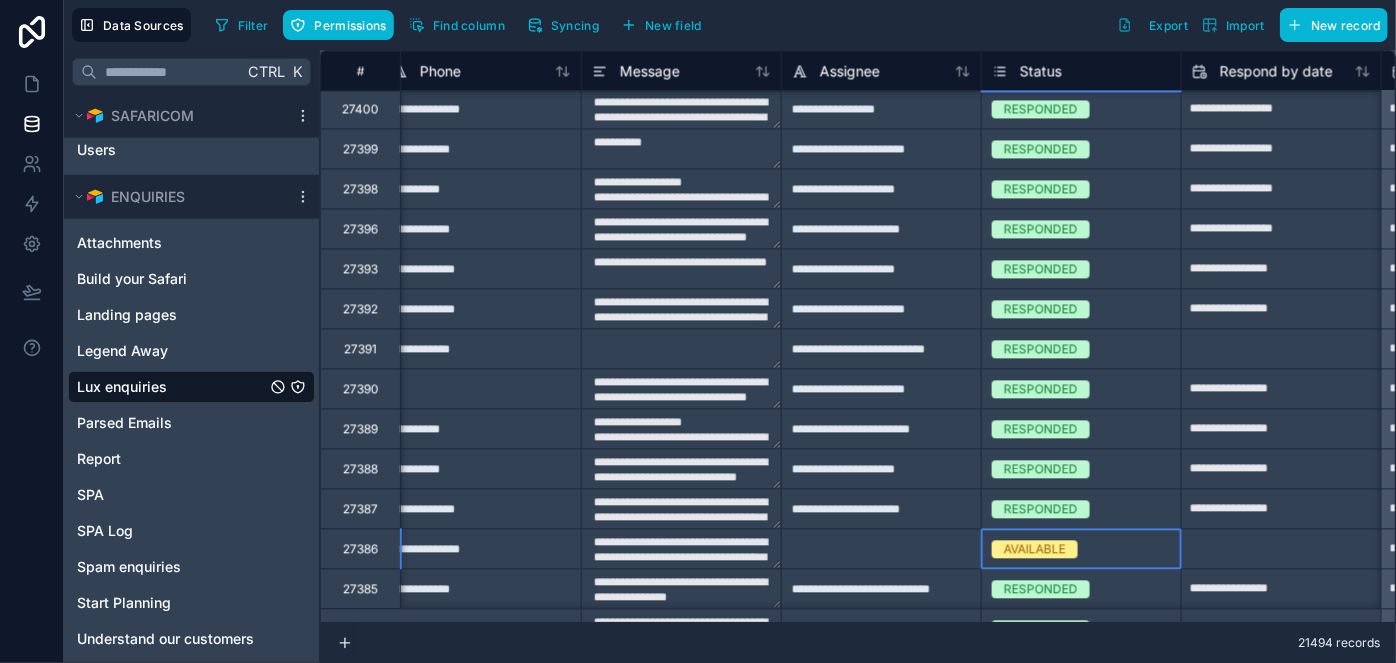 click on "AVAILABLE" at bounding box center (1035, 549) 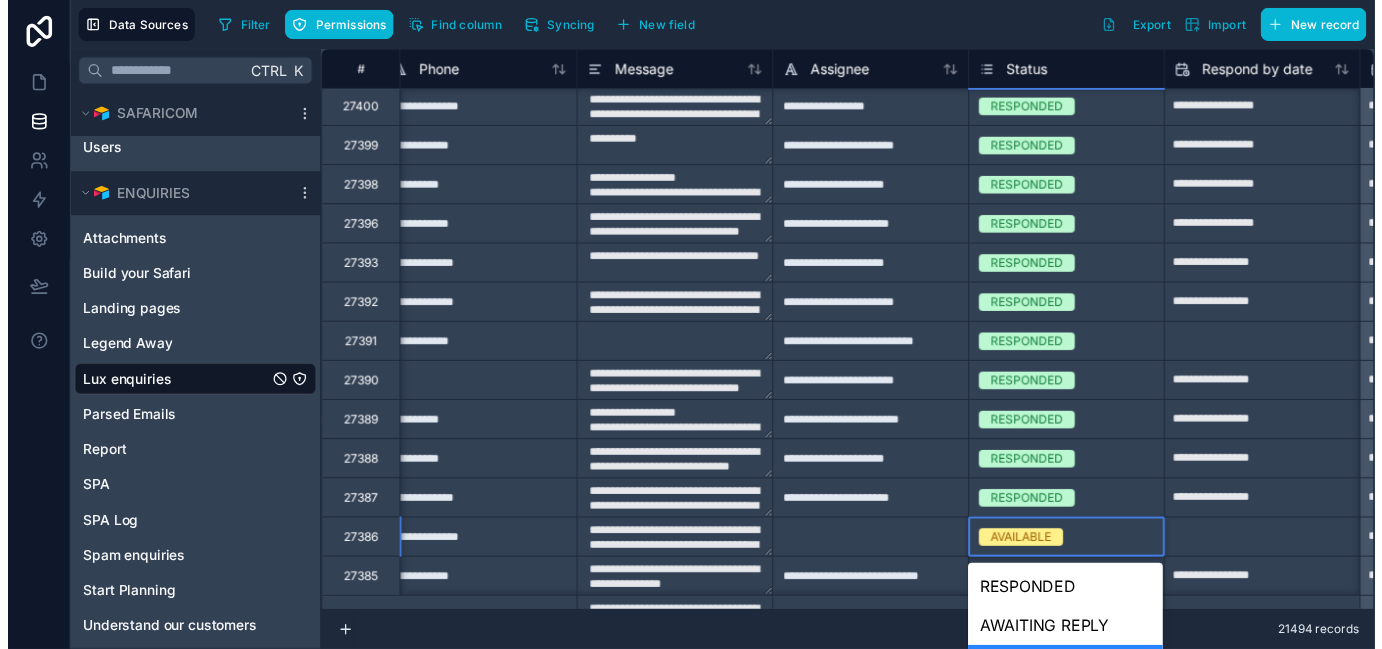 scroll, scrollTop: 219, scrollLeft: 0, axis: vertical 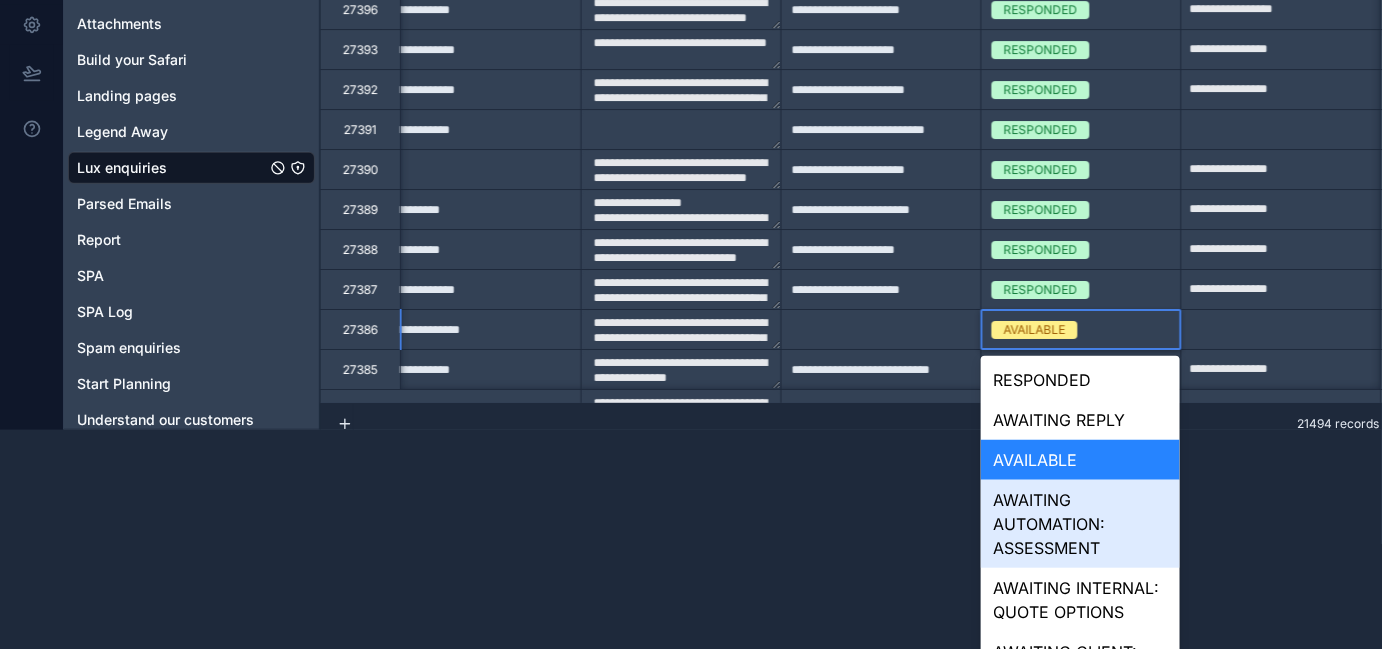 click on "**********" at bounding box center (691, 105) 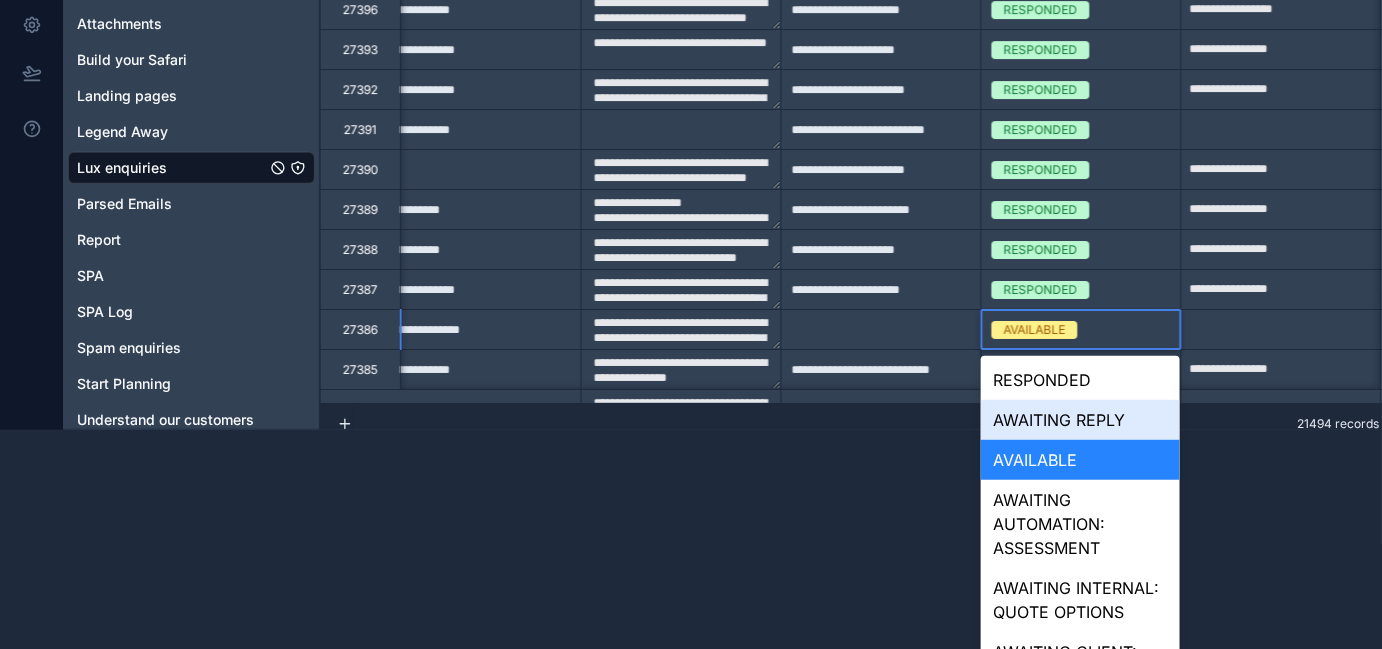 click on "AWAITING REPLY" at bounding box center [1080, 420] 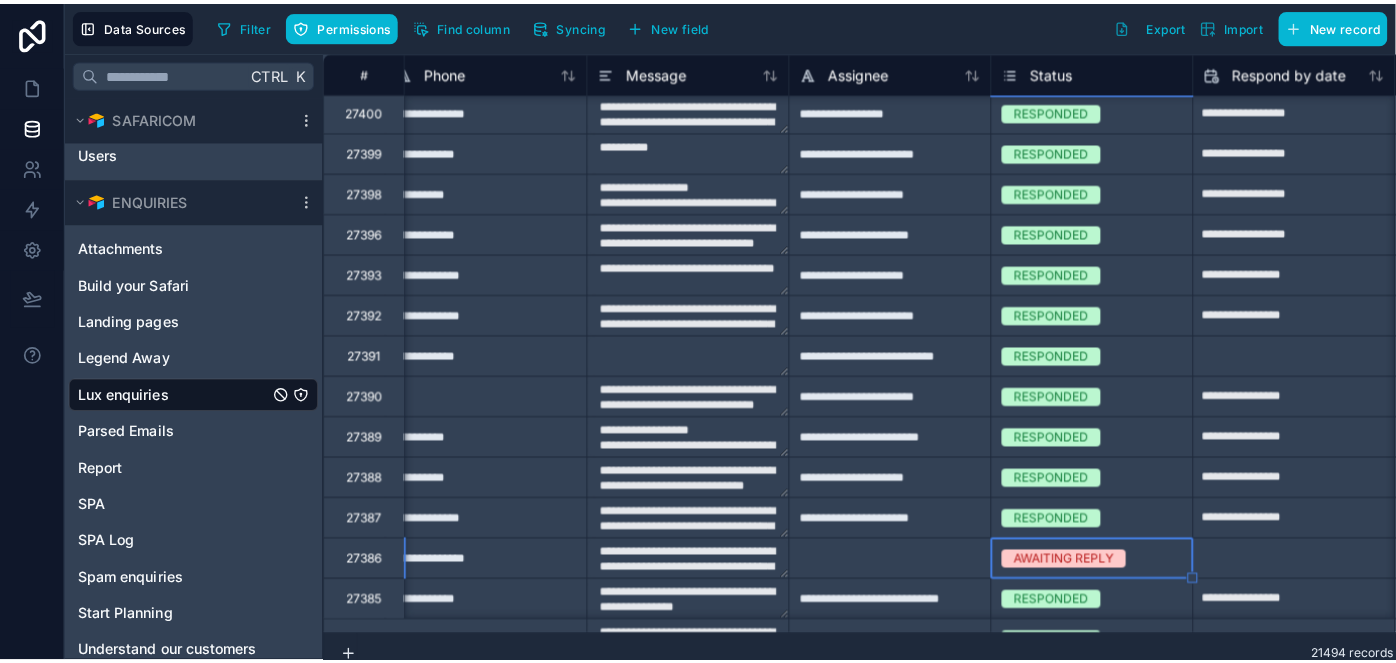 scroll, scrollTop: 0, scrollLeft: 0, axis: both 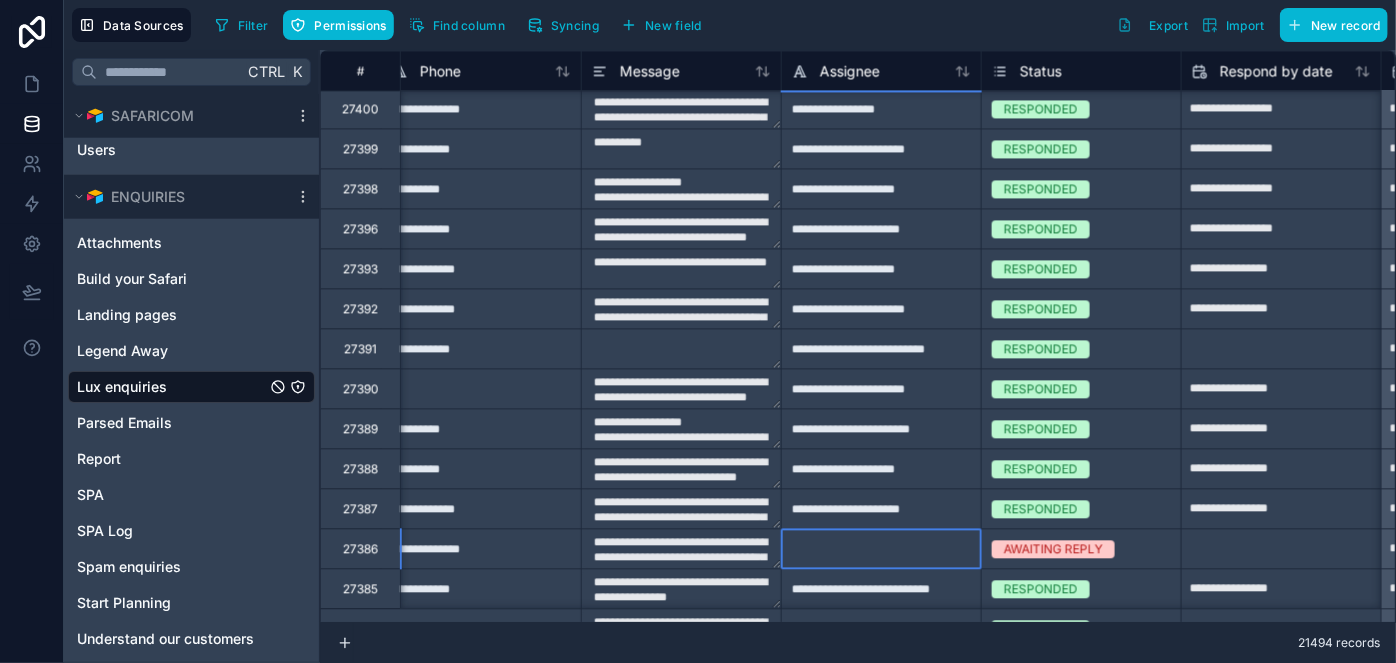 click at bounding box center (881, 548) 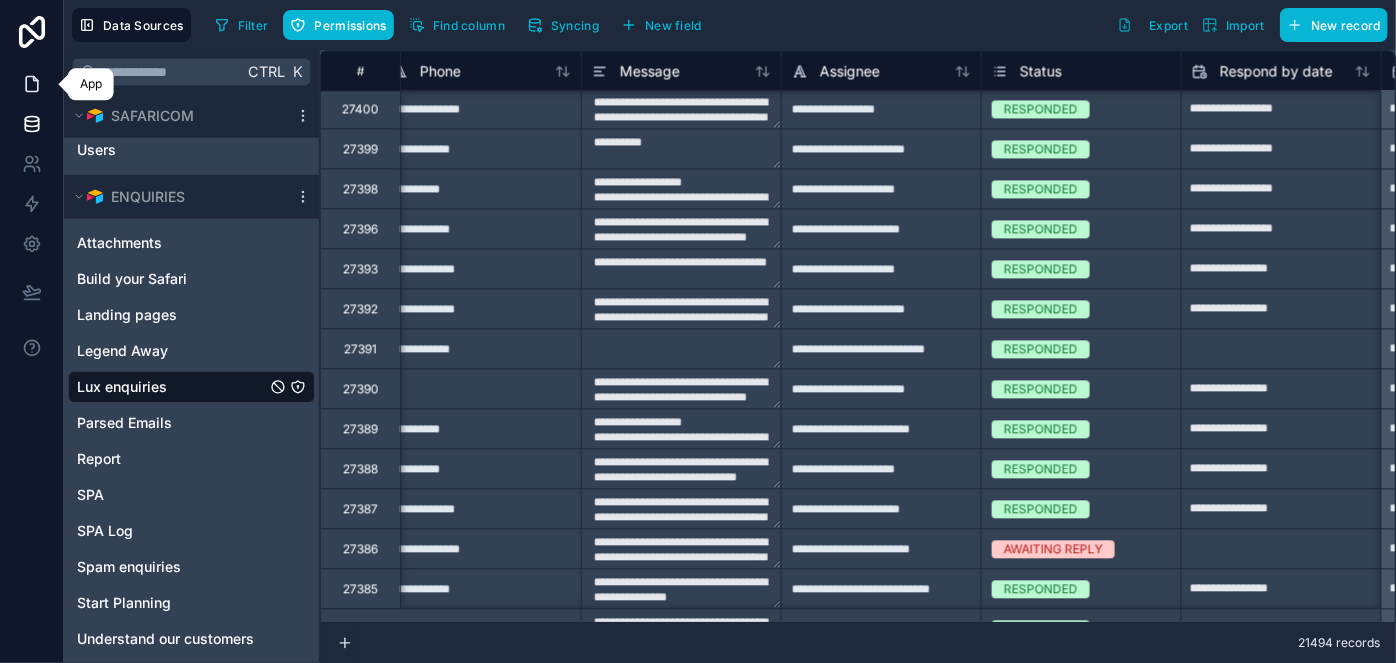 click 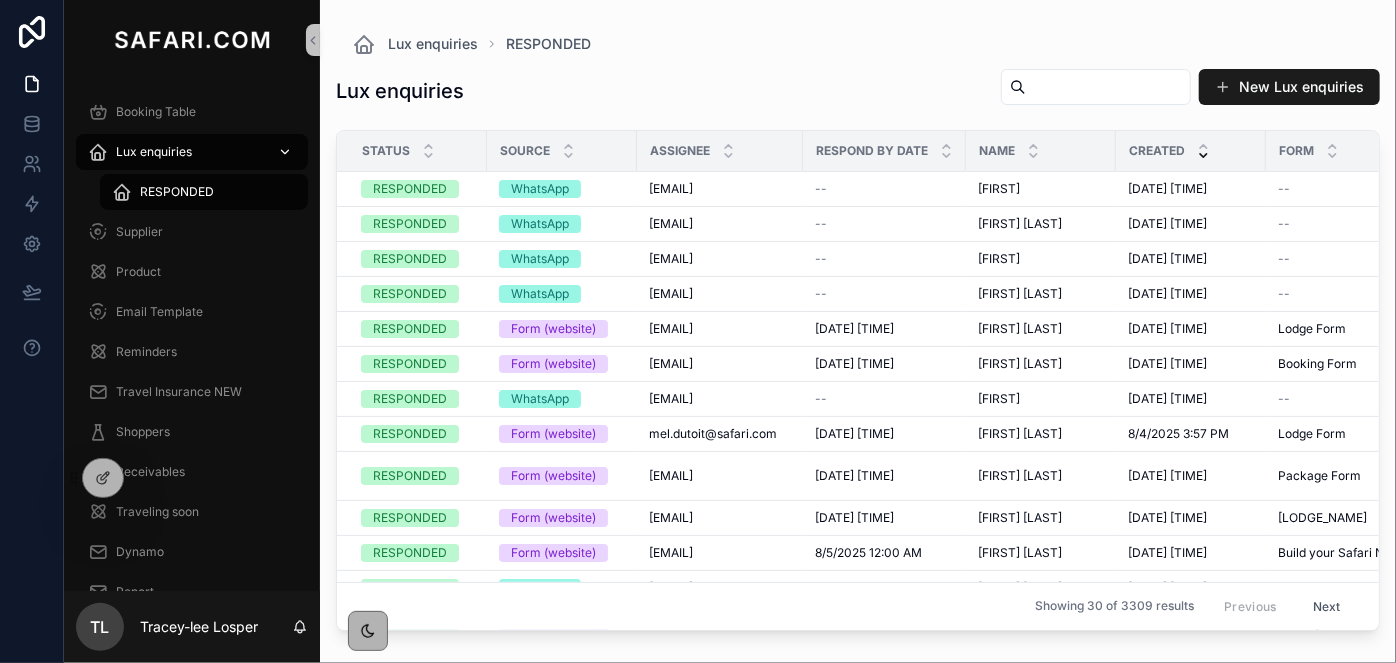 click on "Lux enquiries" at bounding box center (154, 152) 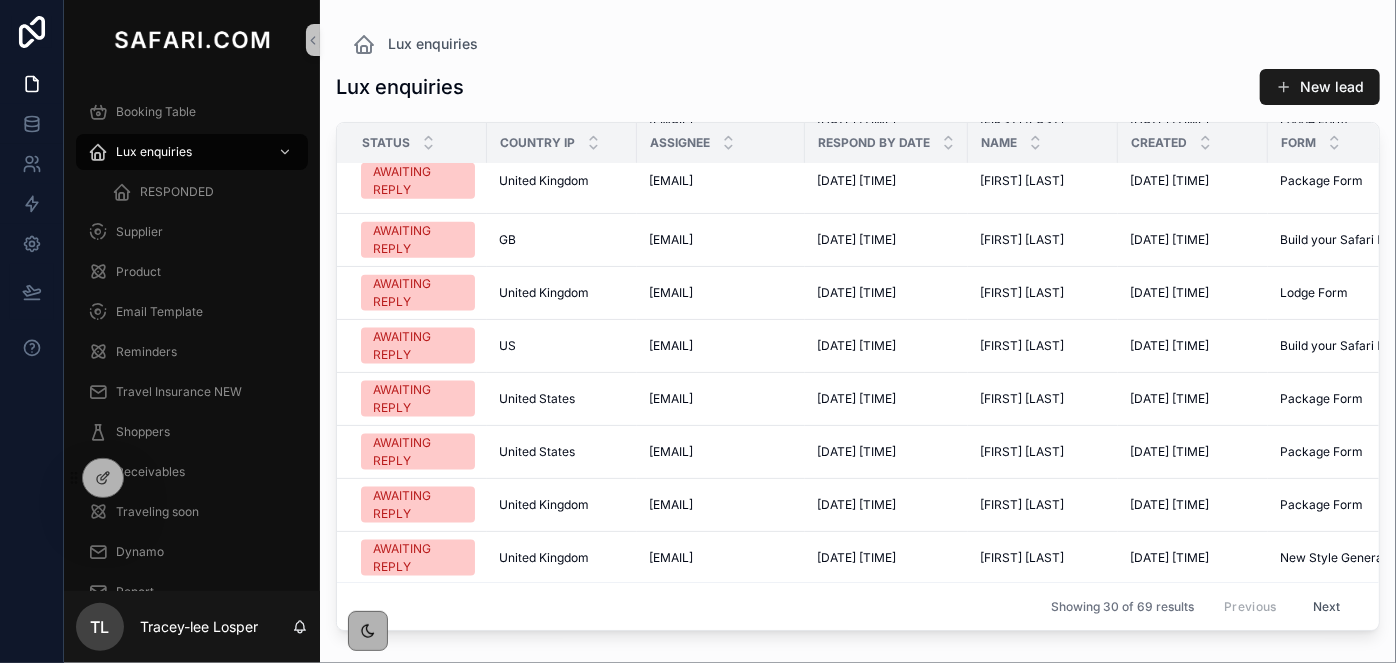 scroll, scrollTop: 1285, scrollLeft: 0, axis: vertical 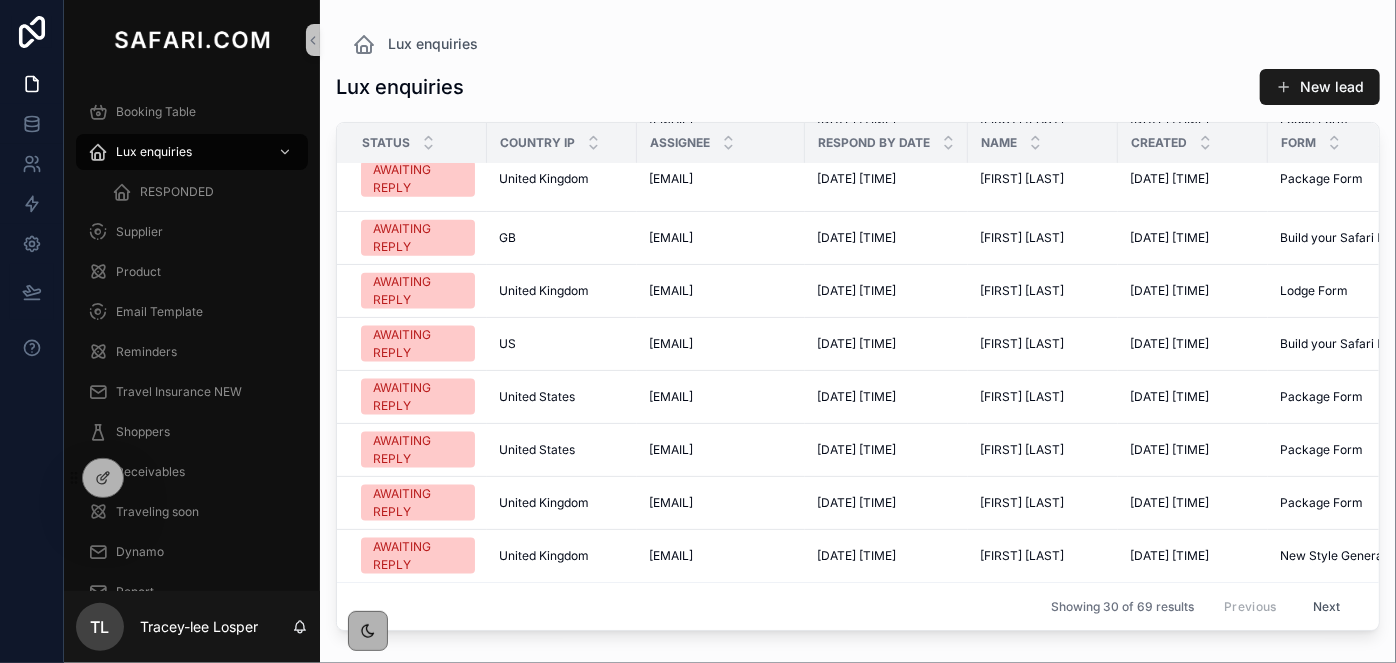 click on "Next" at bounding box center (1327, 606) 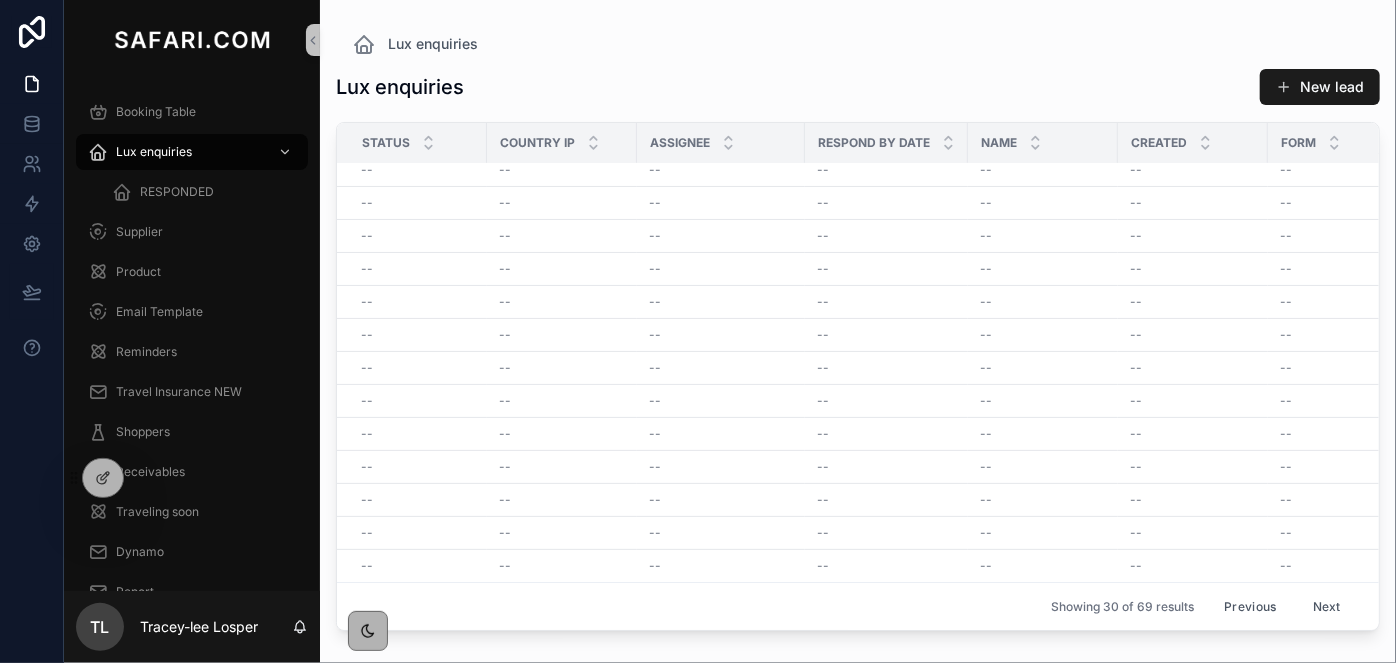 scroll, scrollTop: 768, scrollLeft: 0, axis: vertical 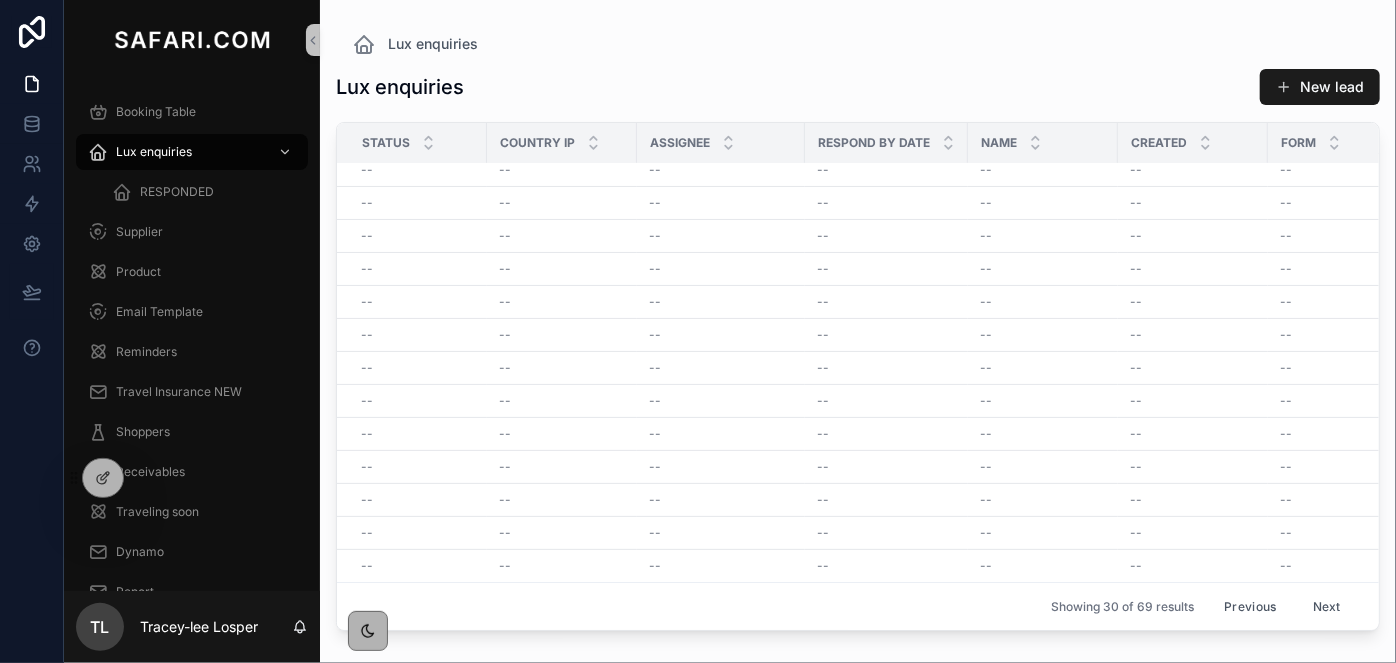 click on "Previous" at bounding box center [1250, 606] 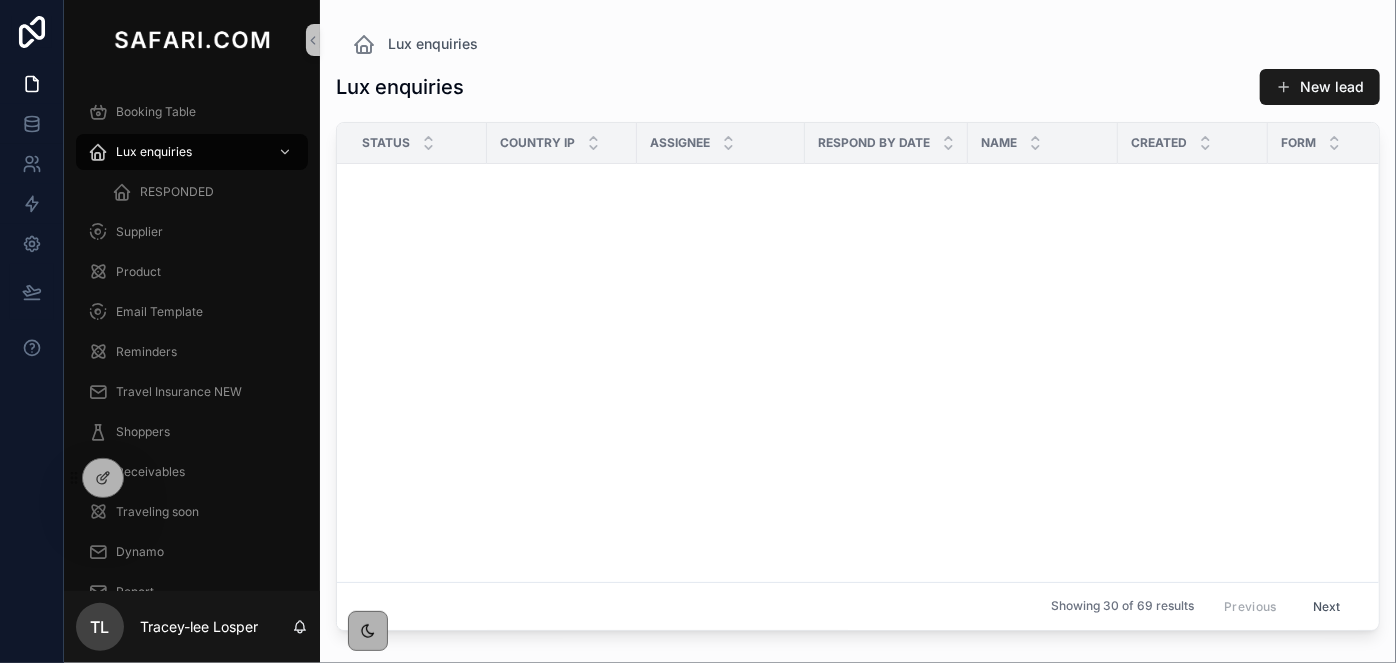 scroll, scrollTop: 1258, scrollLeft: 0, axis: vertical 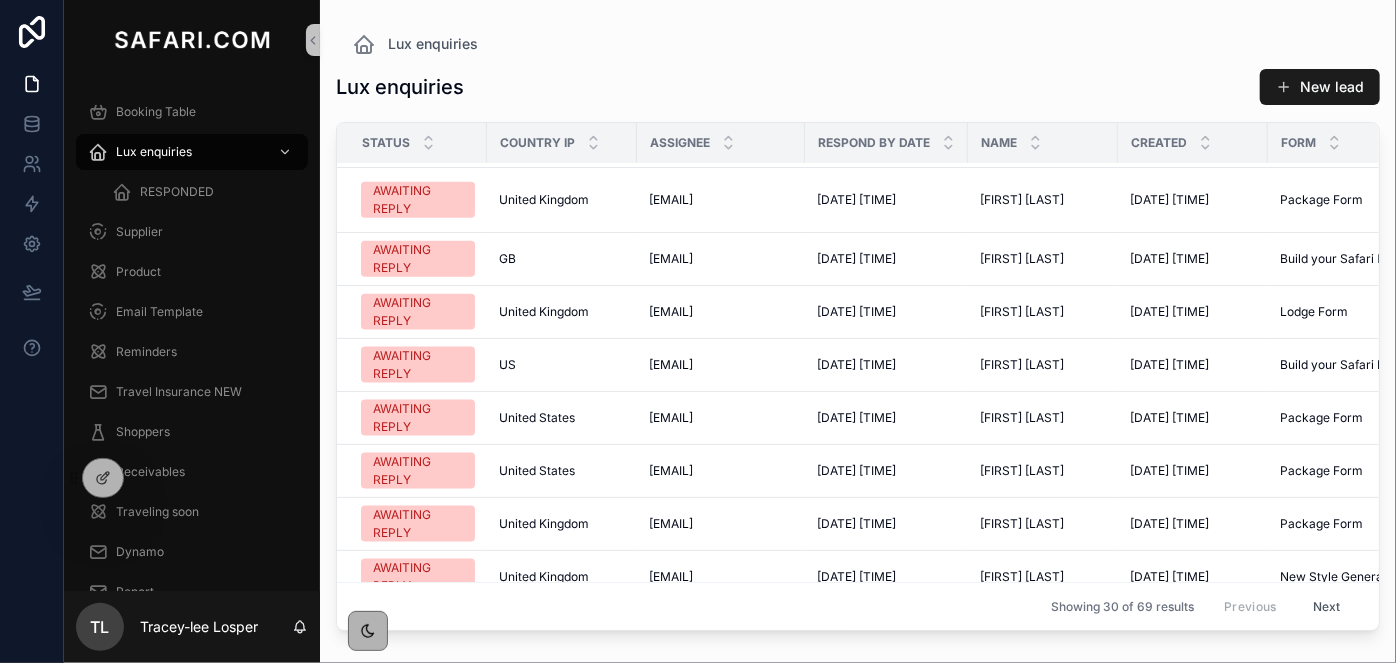 click on "Showing 30 of 69 results Previous Next" at bounding box center (858, 606) 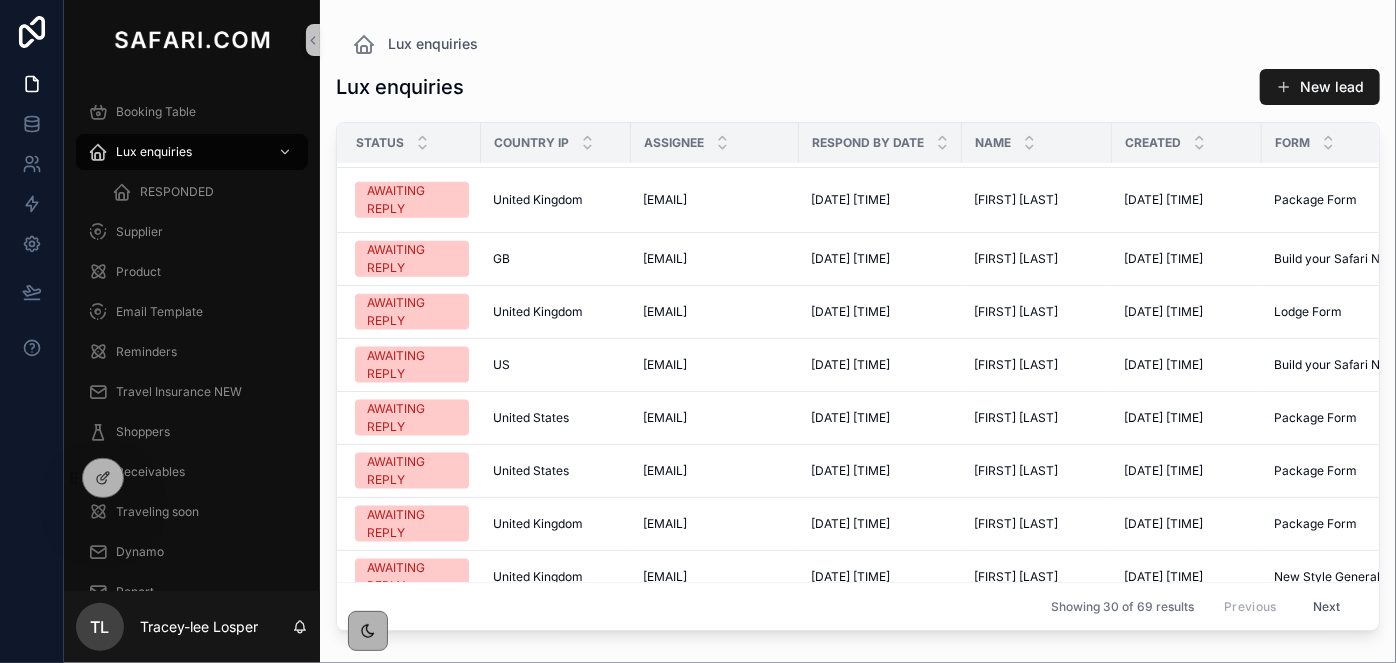 scroll, scrollTop: 1258, scrollLeft: 0, axis: vertical 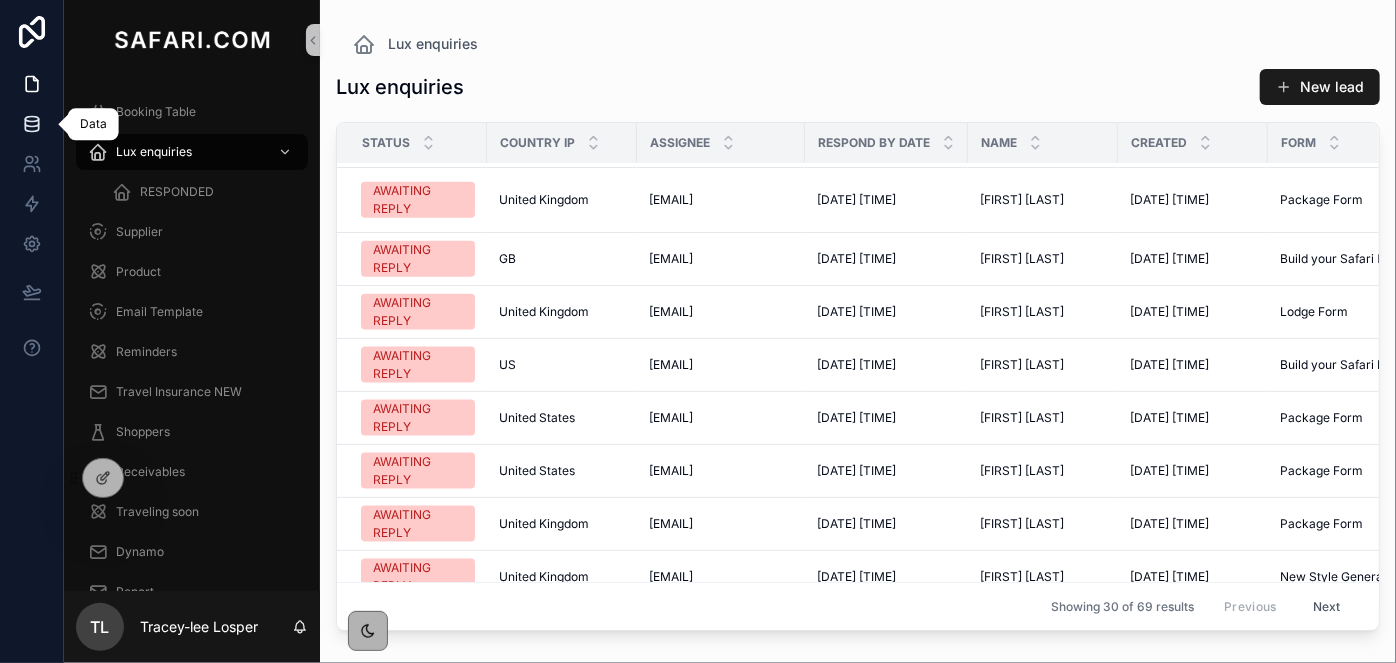 click at bounding box center [31, 124] 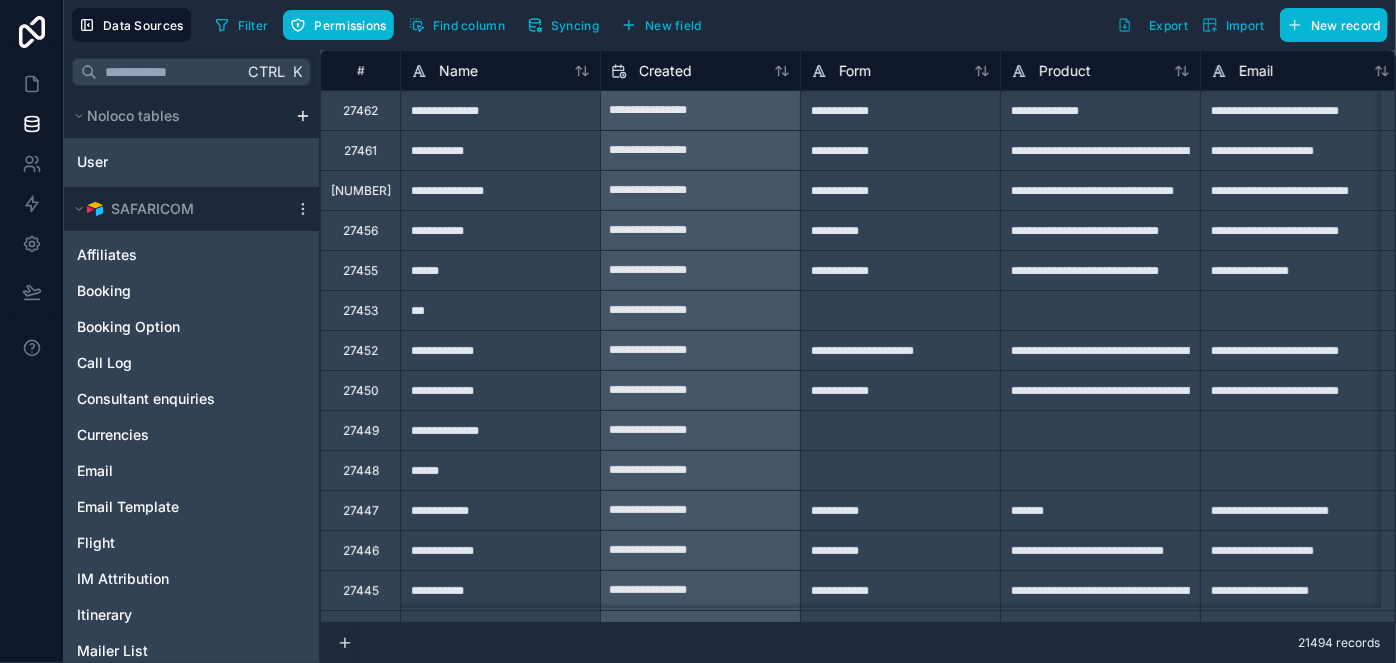click on "**********" at bounding box center (500, 350) 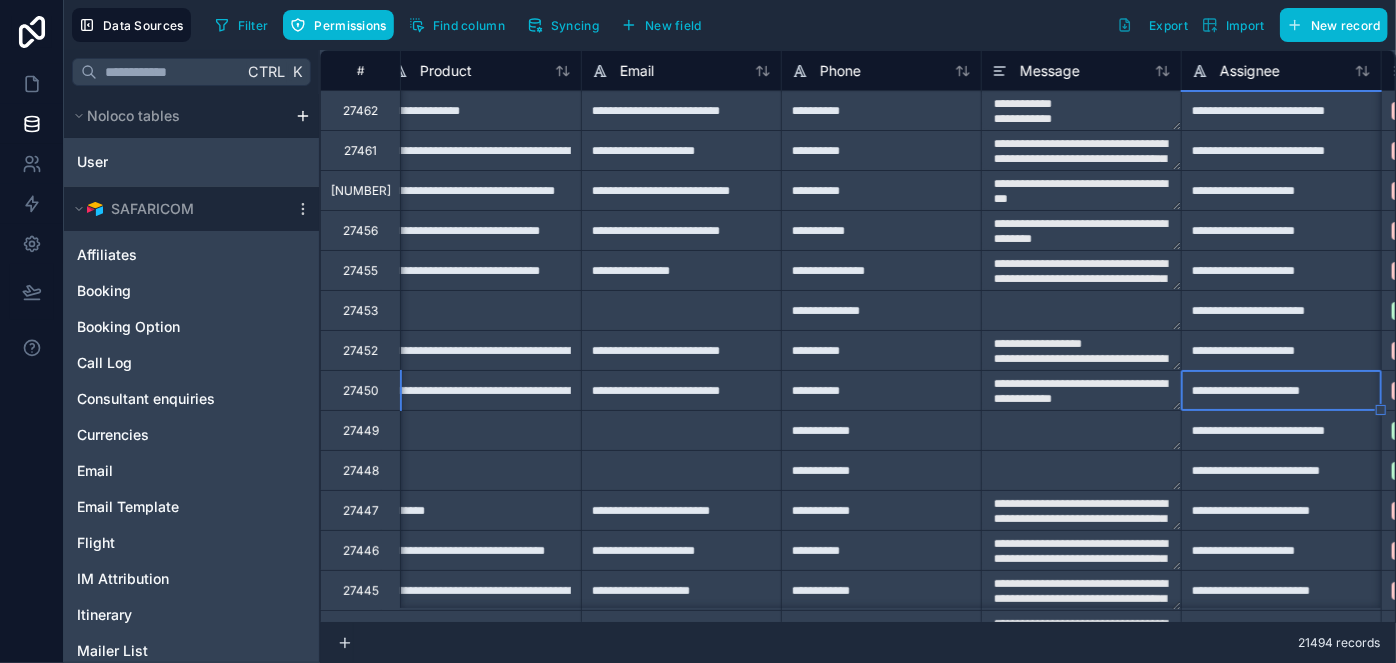 scroll, scrollTop: 0, scrollLeft: 819, axis: horizontal 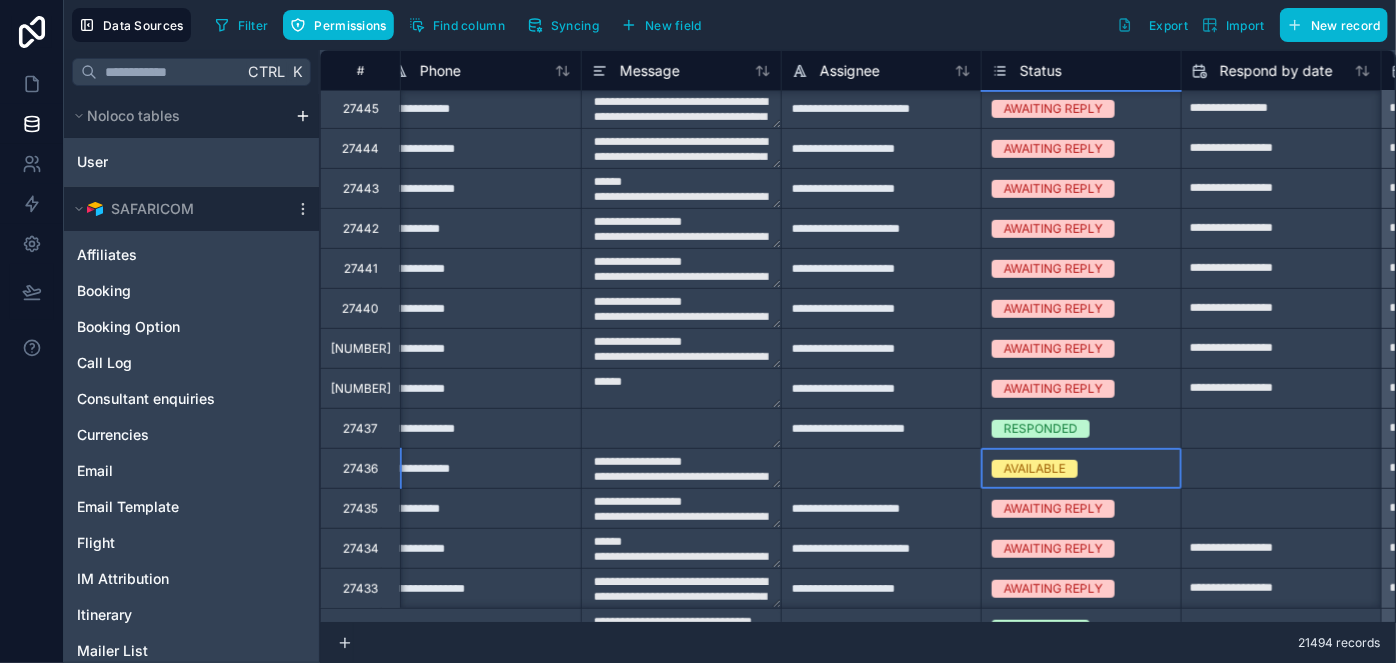 click on "AVAILABLE" at bounding box center [1035, 469] 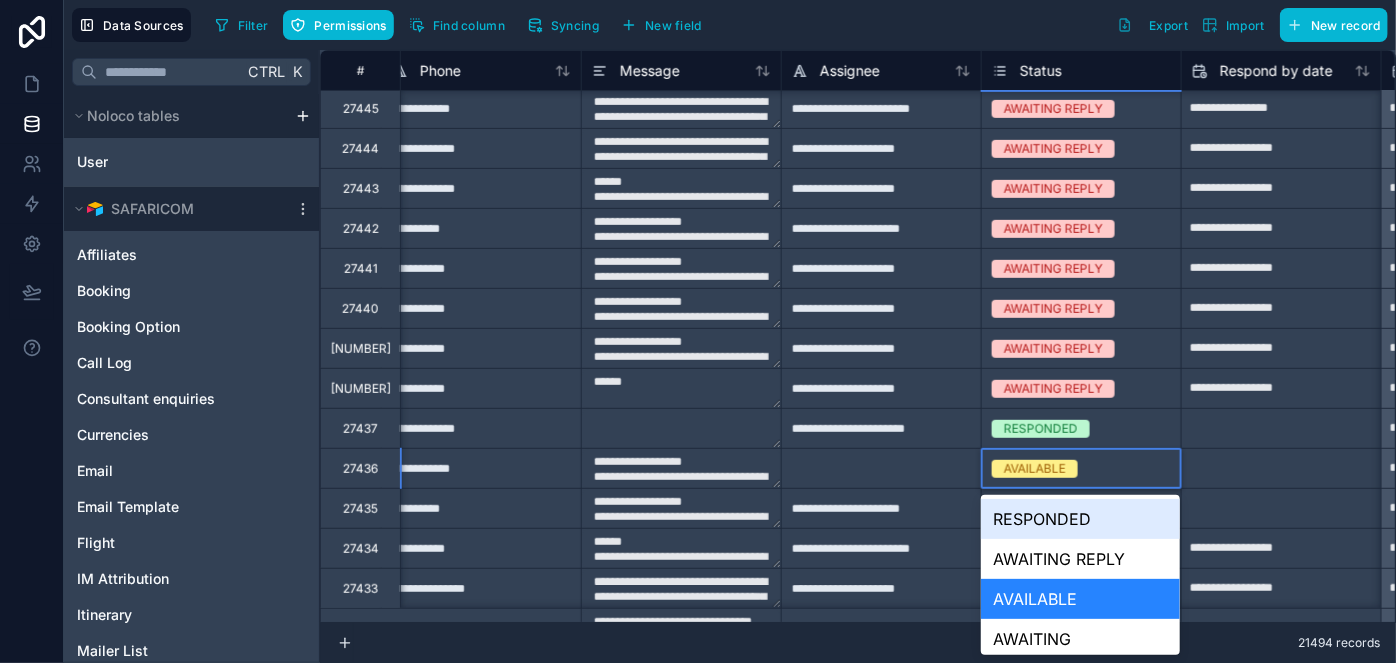 click on "AVAILABLE" at bounding box center (1035, 469) 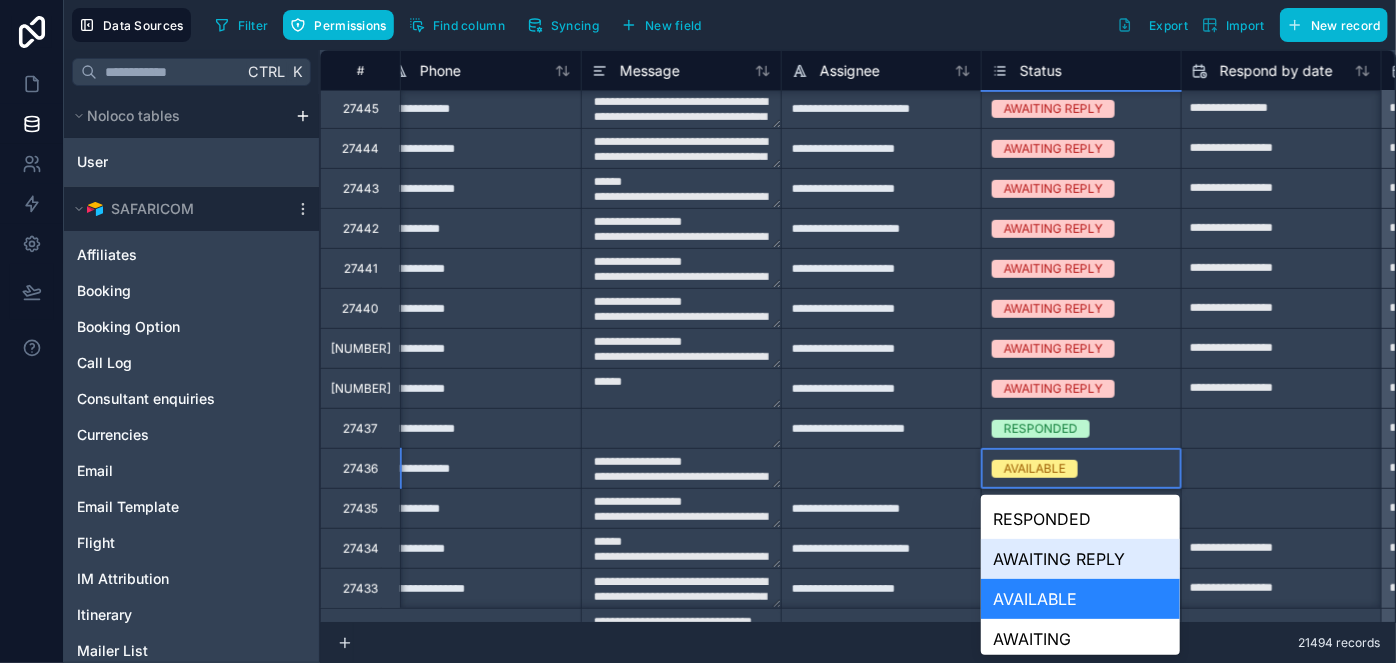 click on "AWAITING REPLY" at bounding box center (1080, 559) 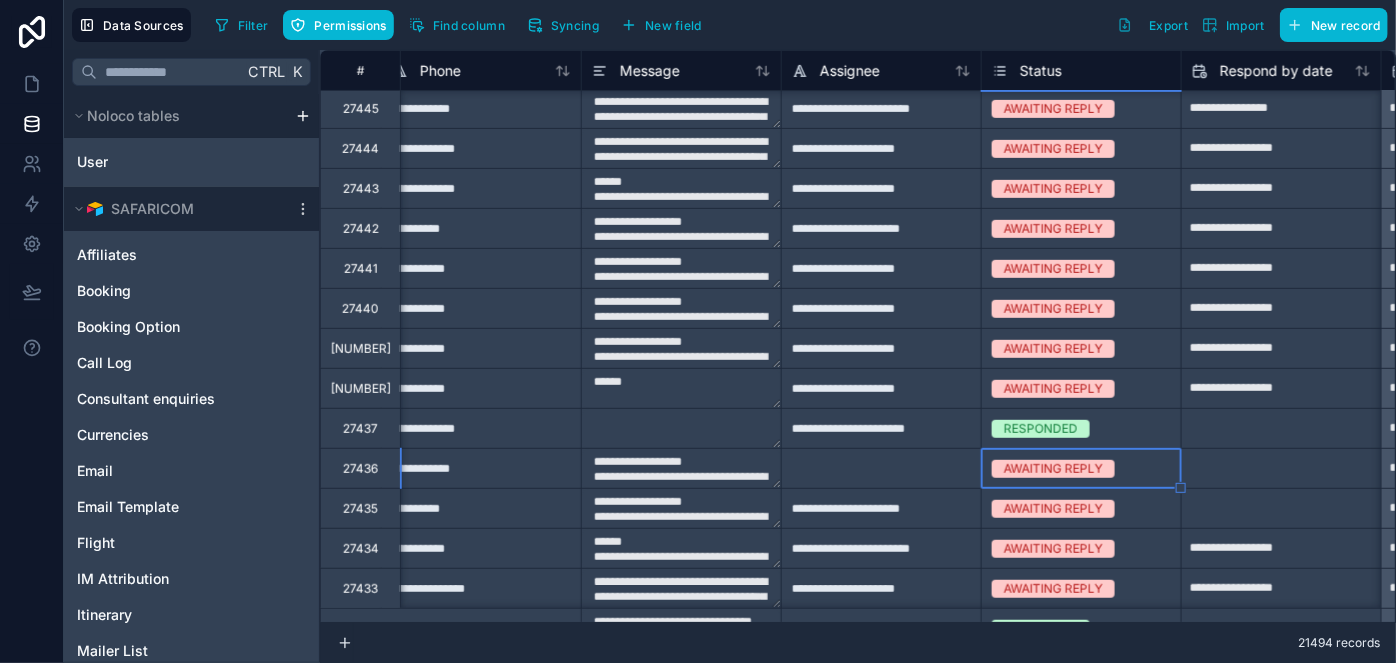click at bounding box center [881, 468] 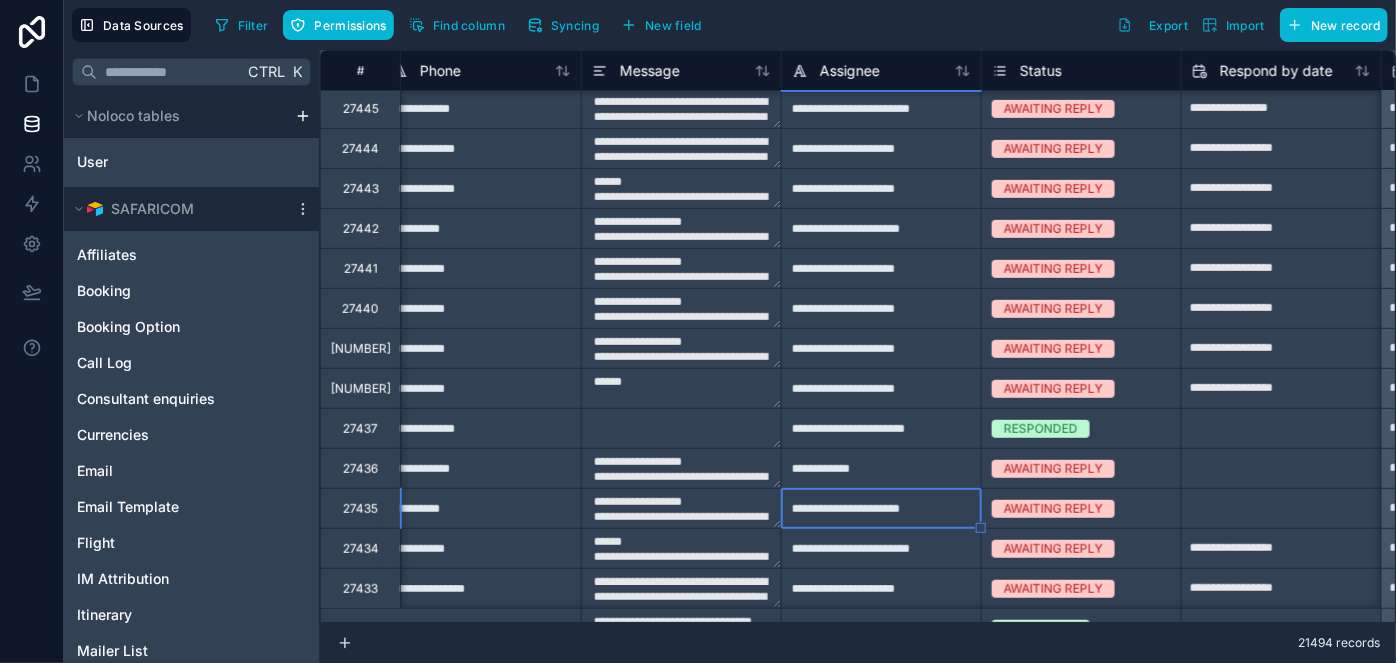 click on "**********" at bounding box center (881, 468) 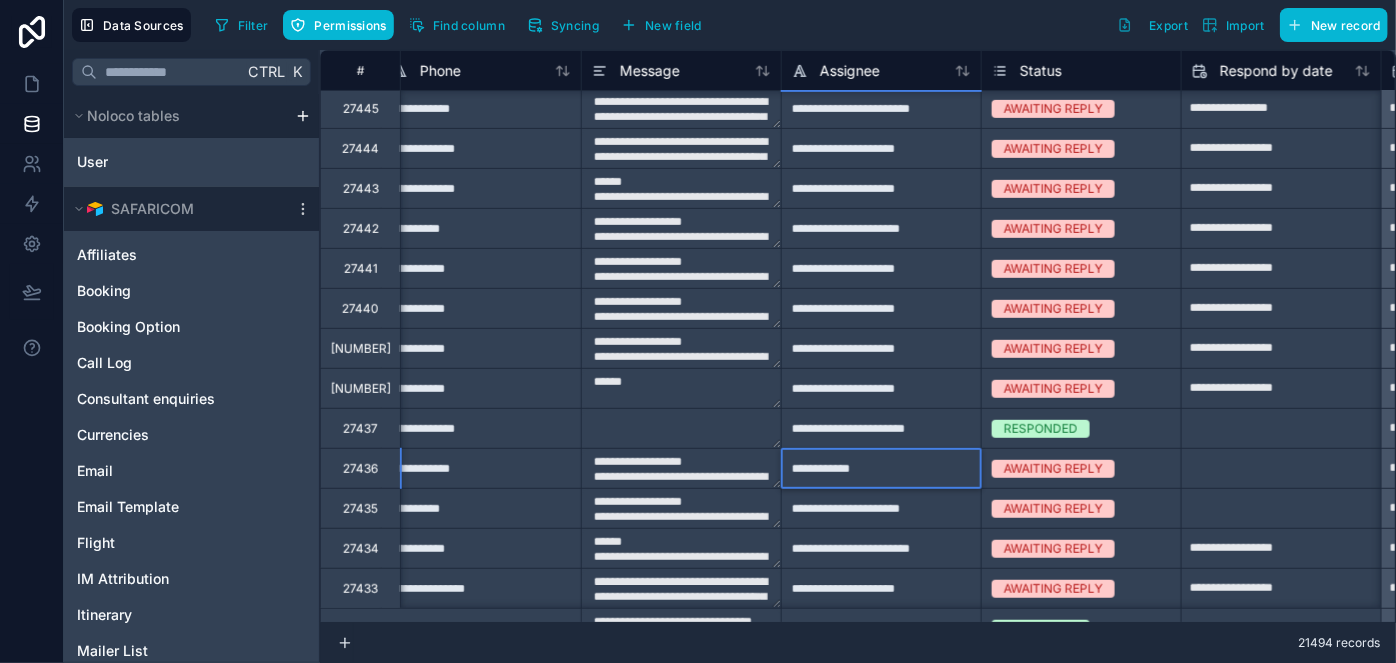 click on "**********" at bounding box center [881, 468] 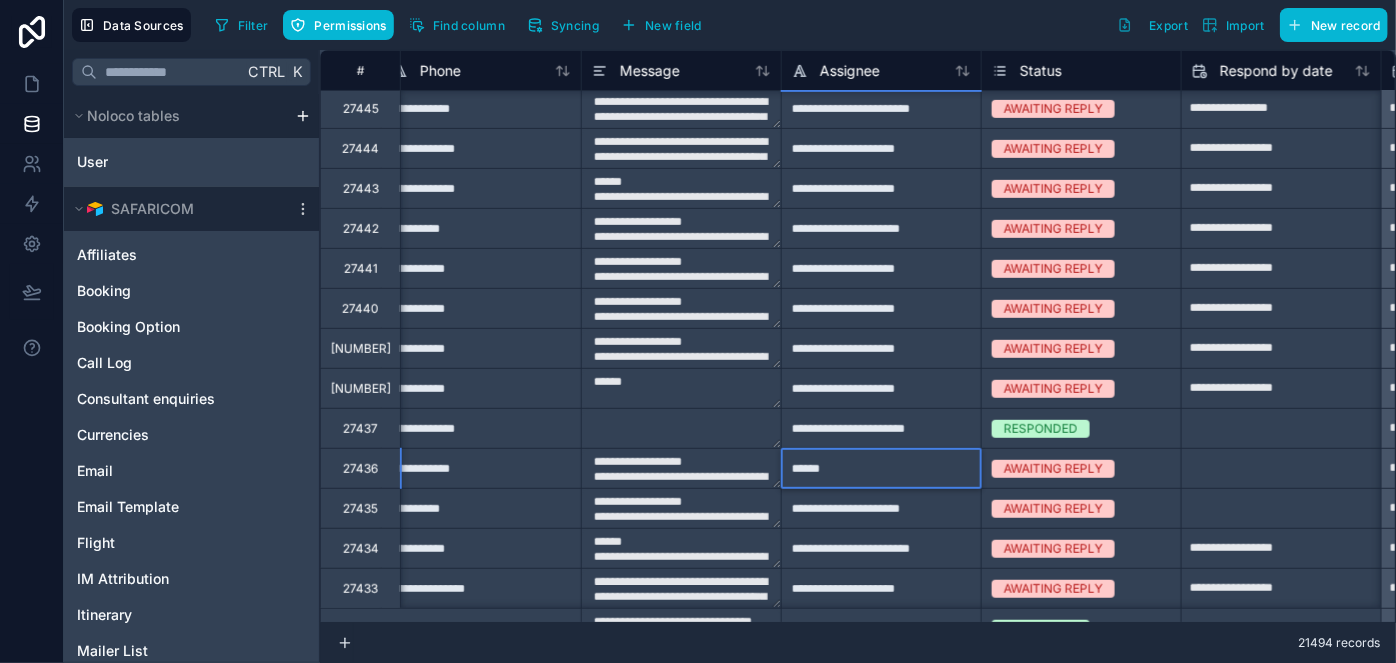 click on "**********" at bounding box center (881, 428) 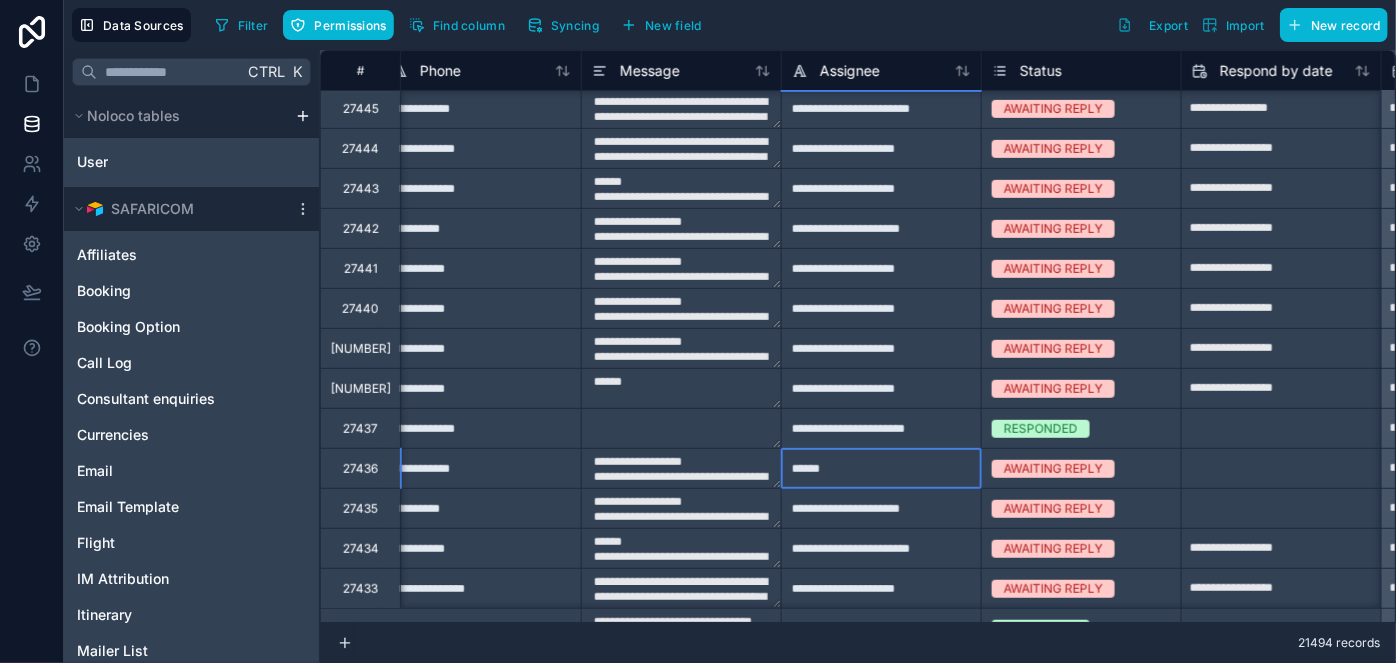 click on "******" at bounding box center [881, 468] 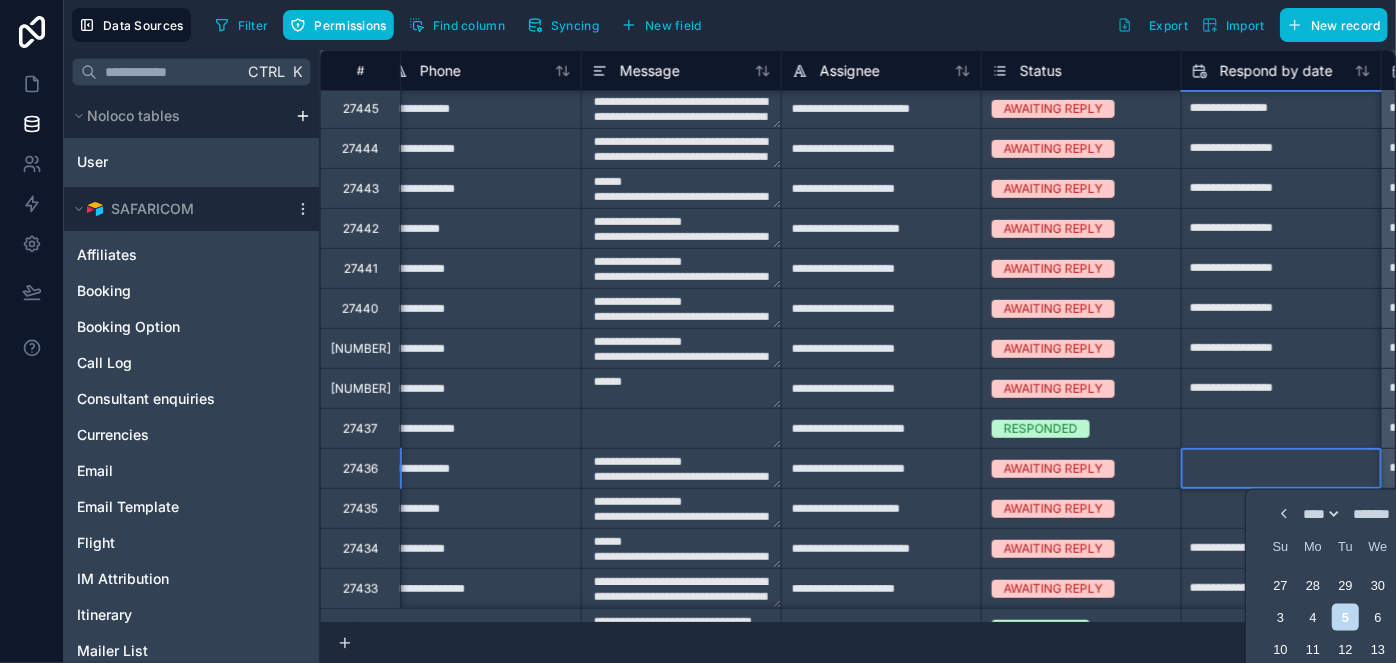 click at bounding box center (1281, -131) 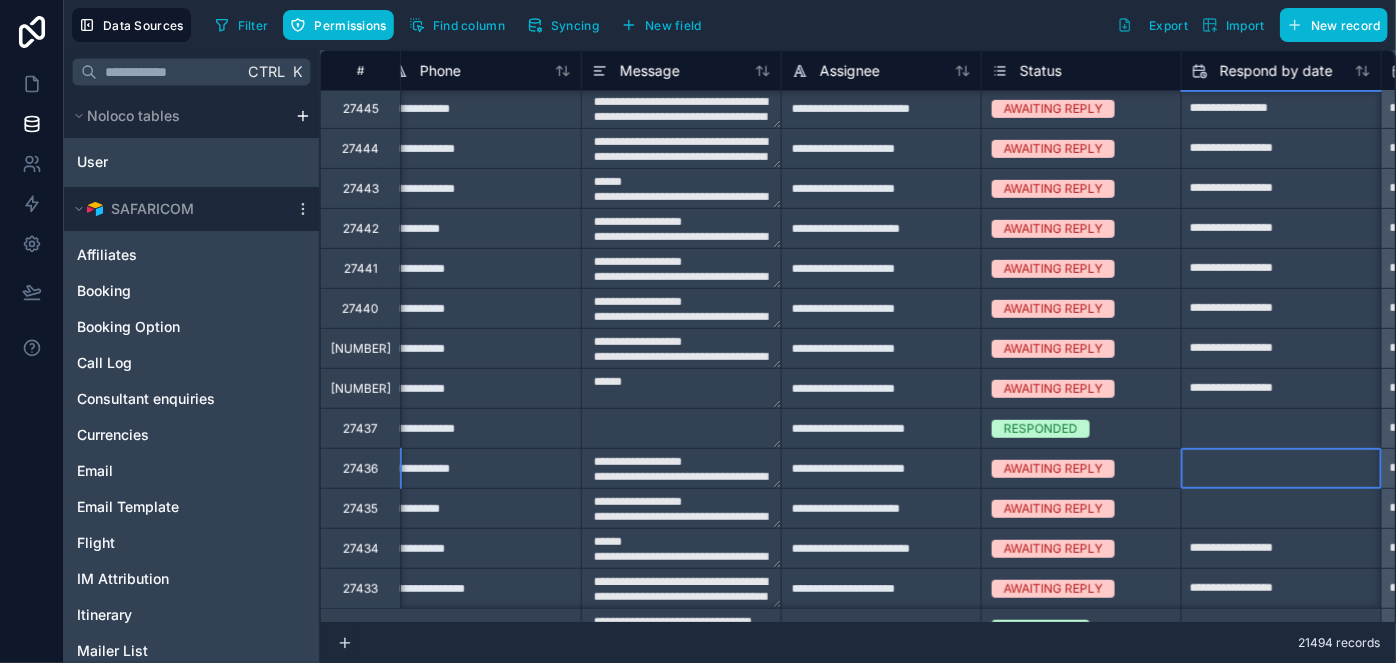 click at bounding box center [1281, -131] 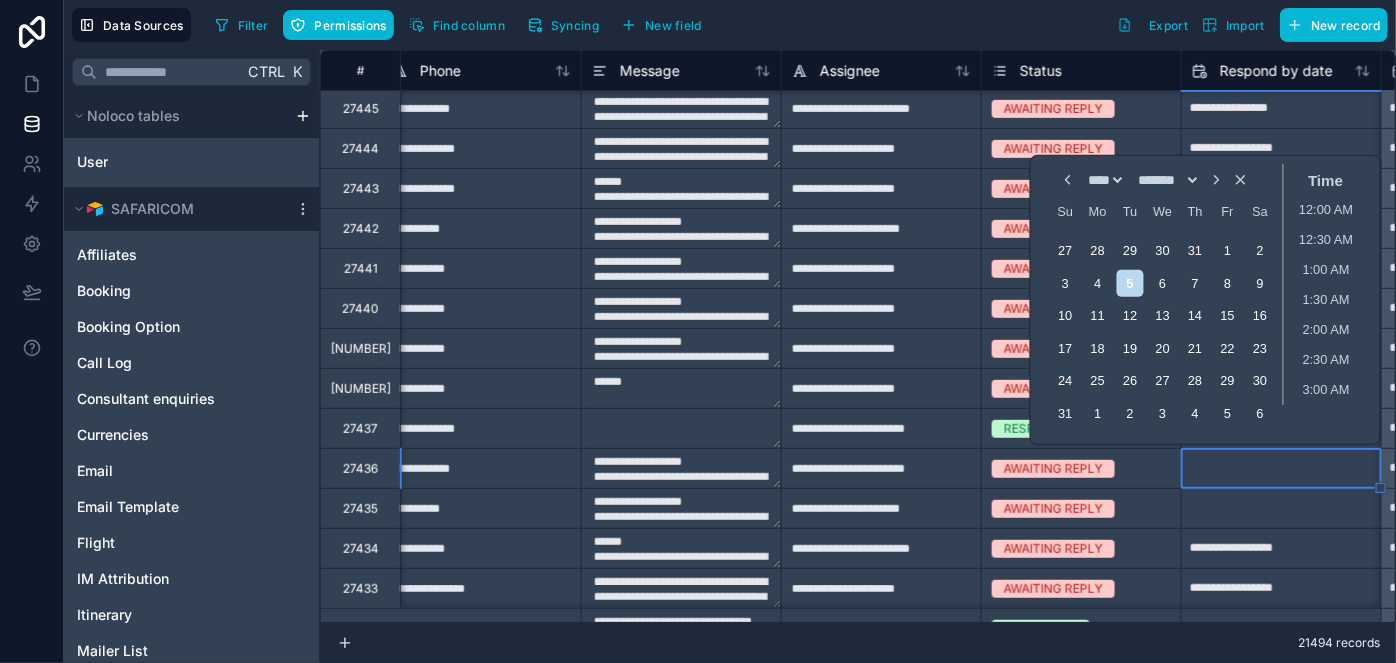 scroll, scrollTop: 344, scrollLeft: 0, axis: vertical 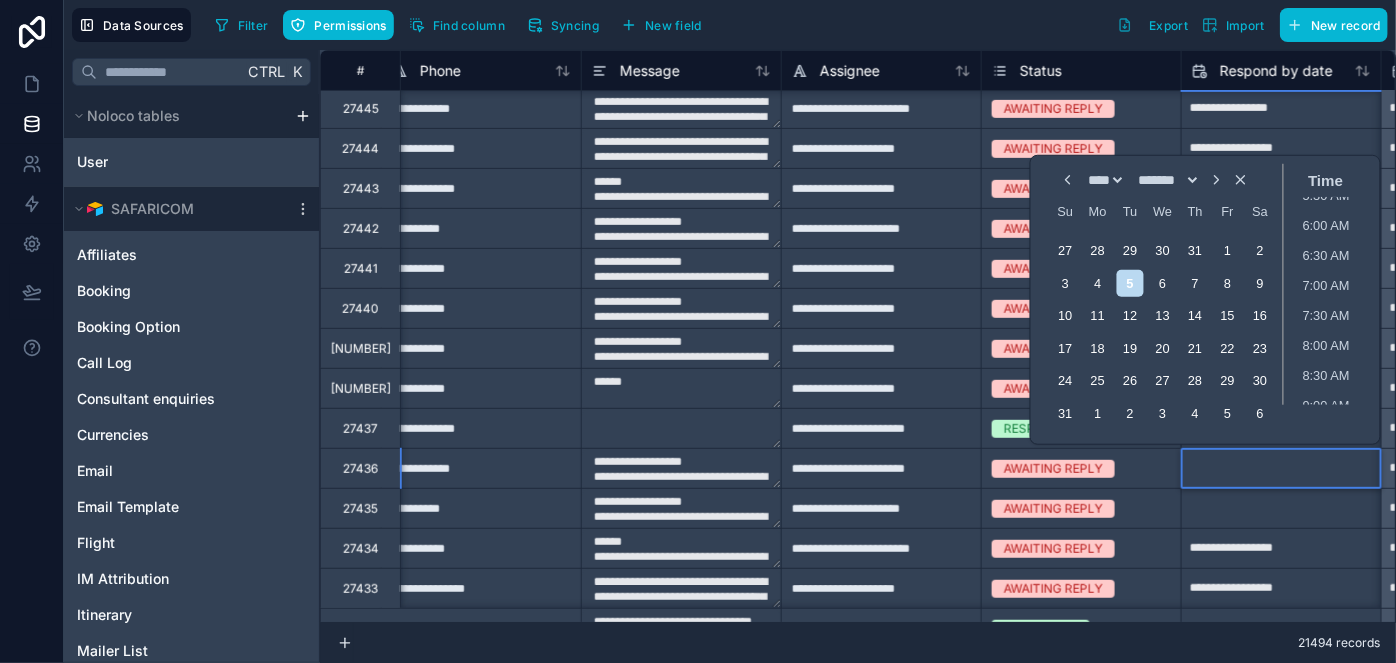 click at bounding box center (1281, -131) 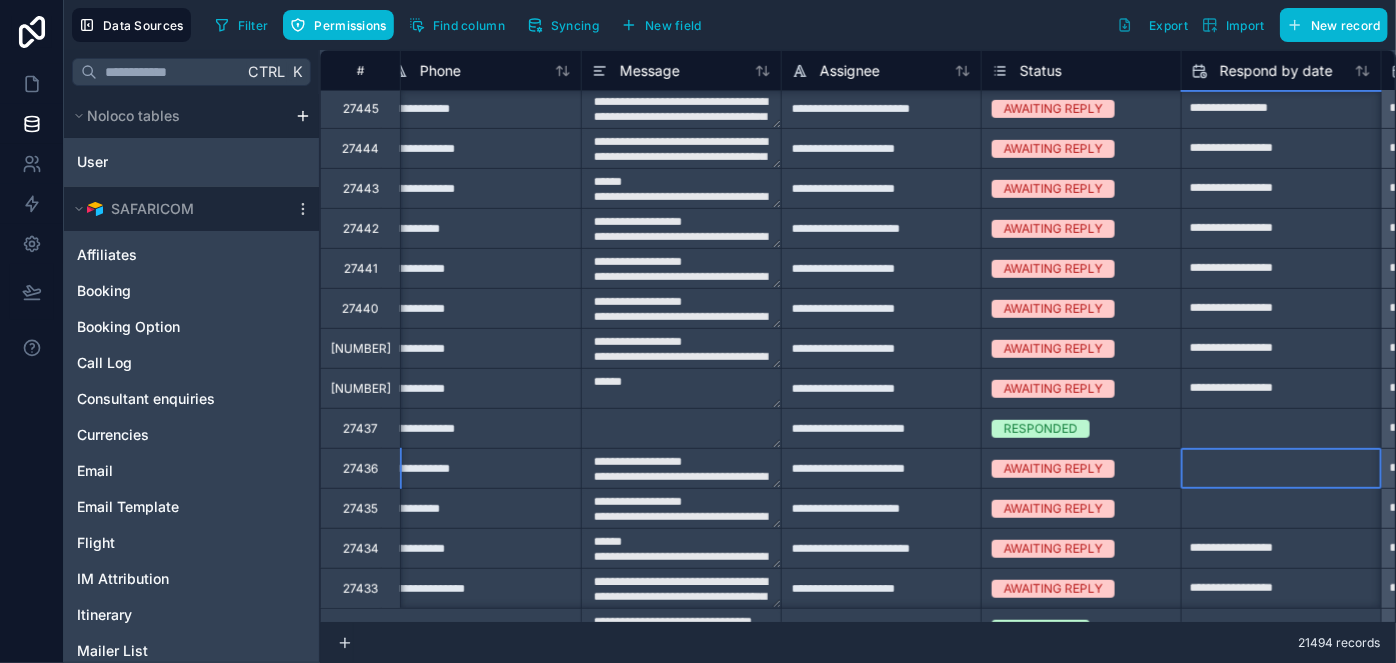 click at bounding box center [1281, -131] 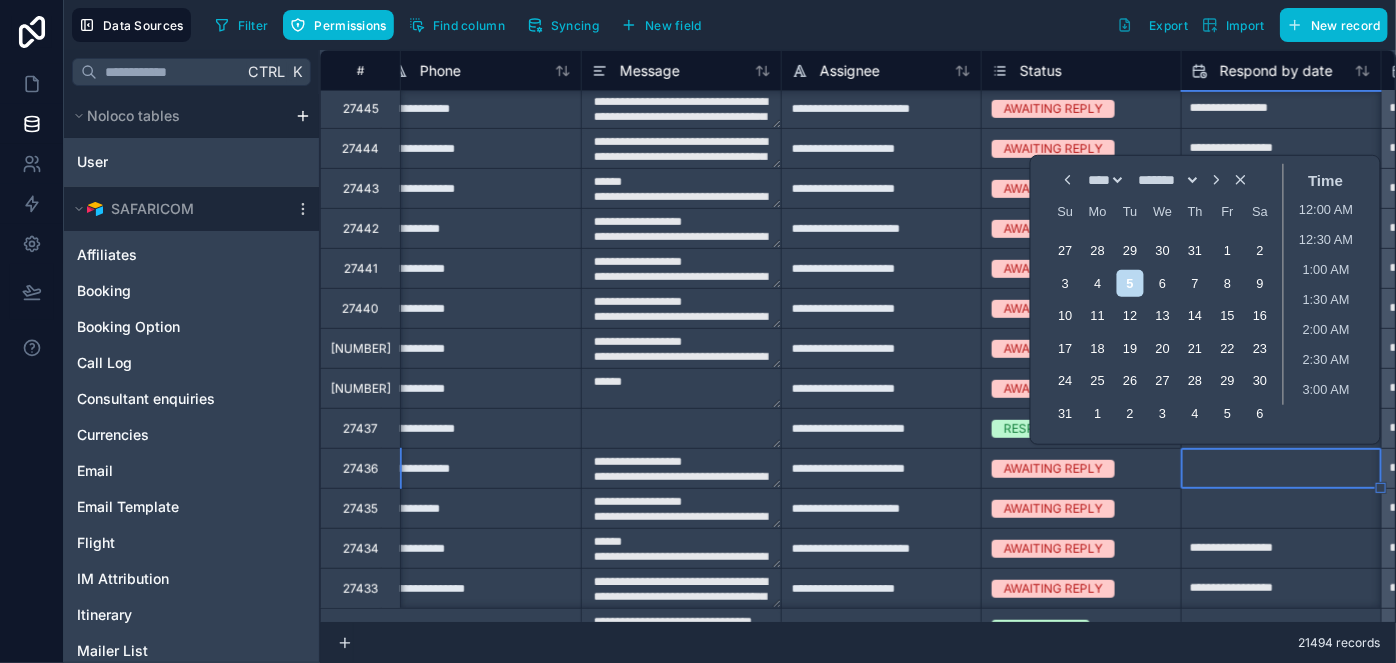 scroll, scrollTop: 344, scrollLeft: 0, axis: vertical 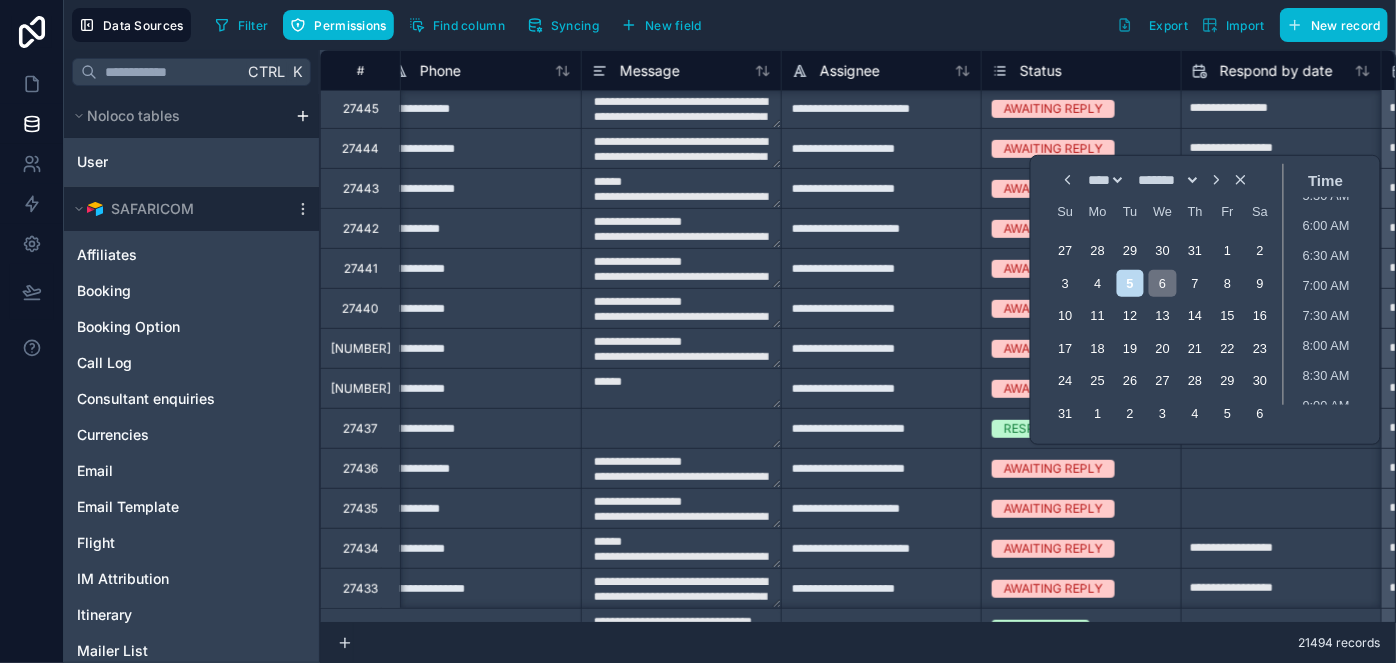 click on "6" at bounding box center (1162, 283) 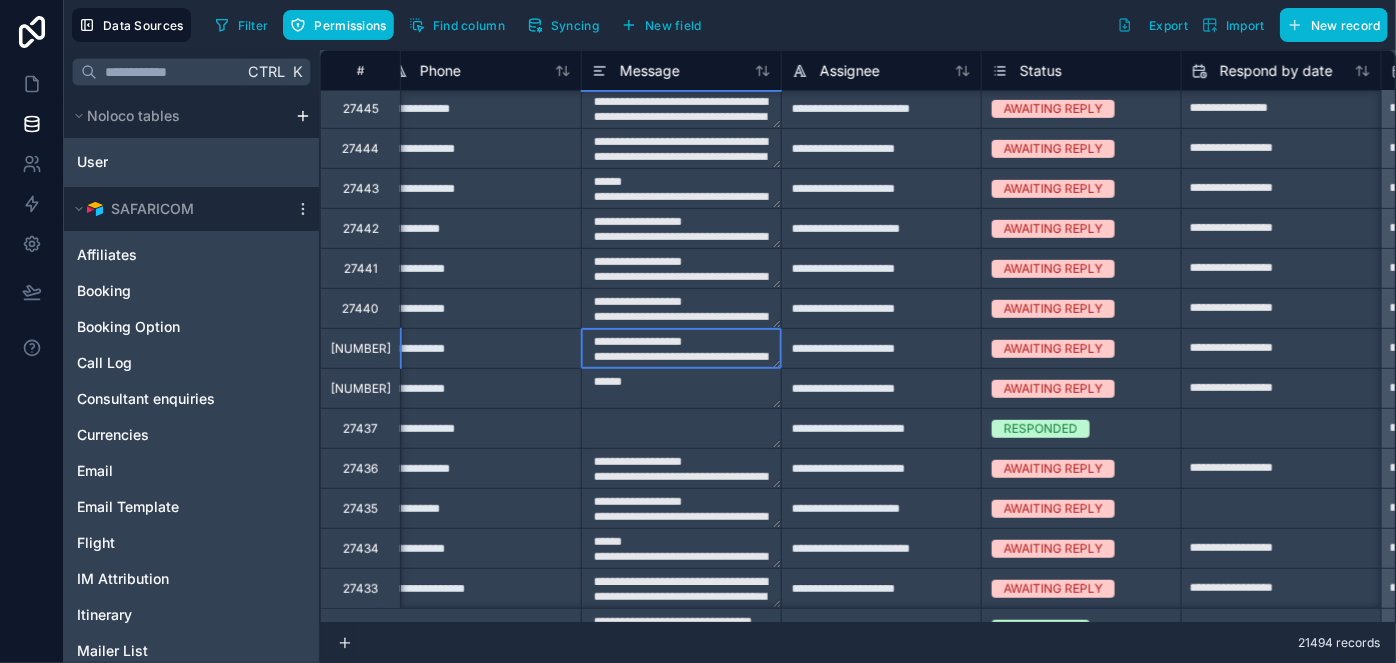 click on "**********" at bounding box center (681, 348) 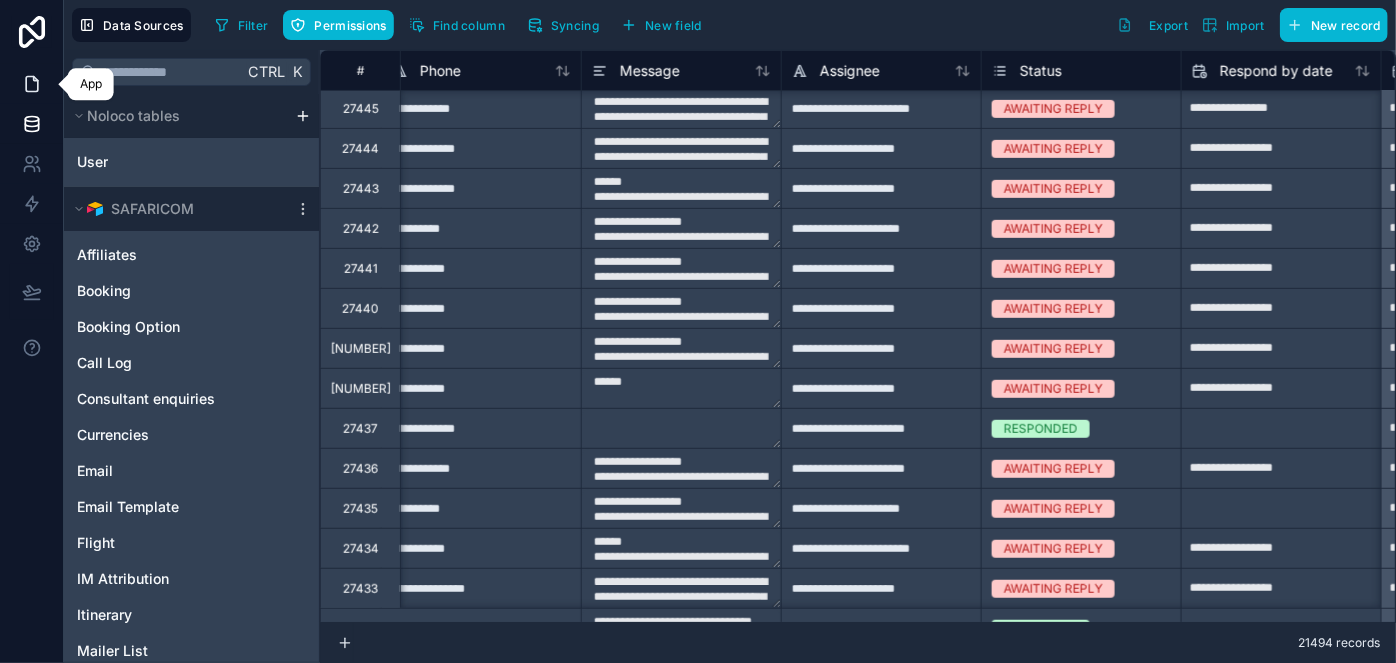 click 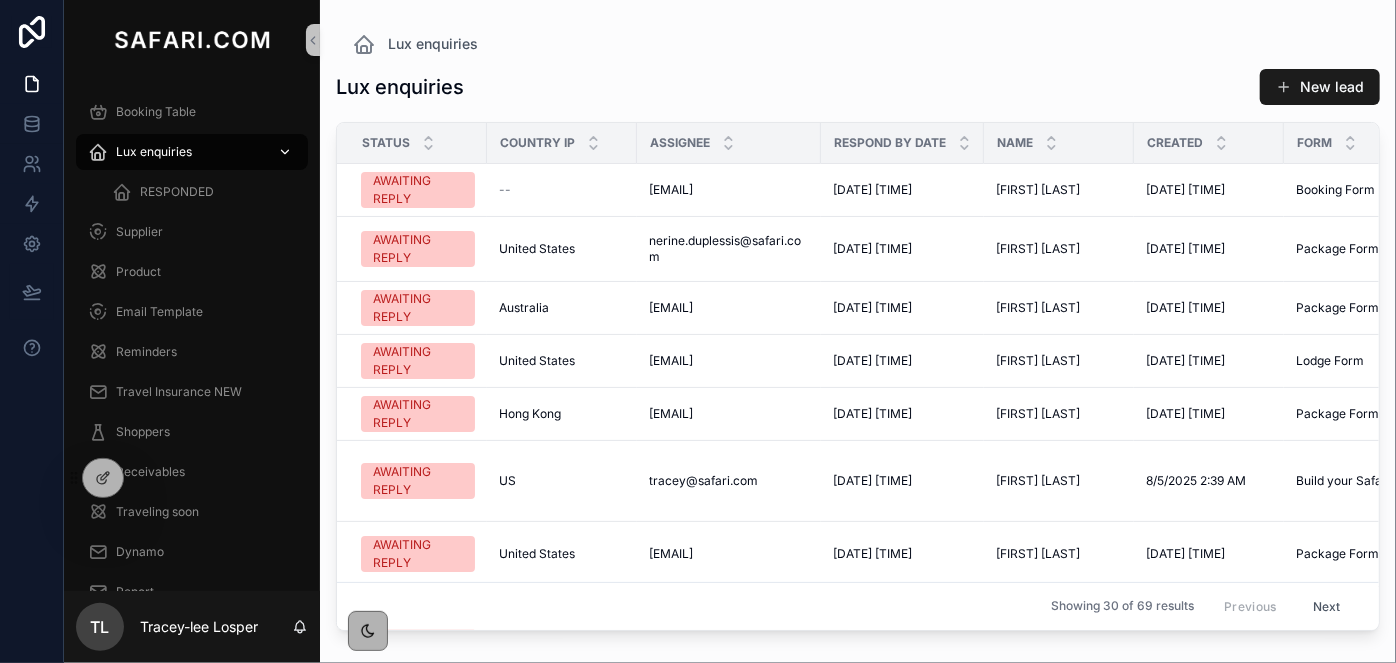 click on "Lux enquiries" at bounding box center (154, 152) 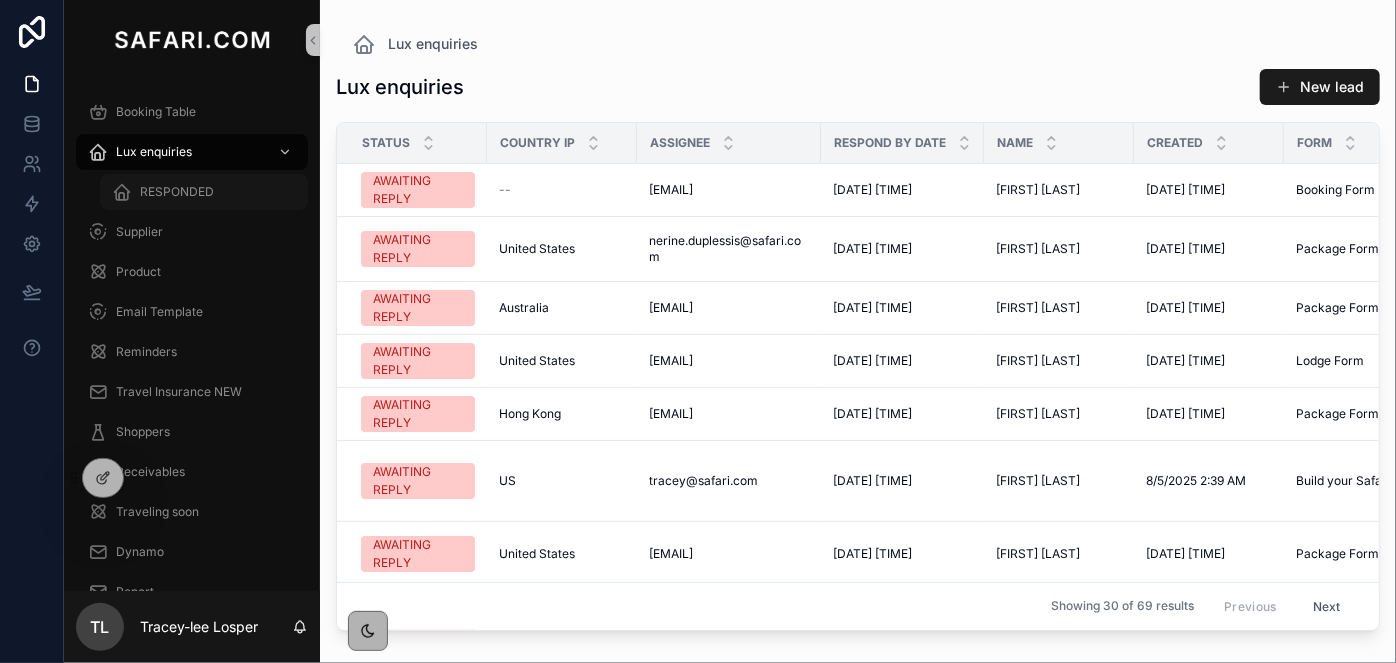 click on "RESPONDED" at bounding box center [177, 192] 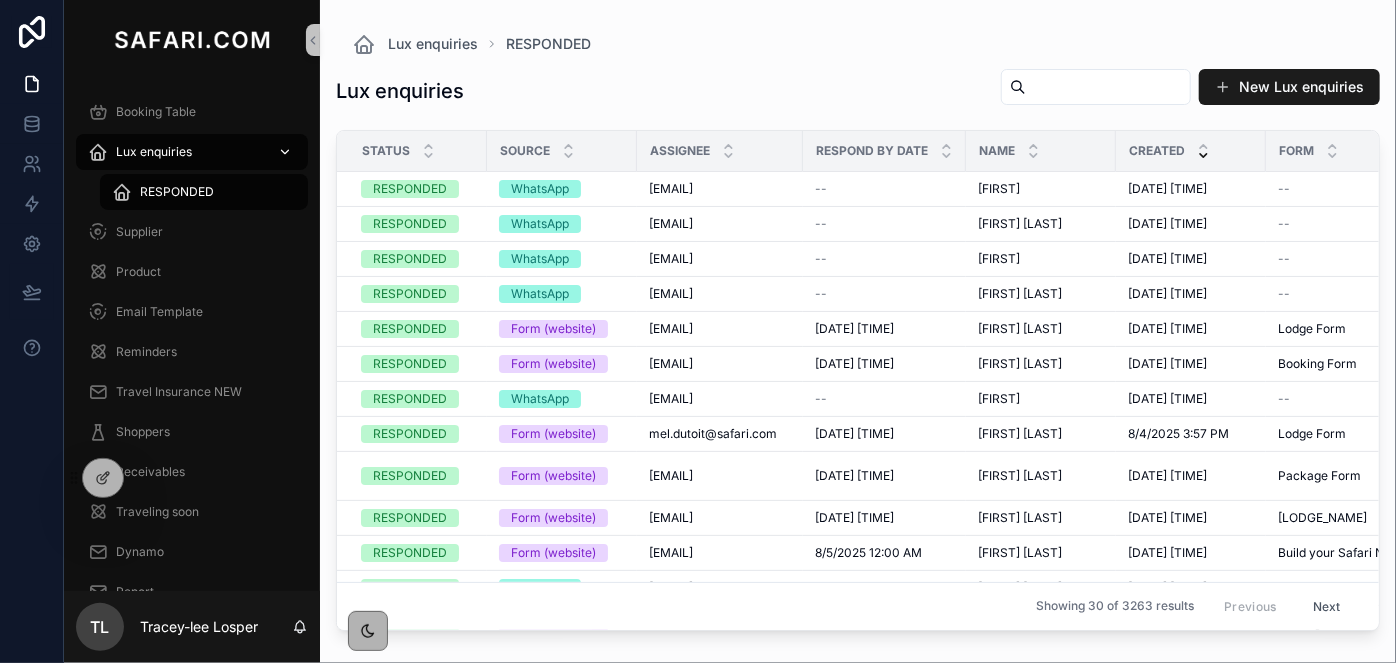 click on "Lux enquiries" at bounding box center [154, 152] 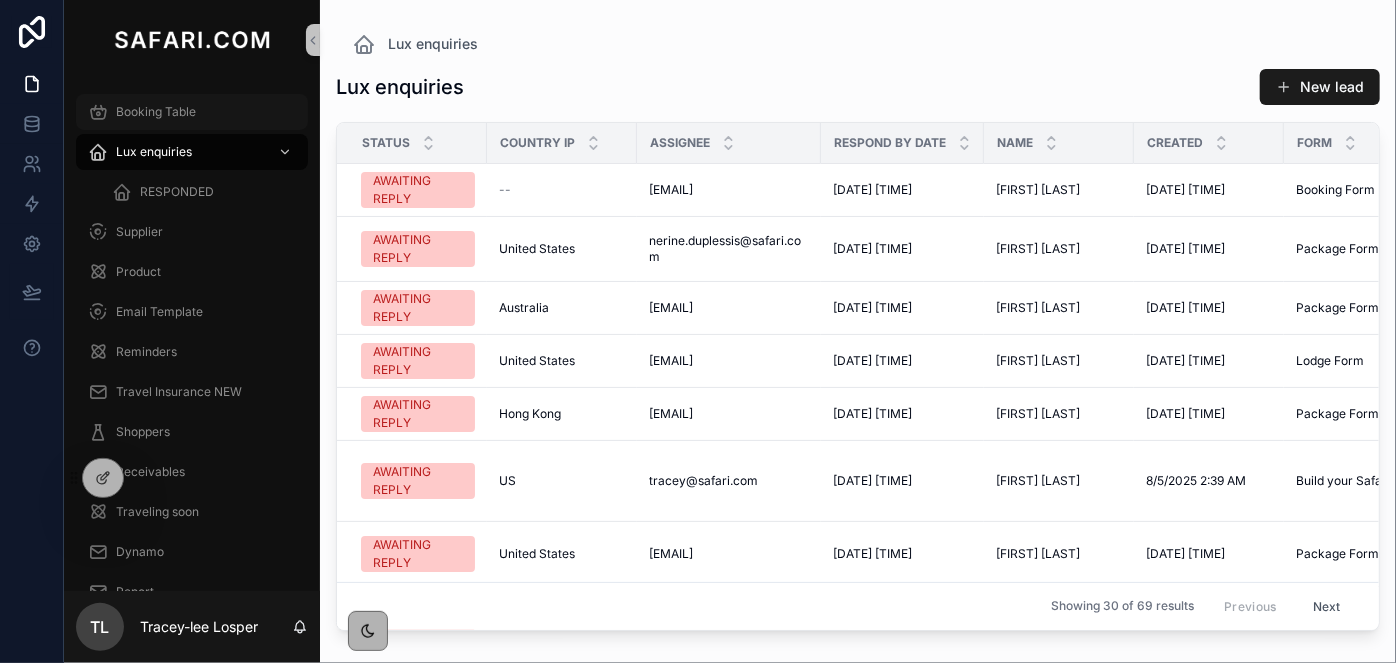 click on "Booking Table" at bounding box center [192, 112] 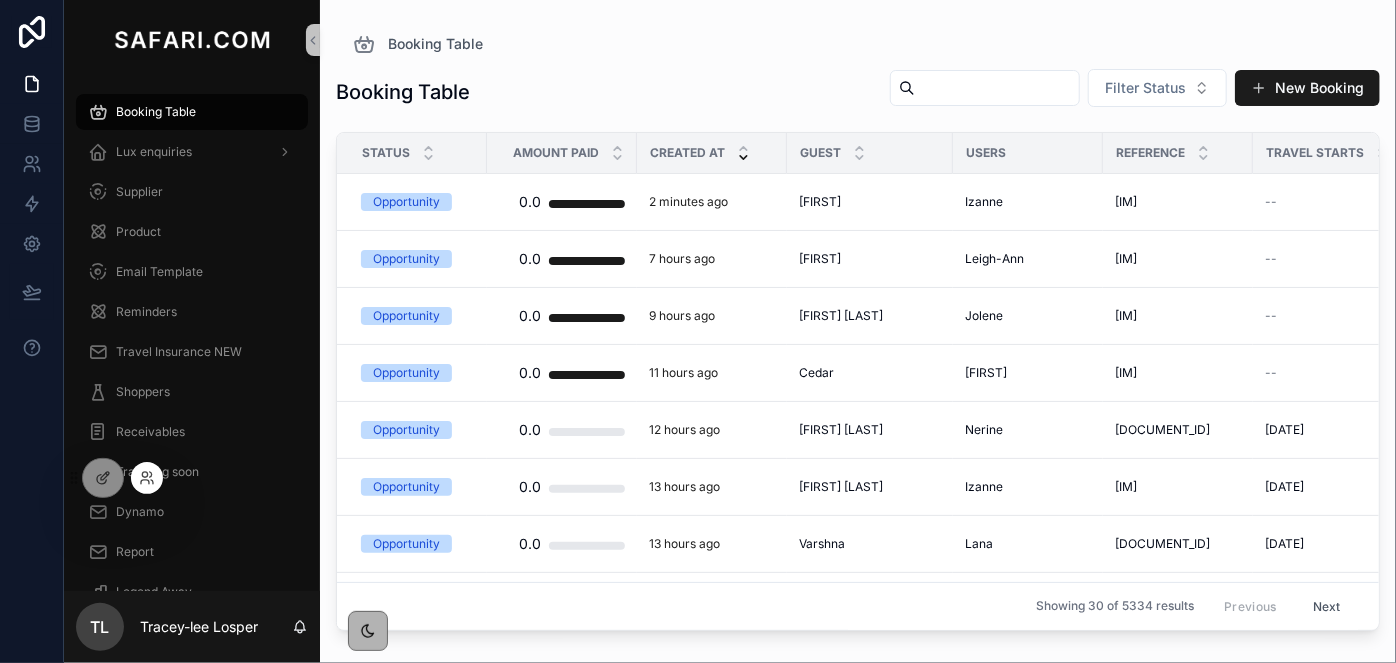 click at bounding box center [147, 478] 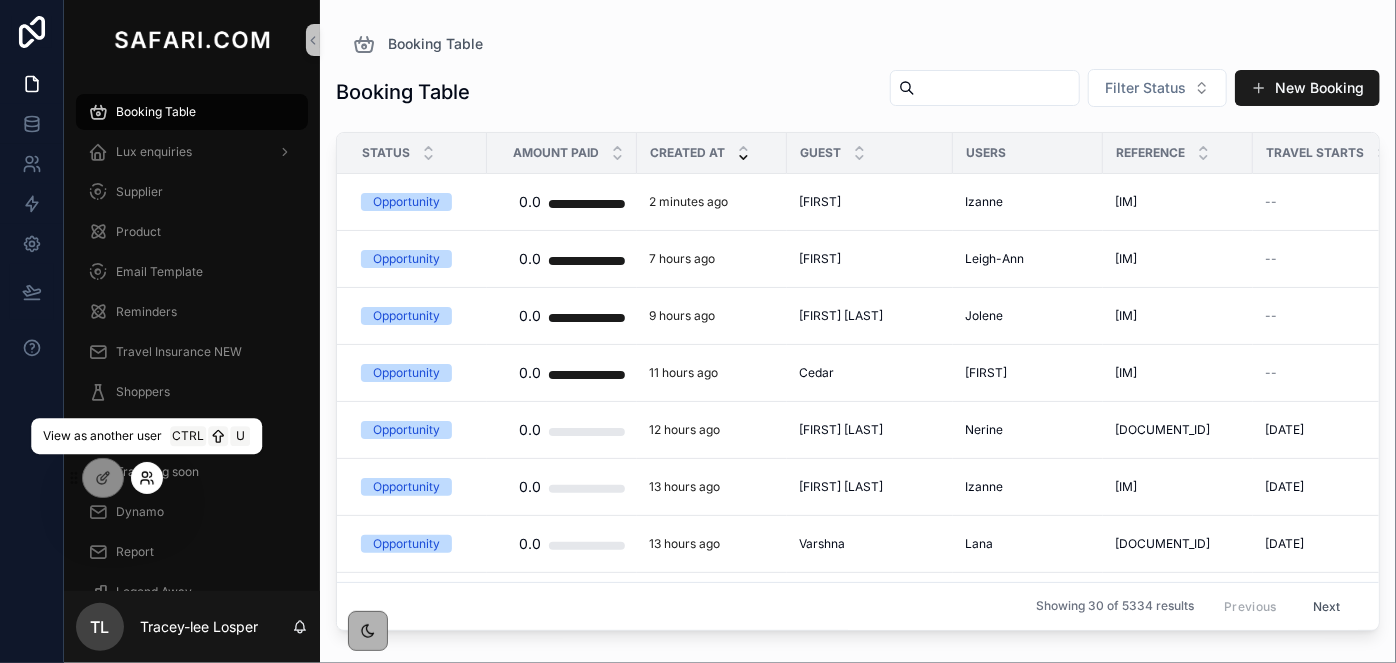 click 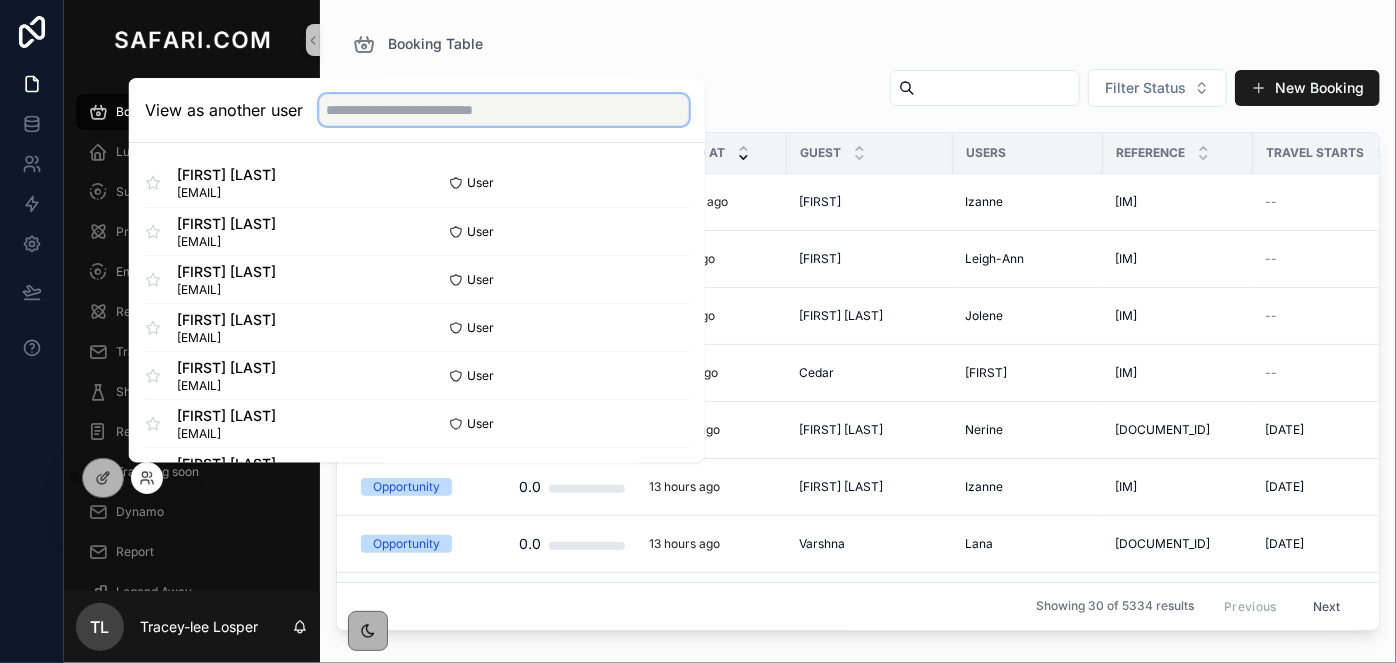 click at bounding box center (504, 110) 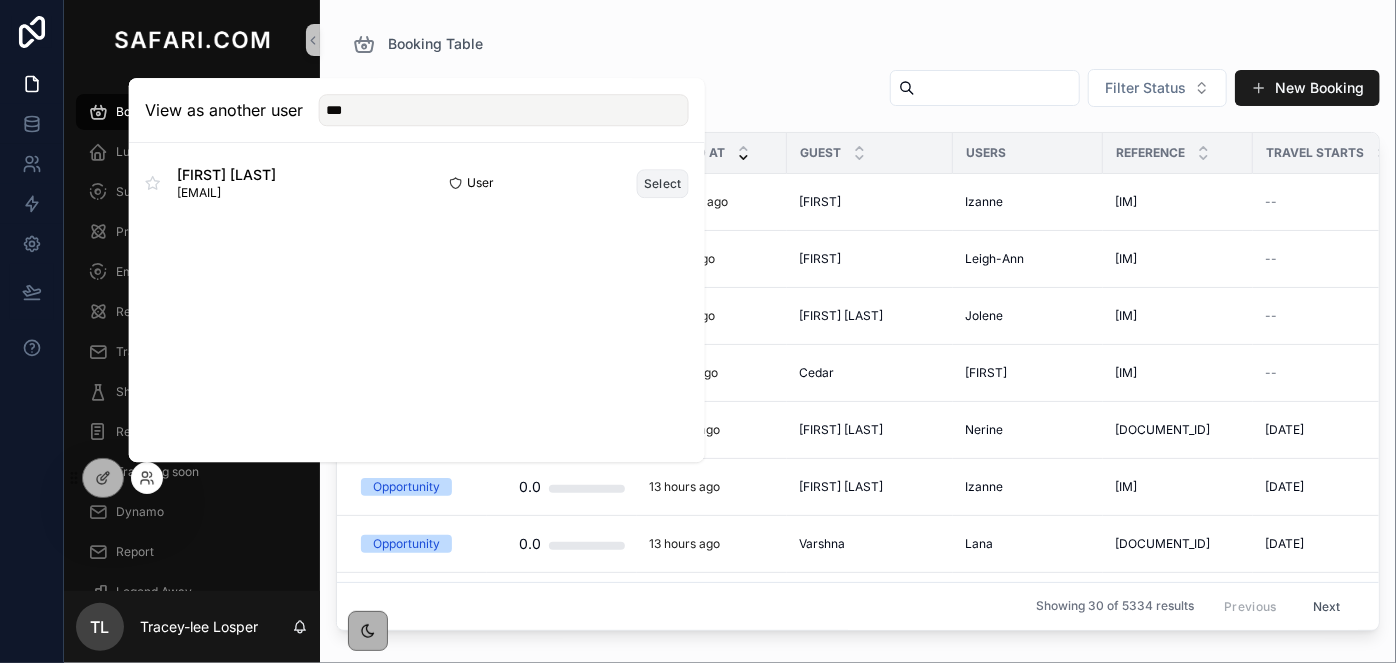 click on "Select" at bounding box center (663, 183) 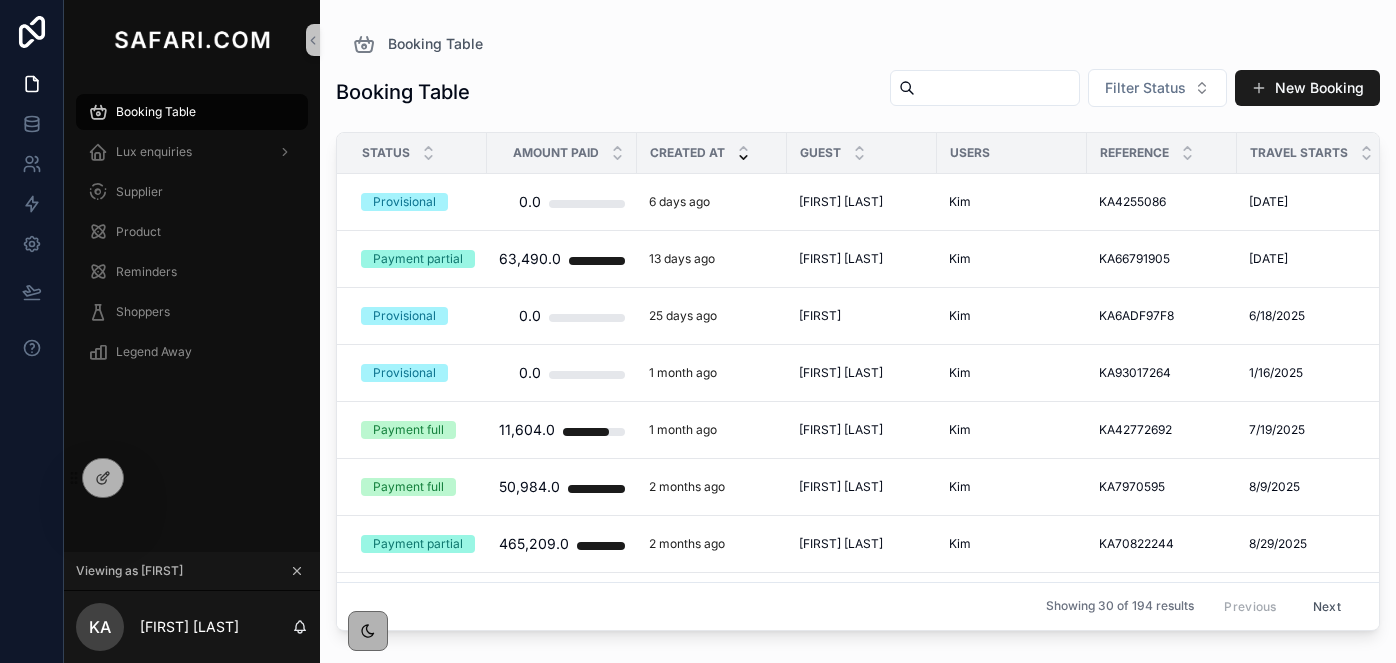 scroll, scrollTop: 0, scrollLeft: 0, axis: both 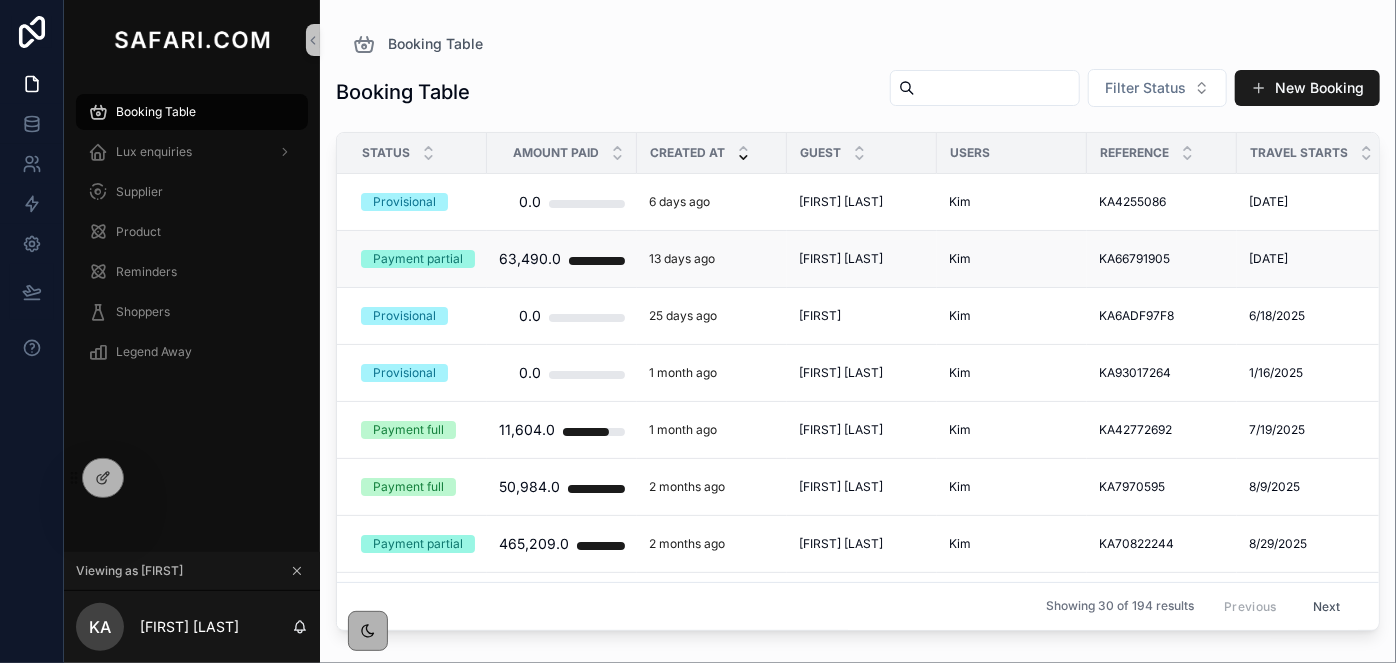 click on "Payment partial" at bounding box center [418, 259] 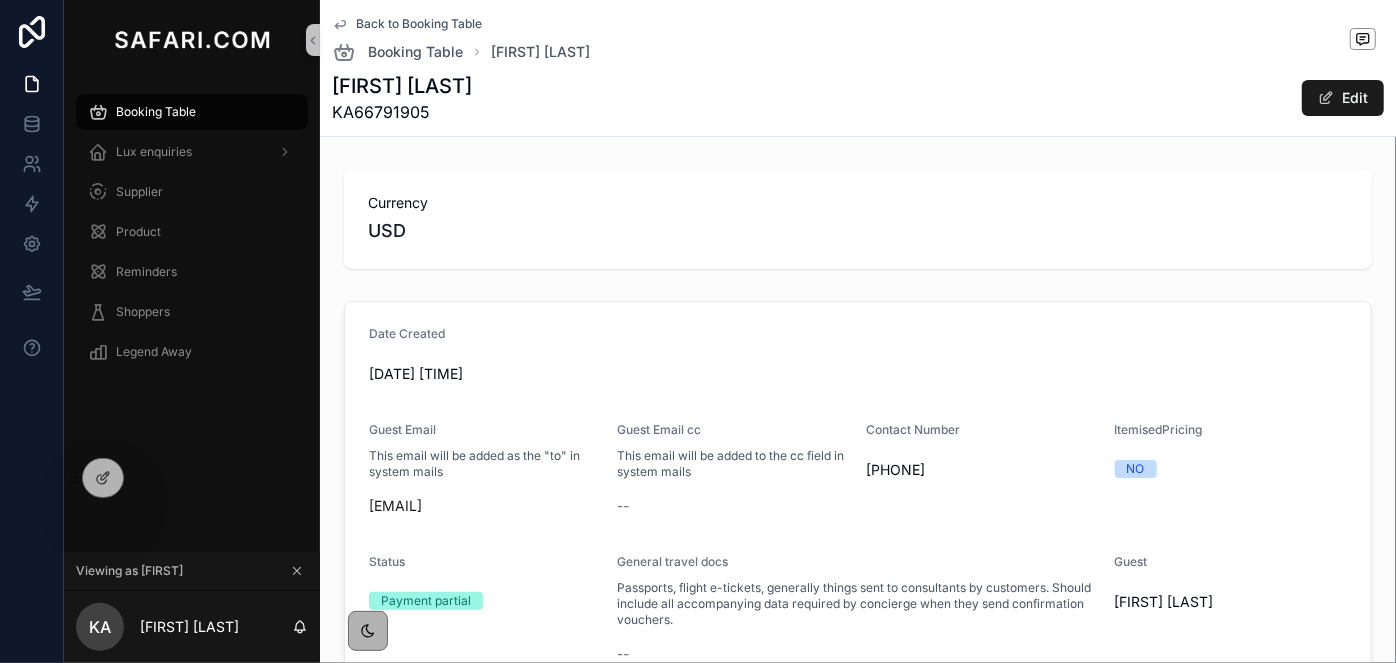 click 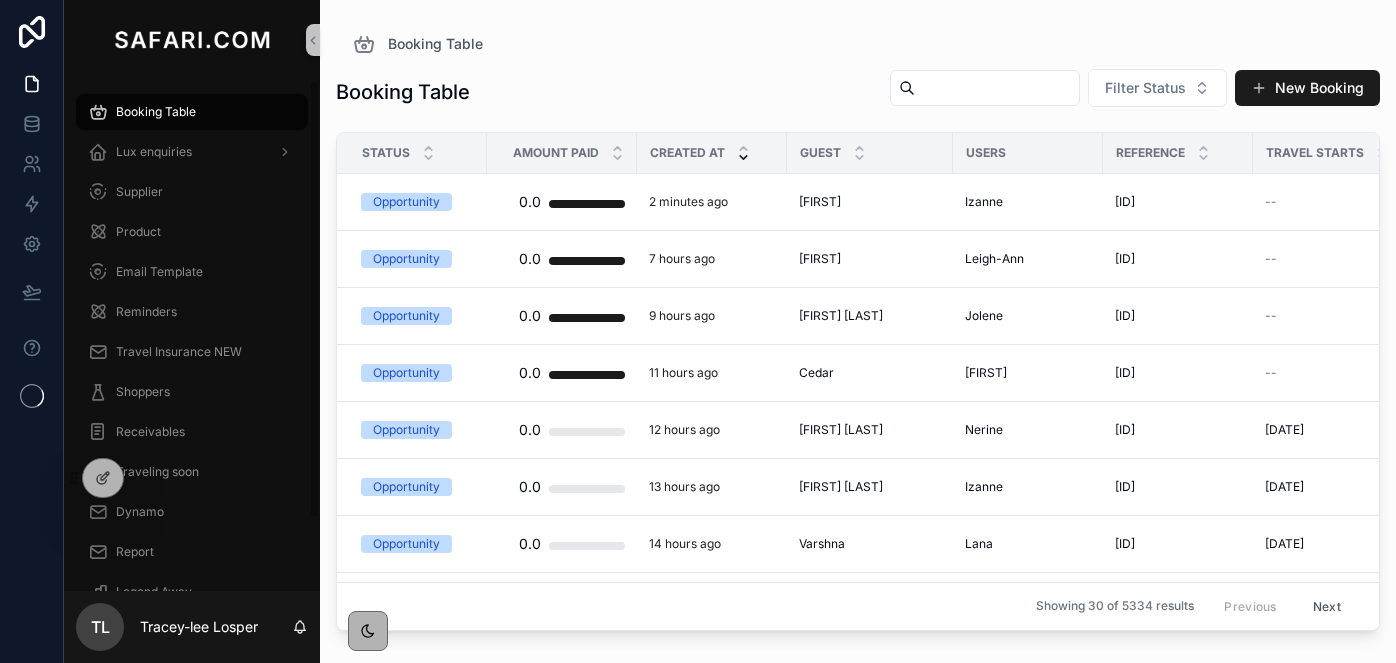 scroll, scrollTop: 0, scrollLeft: 0, axis: both 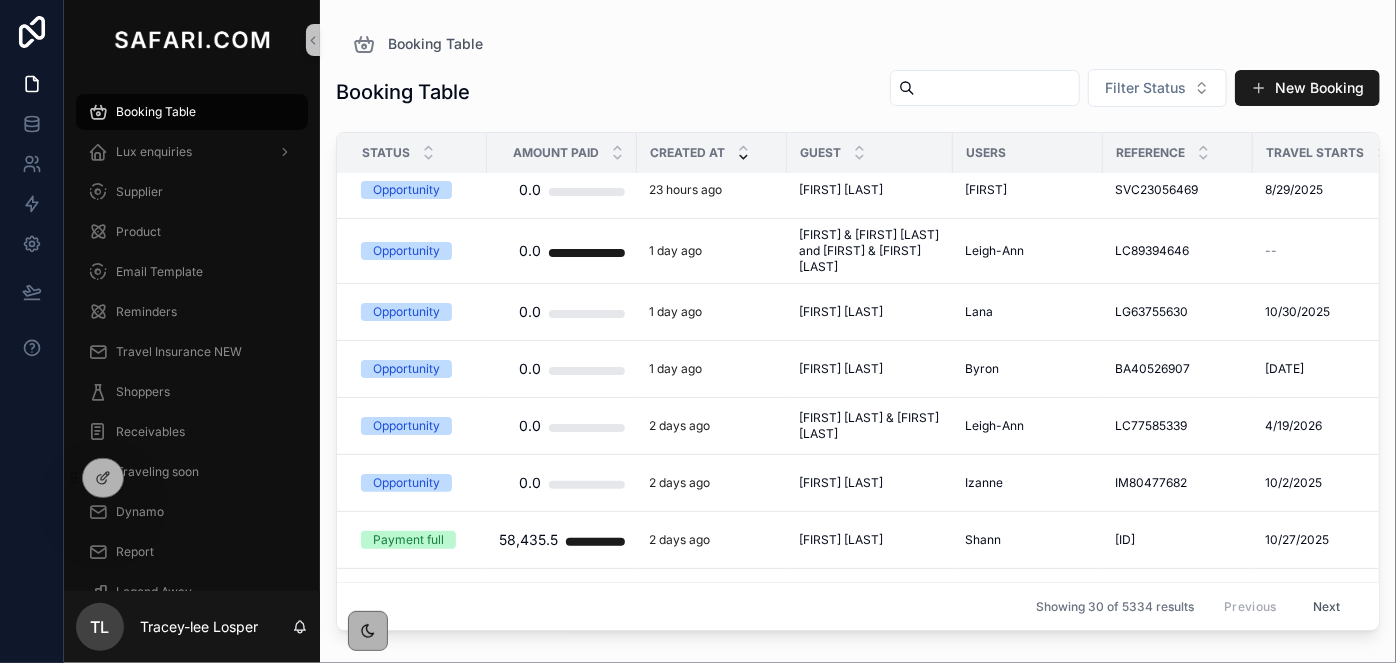 click on "Next" at bounding box center [1327, 606] 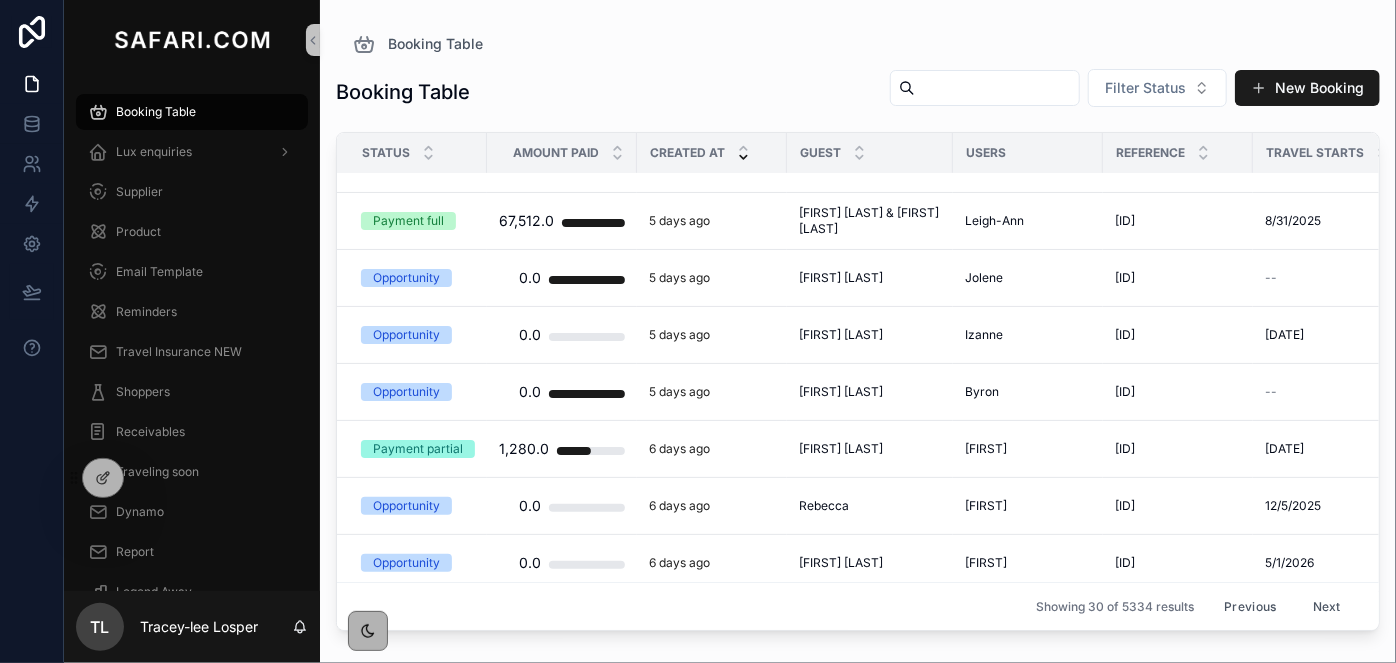 scroll, scrollTop: 1306, scrollLeft: 0, axis: vertical 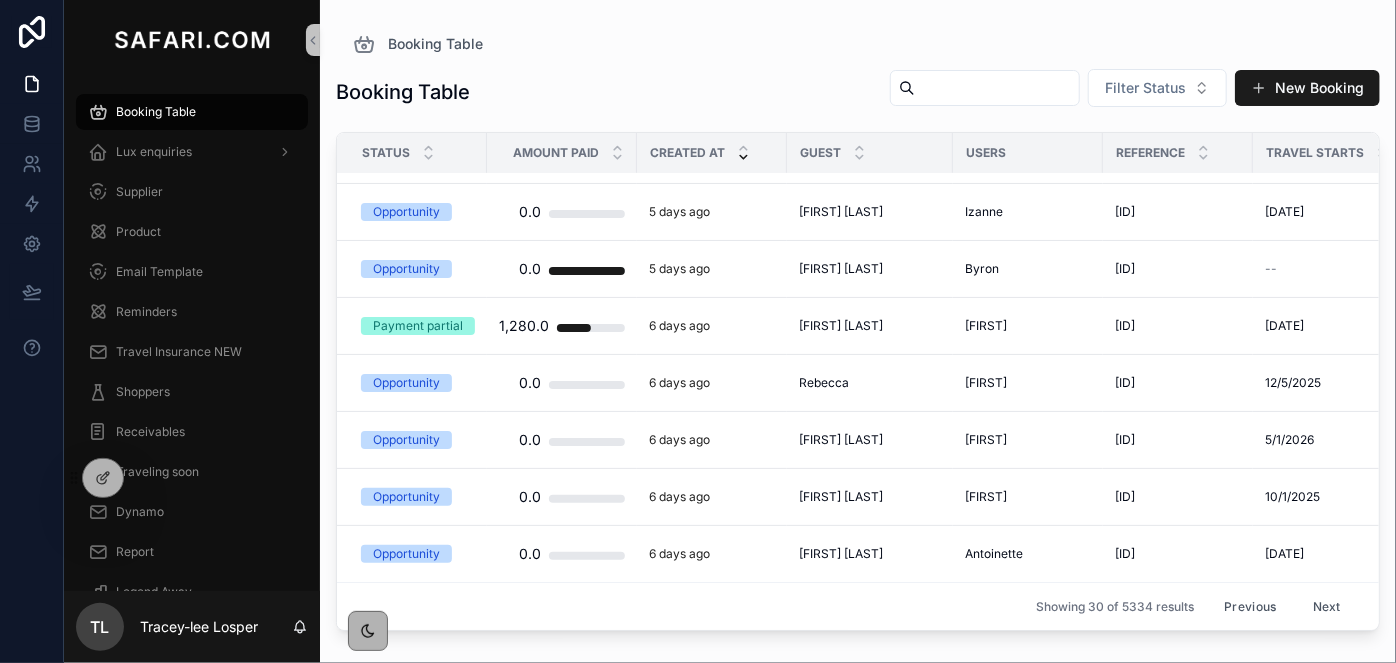 click on "Next" at bounding box center (1327, 606) 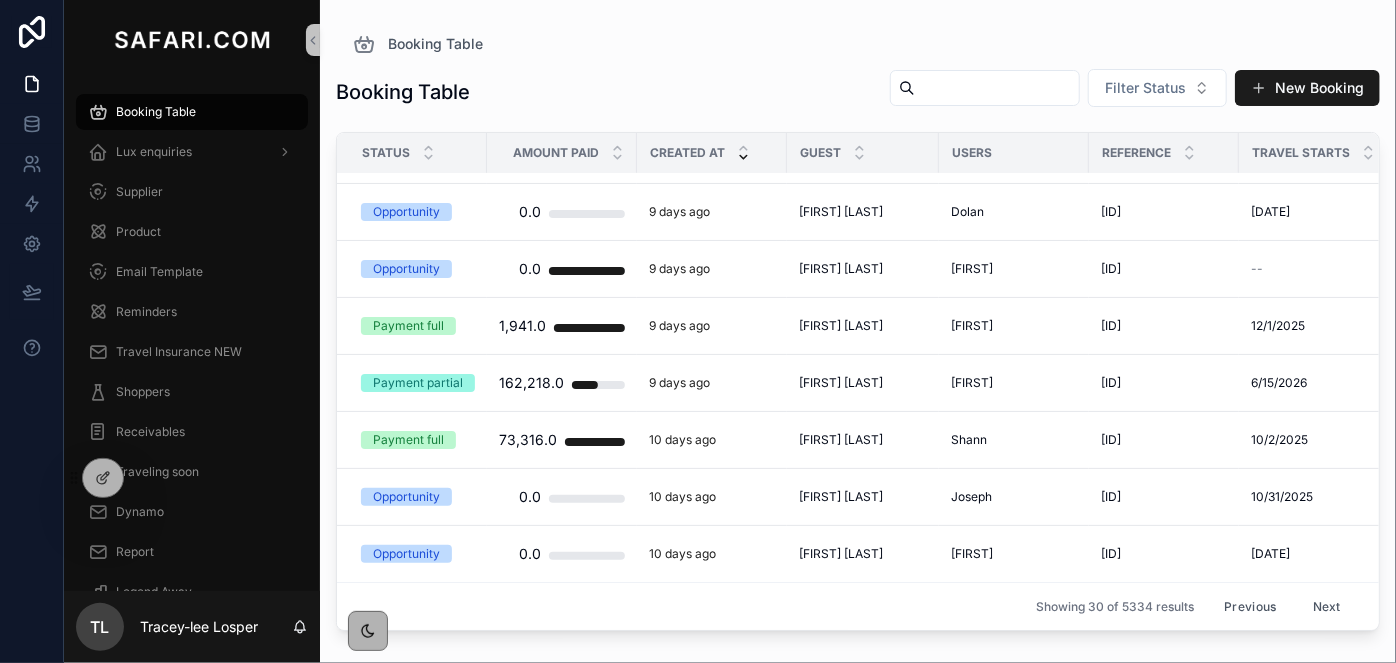 scroll, scrollTop: 1306, scrollLeft: 0, axis: vertical 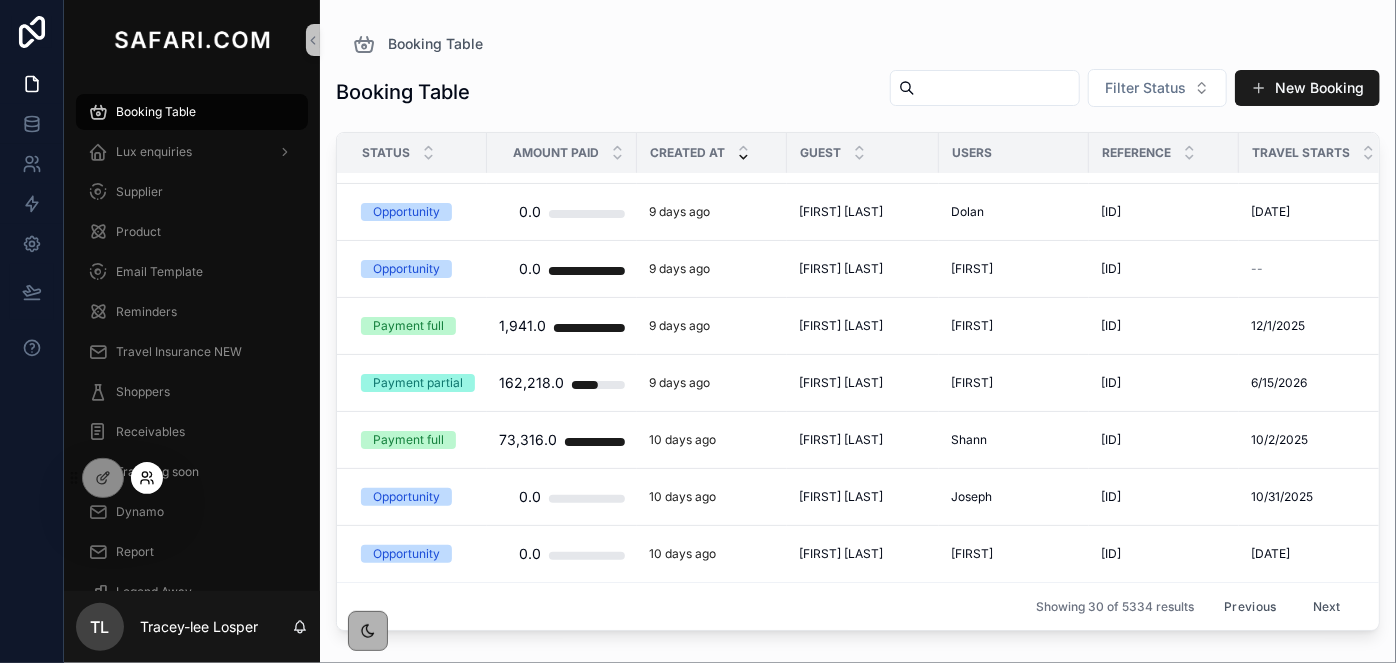 click 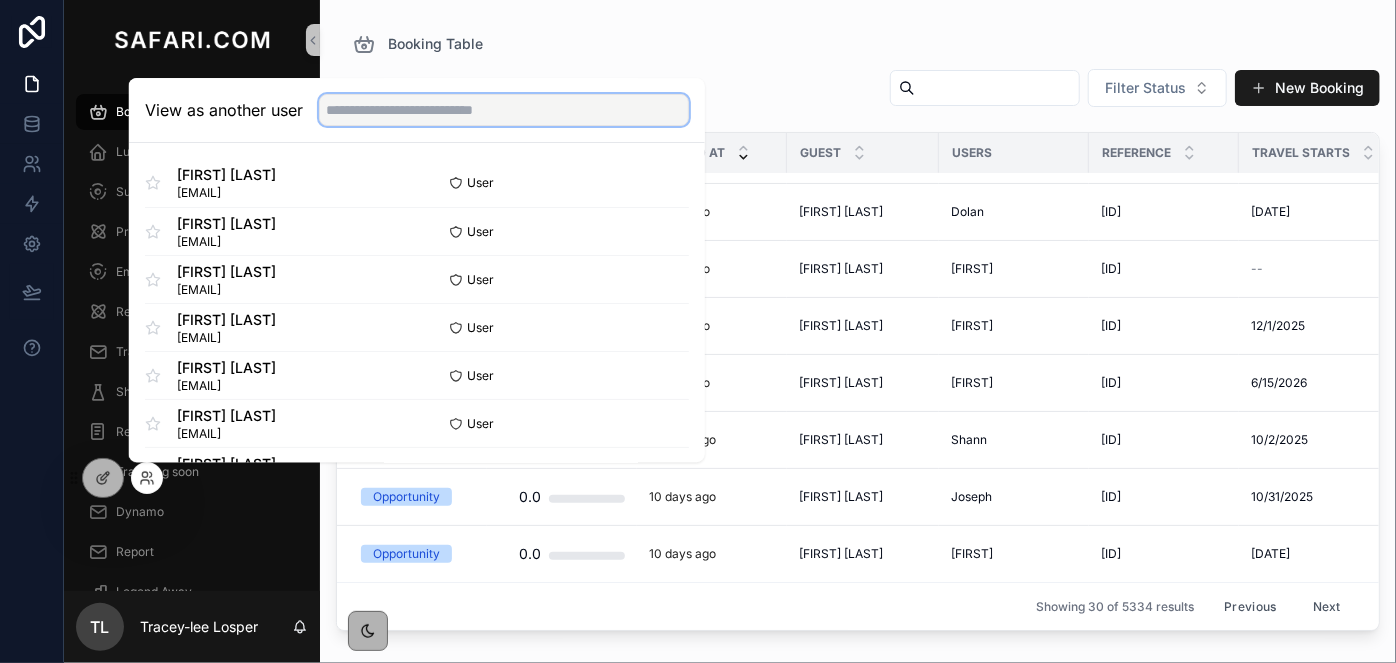 click at bounding box center [504, 110] 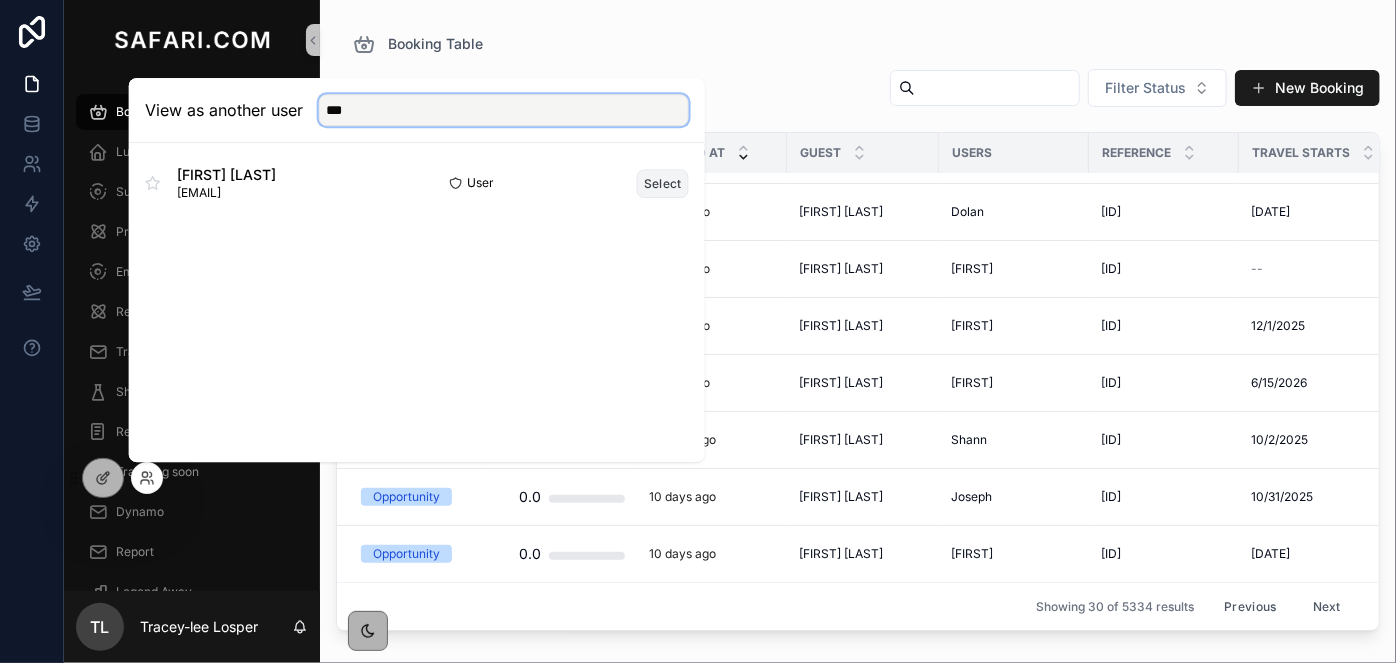 type on "***" 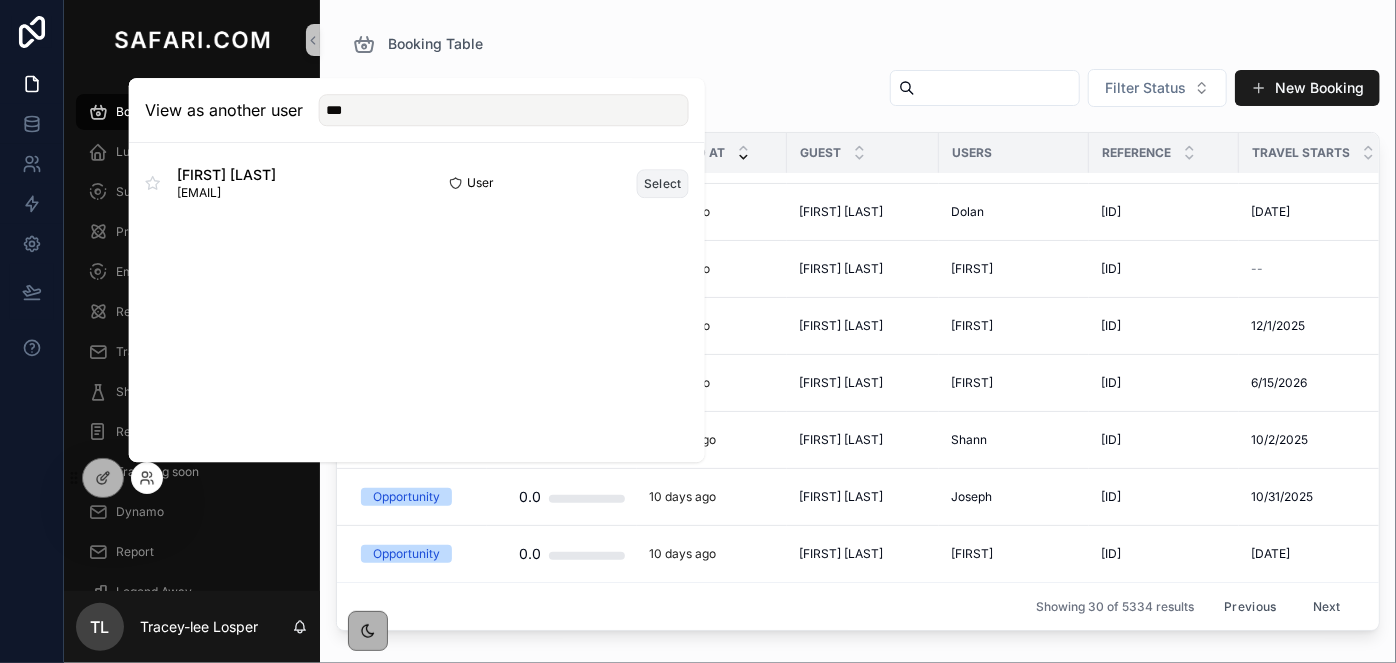 click on "Select" at bounding box center [663, 183] 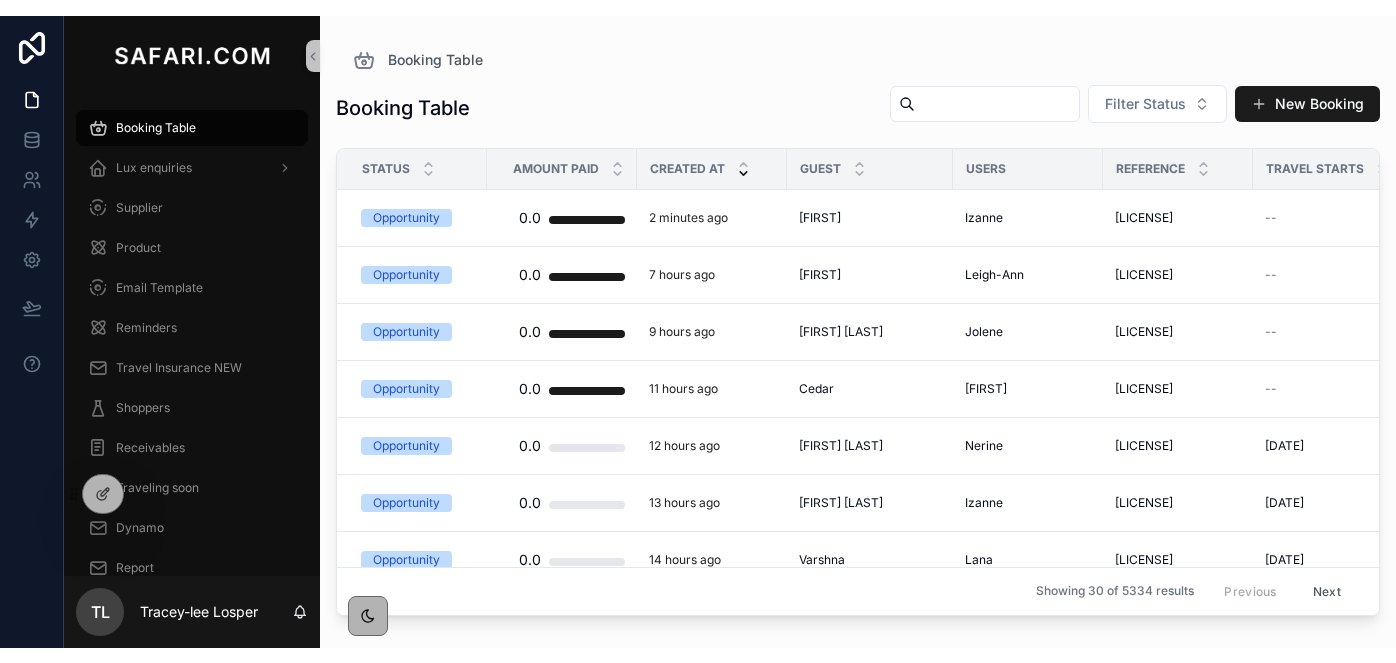 scroll, scrollTop: 0, scrollLeft: 0, axis: both 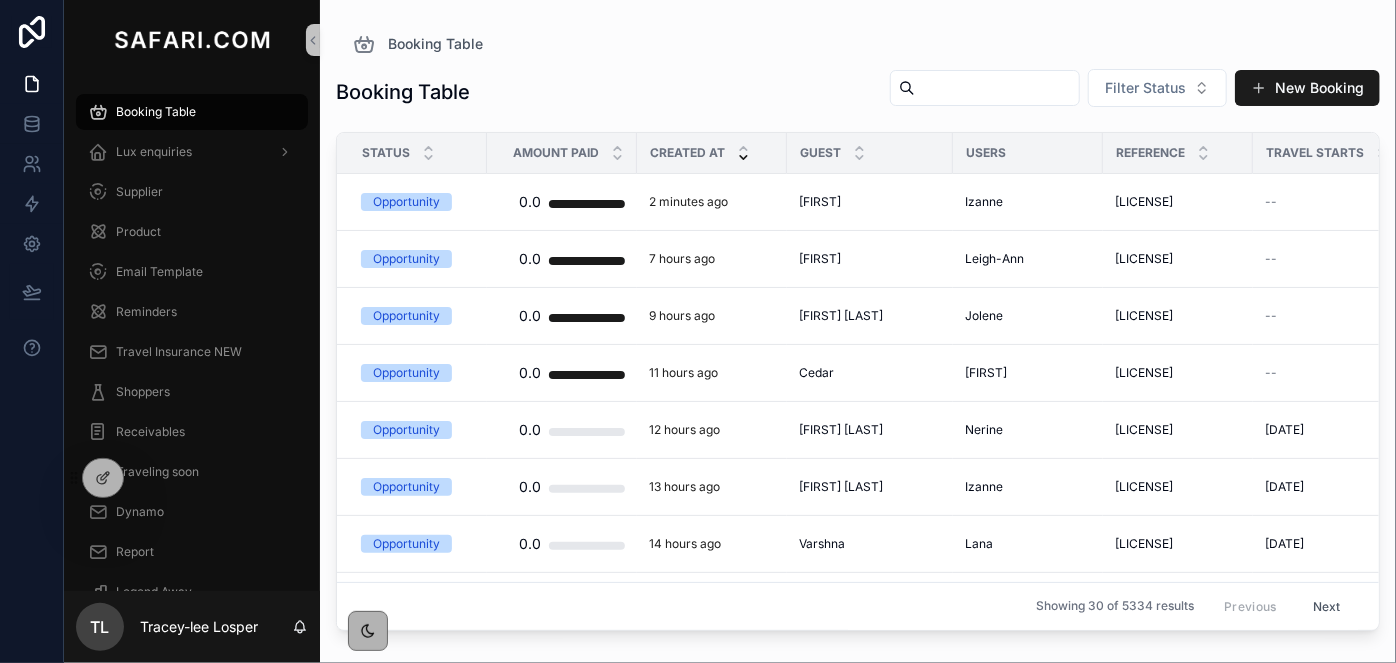click at bounding box center (997, 88) 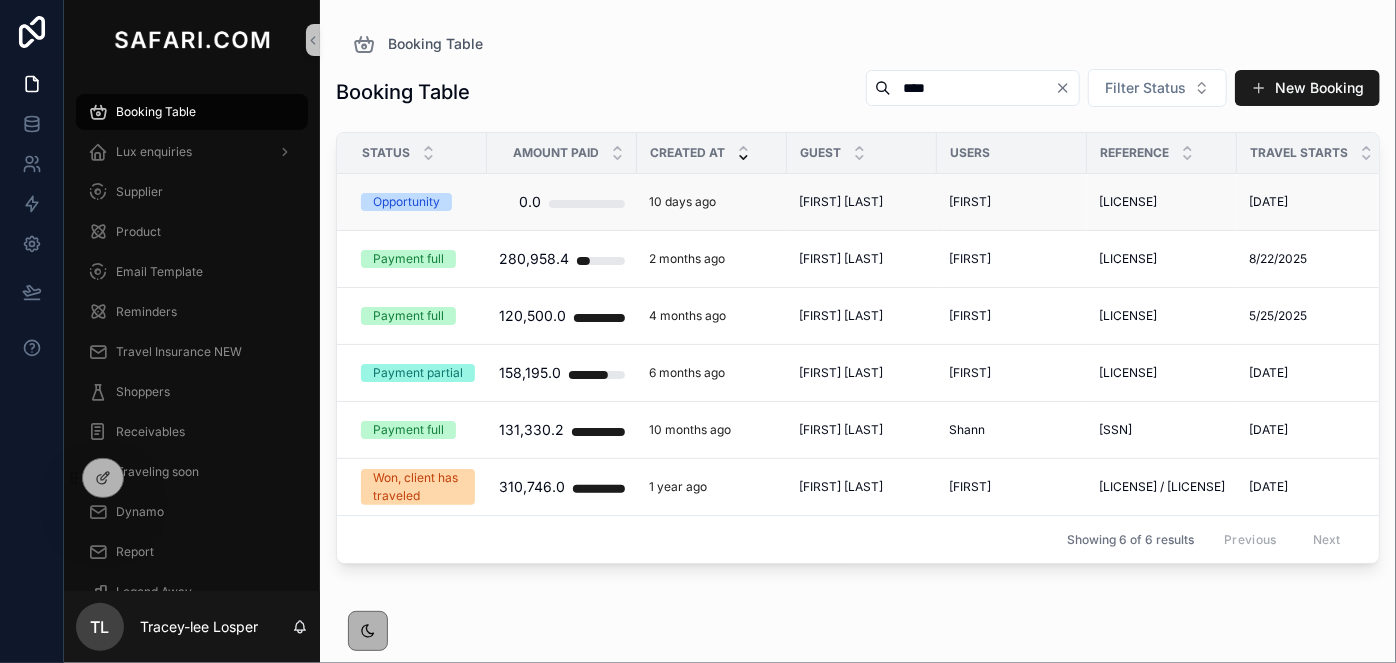 type on "****" 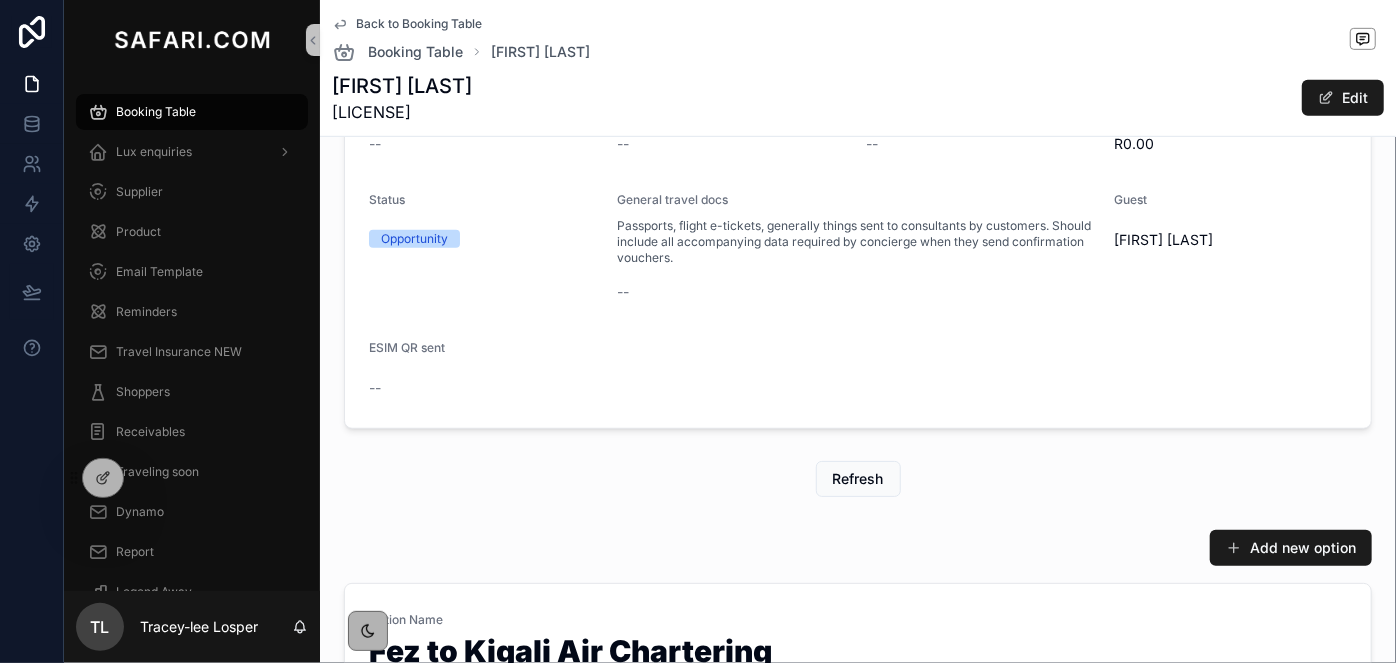 scroll, scrollTop: 1160, scrollLeft: 0, axis: vertical 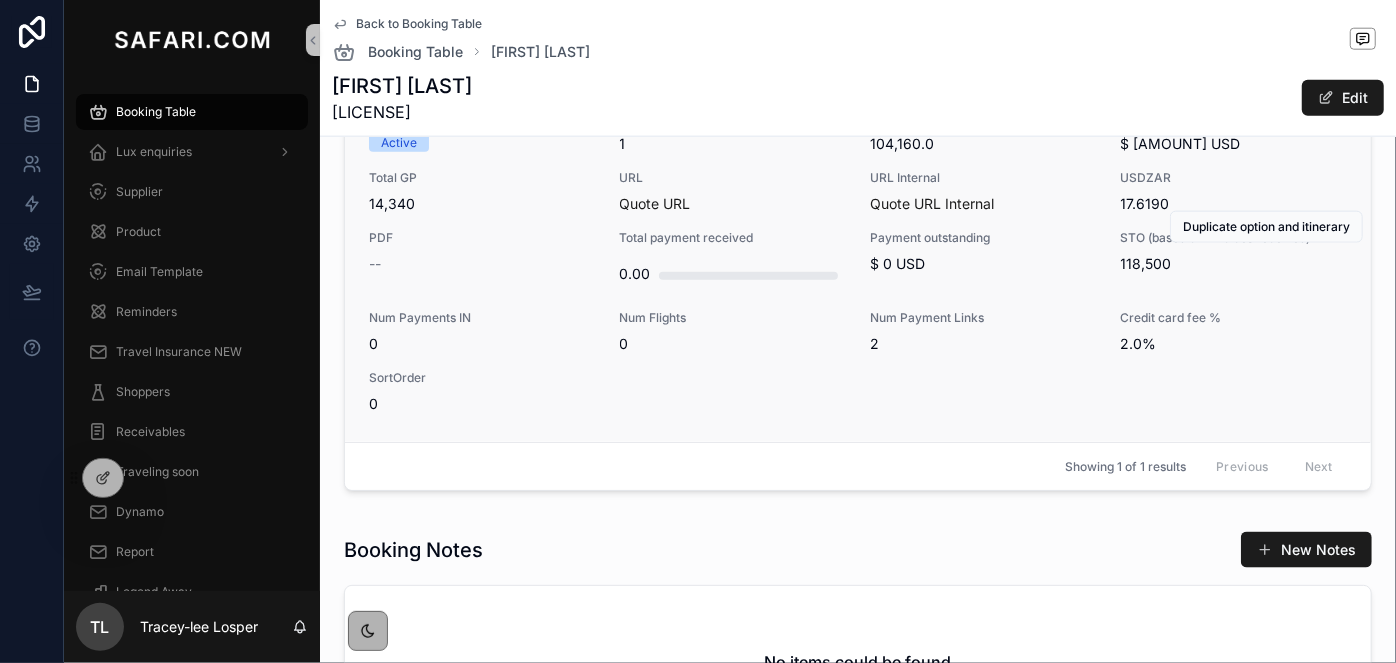click on "Option Name Fez to Kigali Air Chartering Status Active Num Items 1 Total STO 104,160.0 Total RACK formatted $ 118,500 USD Total GP 14,340 URL Quote URL URL Internal Quote URL Internal USDZAR 17.6190 PDF -- Total payment received 0.00 Payment outstanding $ 0 USD STO (based on invoices received) 118,500 Num Payments IN 0 Num Flights 0 Num Payment Links 2 Credit card fee % 2.0% SortOrder 0" at bounding box center (858, 223) 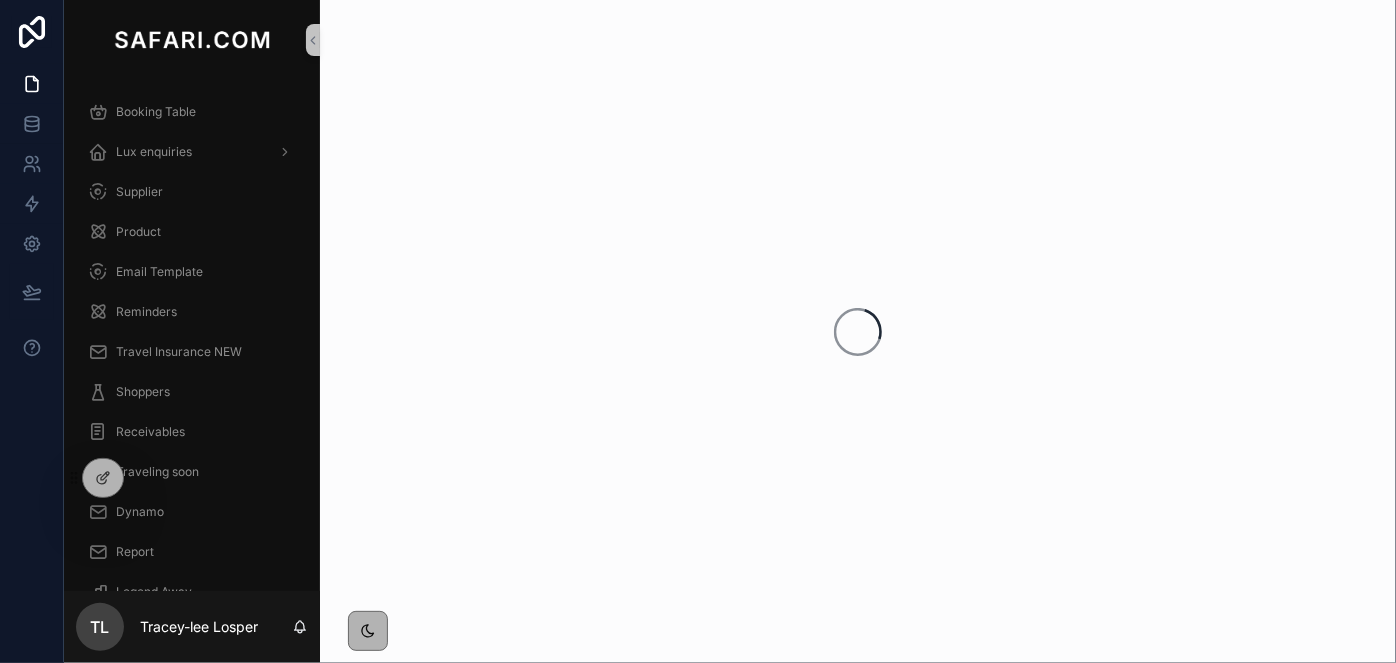 scroll, scrollTop: 0, scrollLeft: 0, axis: both 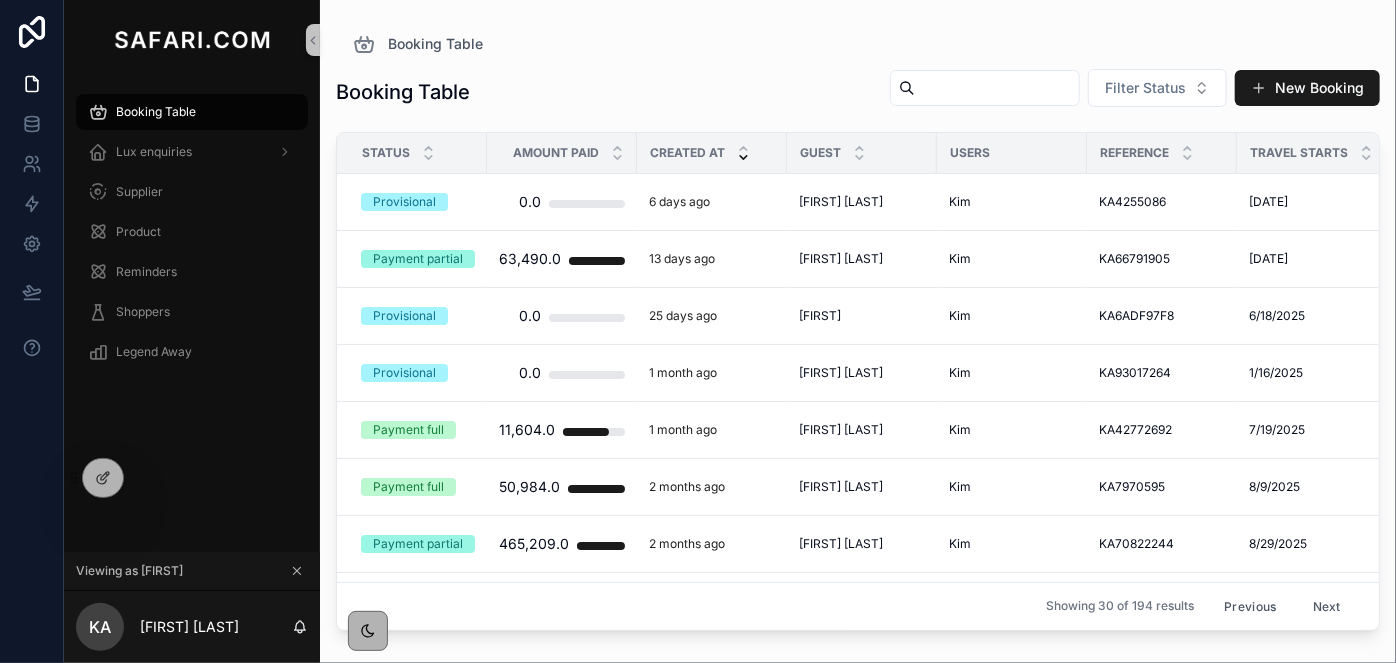 click 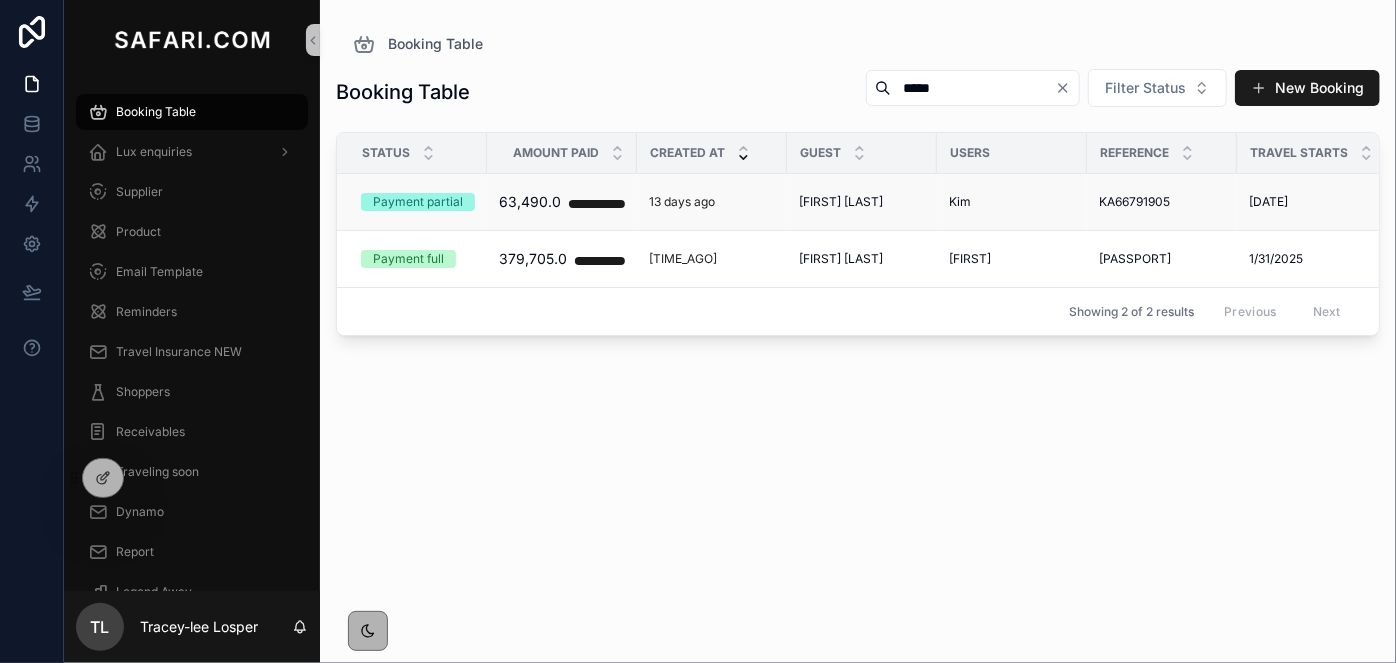 type on "*****" 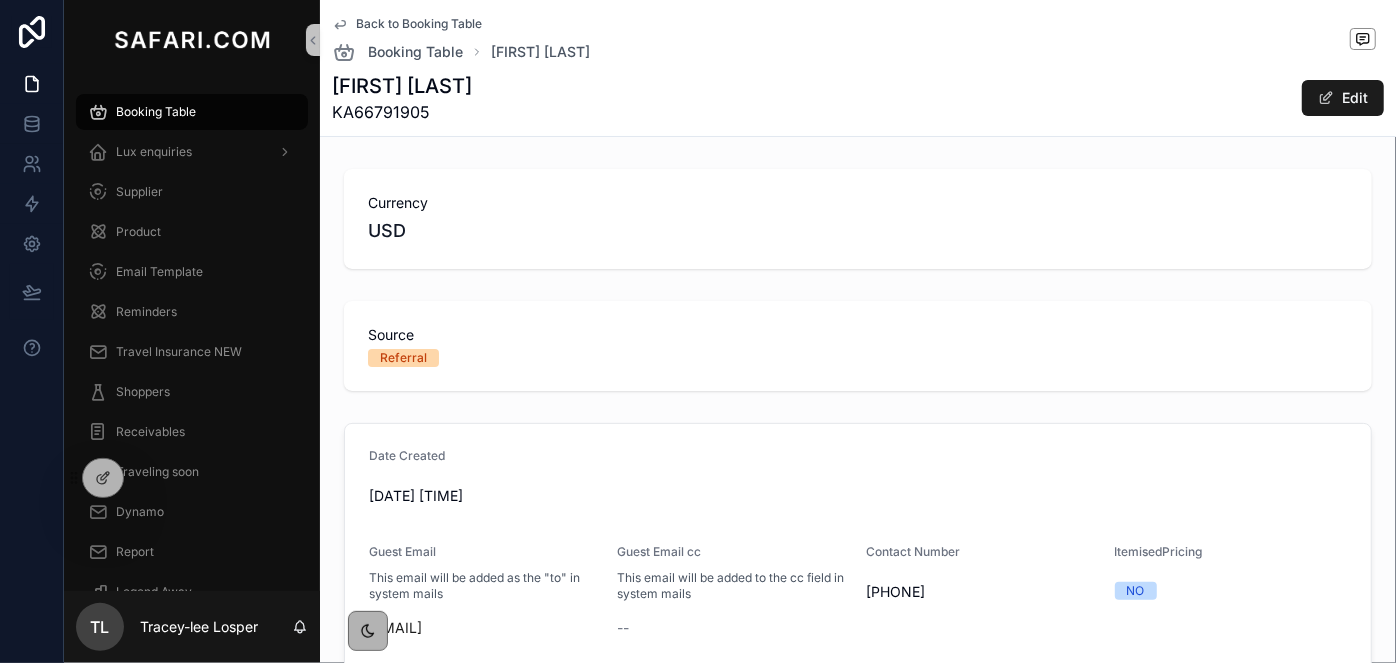 click on "Currency USD Source Referral Date Created [DATE] [TIME] Guest Email This email will be added as the "to" in system mails [EMAIL] Guest Email cc This email will be added to the cc field in system mails -- Contact Number +54 9 3875 91-4741 ItemisedPricing NO TI description -- TI RACK -- TI STO -- TI comm R0.00 Status Payment partial General travel docs Passports, flight e-tickets, generally things sent to consultants by customers. Should include all accompanying data required by concierge when they send confirmation vouchers. -- Guest [FIRST] [LAST] ESIM QR sent -- Refresh Add new option Option Name 17 Day Luxury Safari and Island Experience Status Active Num Items 18 Total STO 48,311.0 Total RACK formatted $ 63,490 USD Total GP 15,179 URL Quote URL URL Internal Quote URL Internal USDZAR 18.0369 PDF -- Total payment received 63,490.00 Payment outstanding $ 63,490 USD STO (based on invoices received) 62,540 Num Payments IN 1 Num Flights 0 Num Payment Links 0 Credit card fee % 0" at bounding box center (858, 1968) 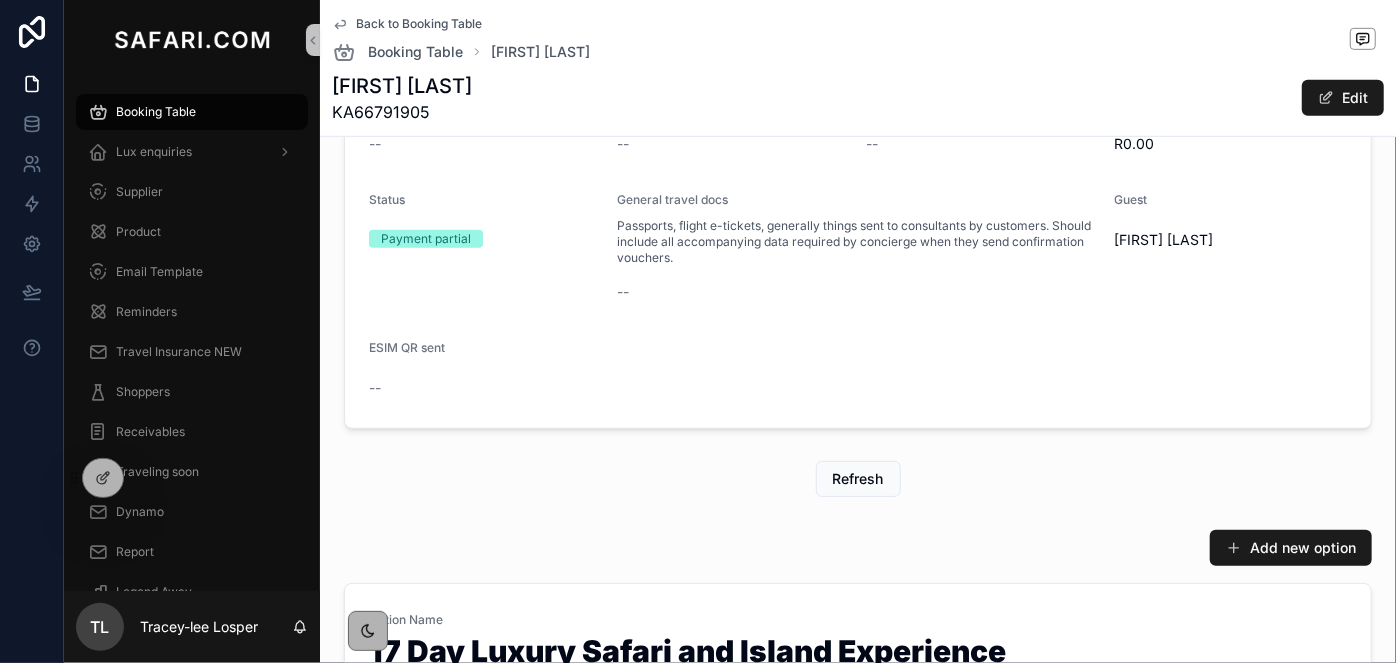 scroll, scrollTop: 1160, scrollLeft: 0, axis: vertical 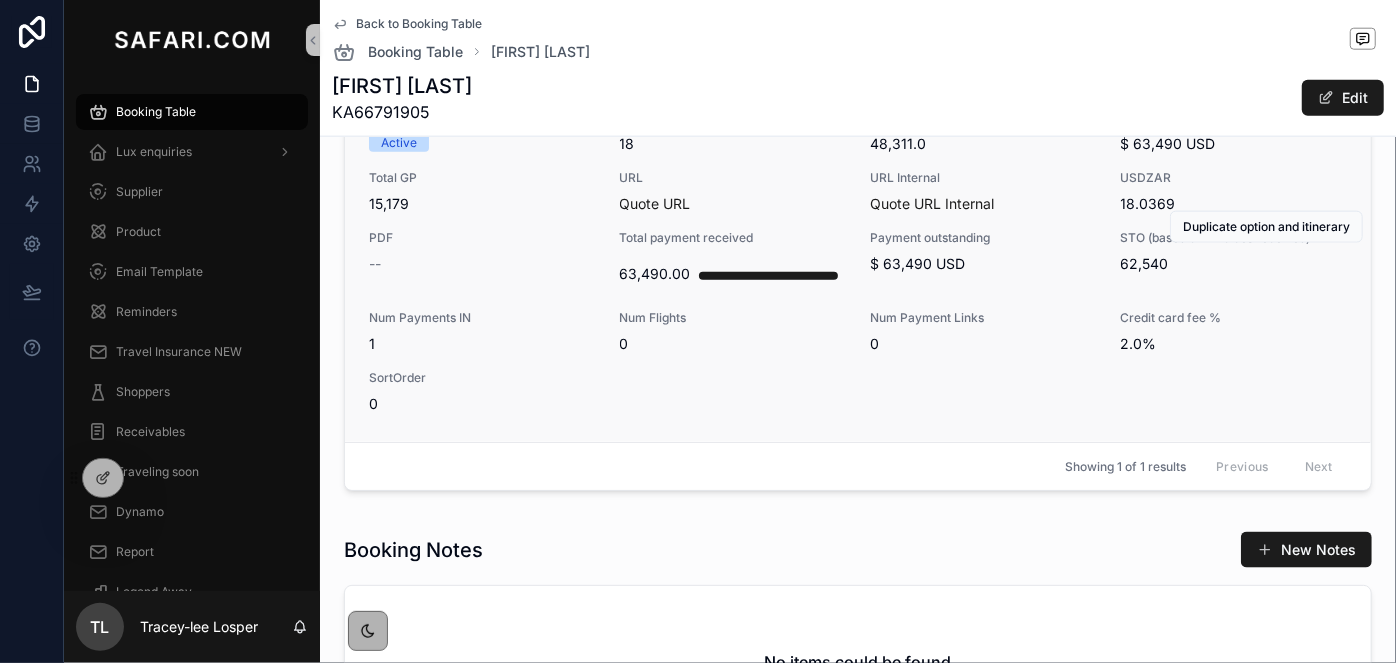 click on "2.0%" at bounding box center [1234, 344] 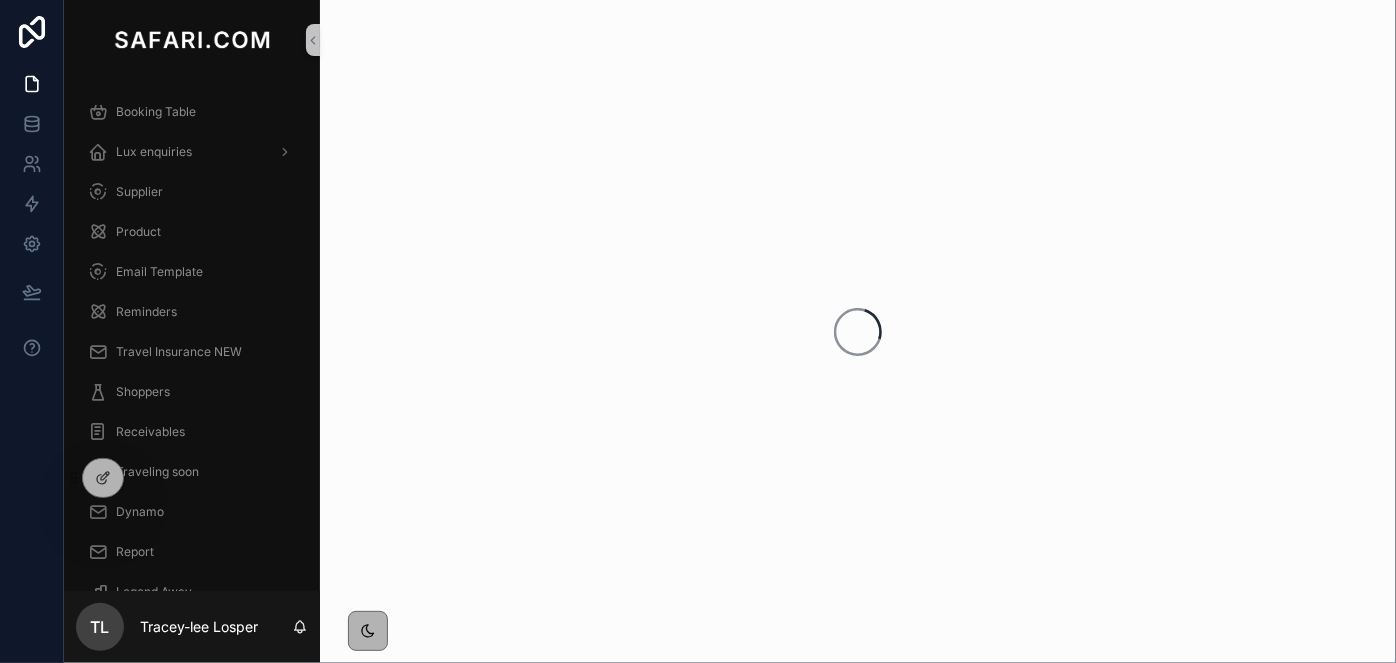 scroll, scrollTop: 0, scrollLeft: 0, axis: both 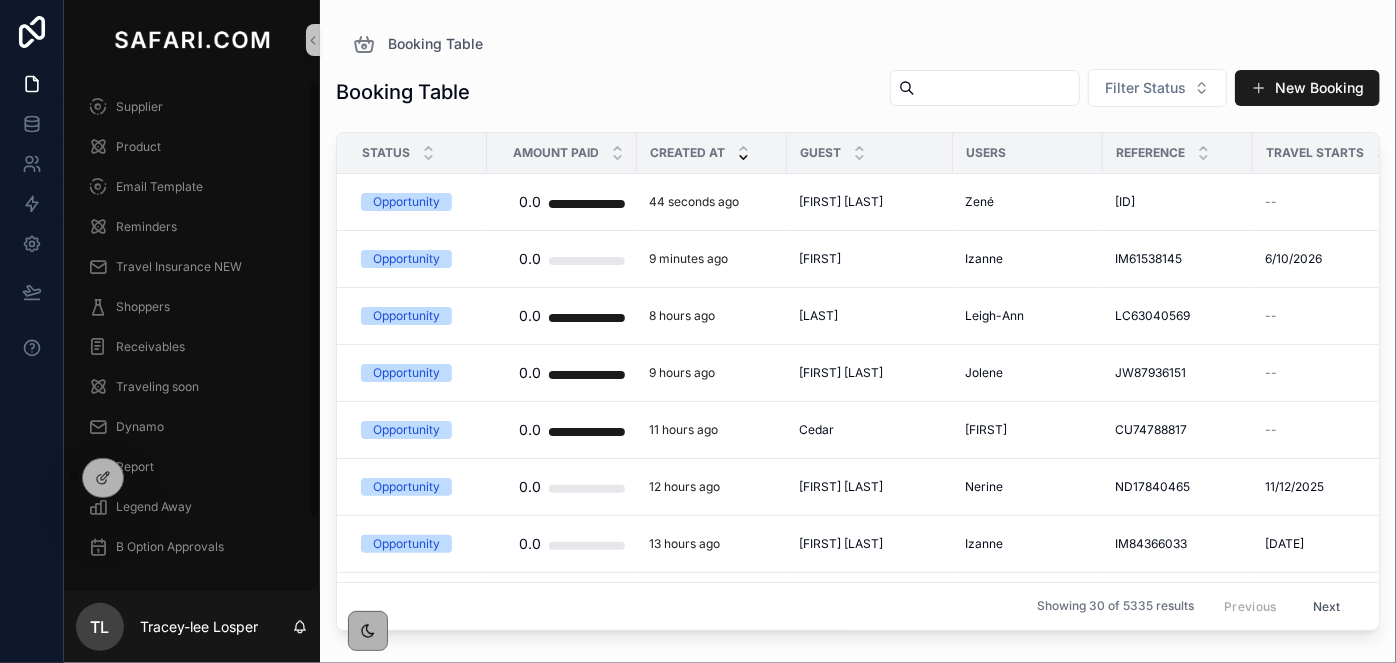 click on "Booking Options Needing Approval | Safari" at bounding box center (192, 293) 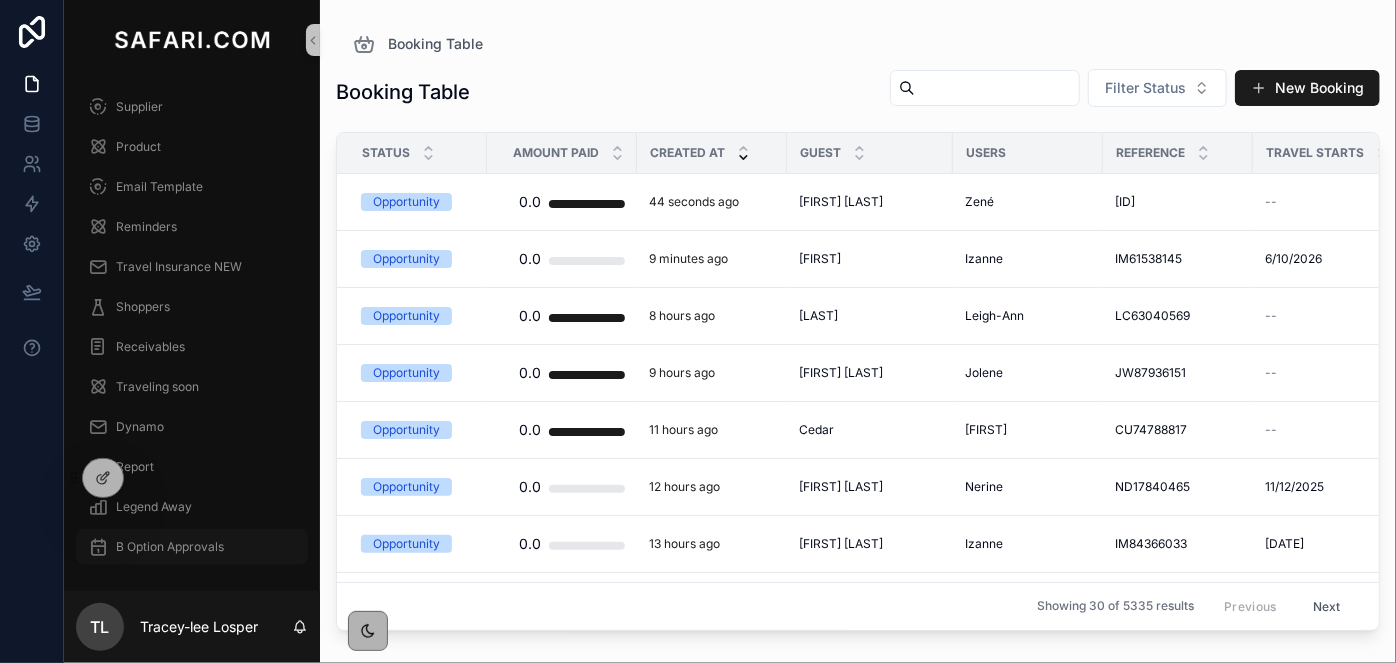 click on "B Option Approvals" at bounding box center (170, 547) 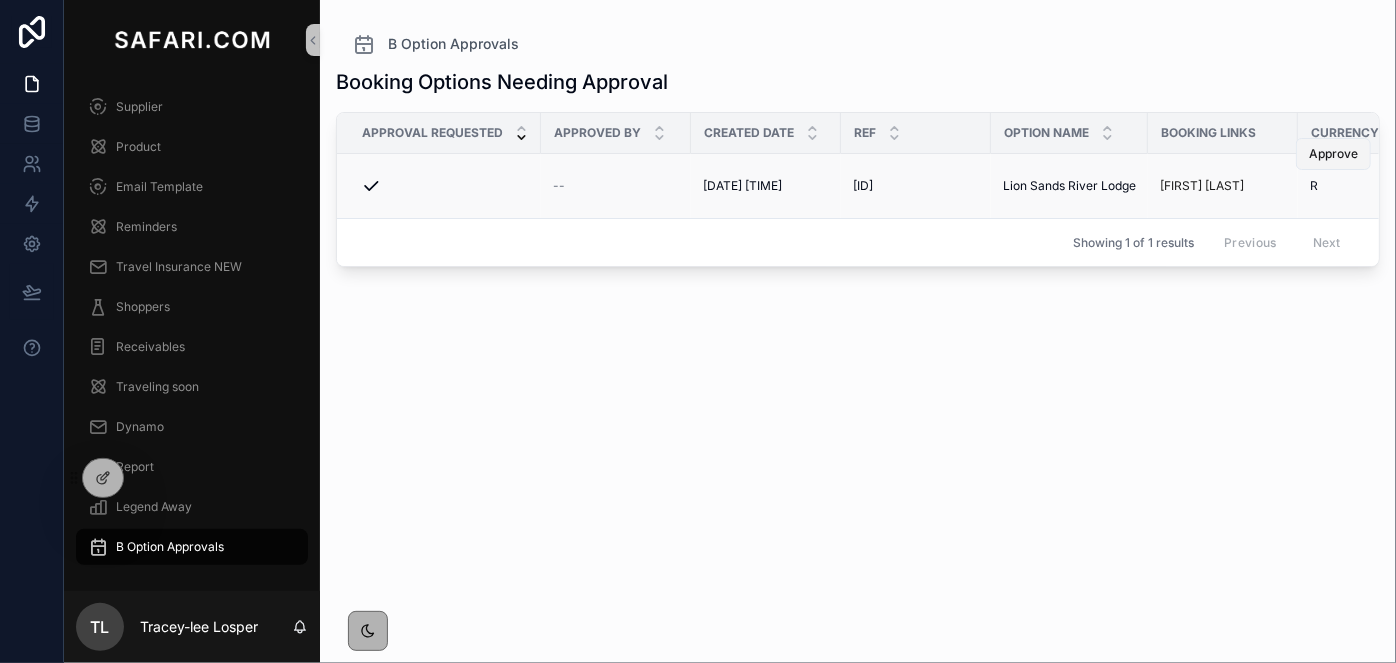 click on "Approve" at bounding box center (1333, 154) 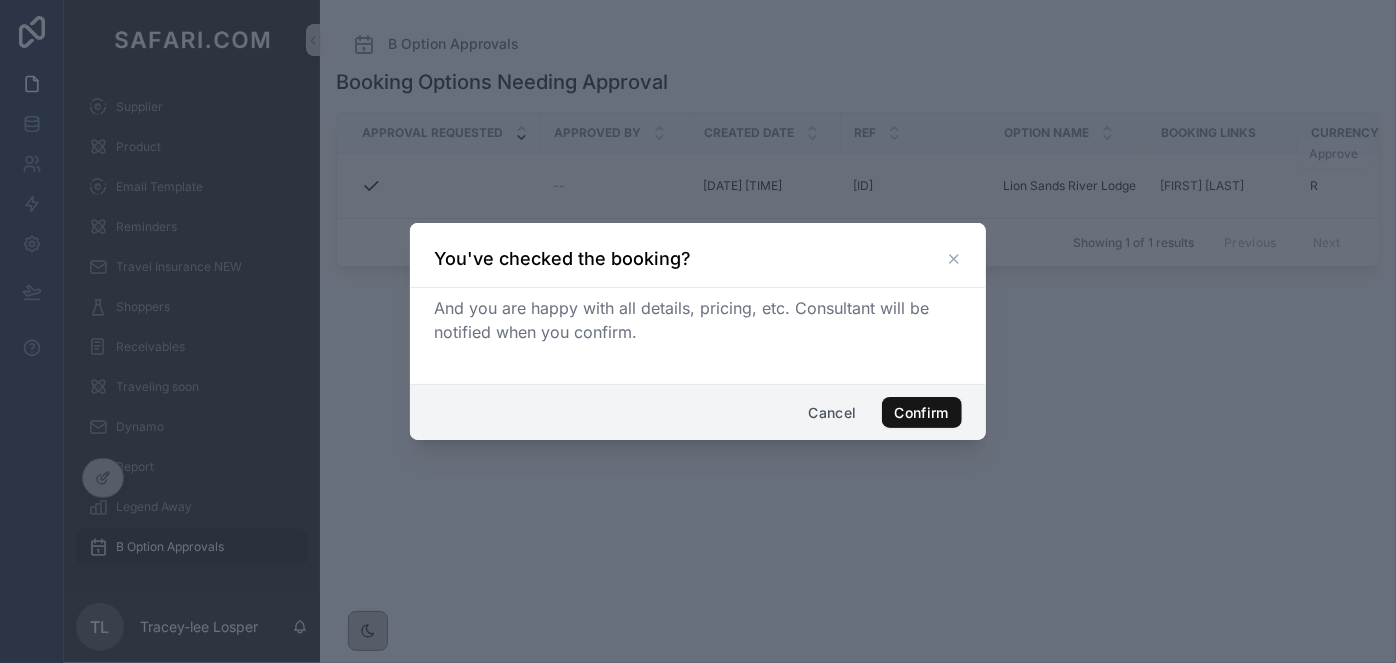 click on "Confirm" at bounding box center (922, 413) 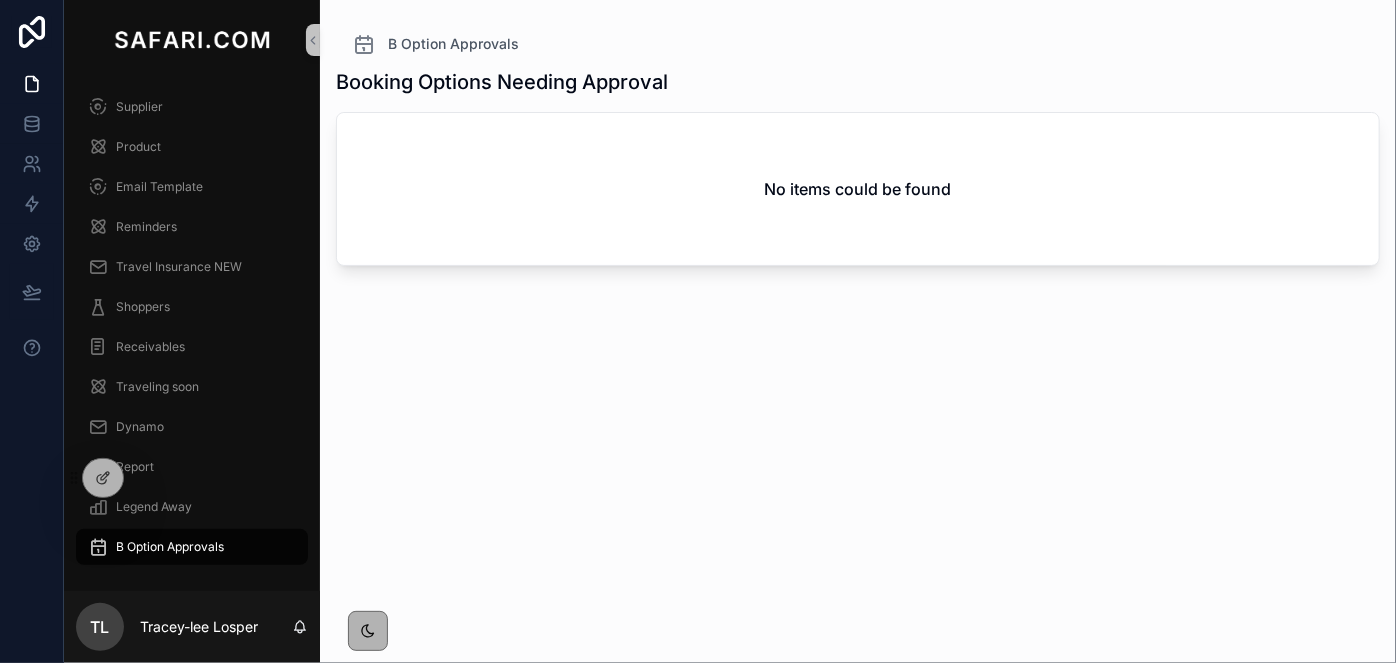 click on "Supplier" at bounding box center (192, 107) 